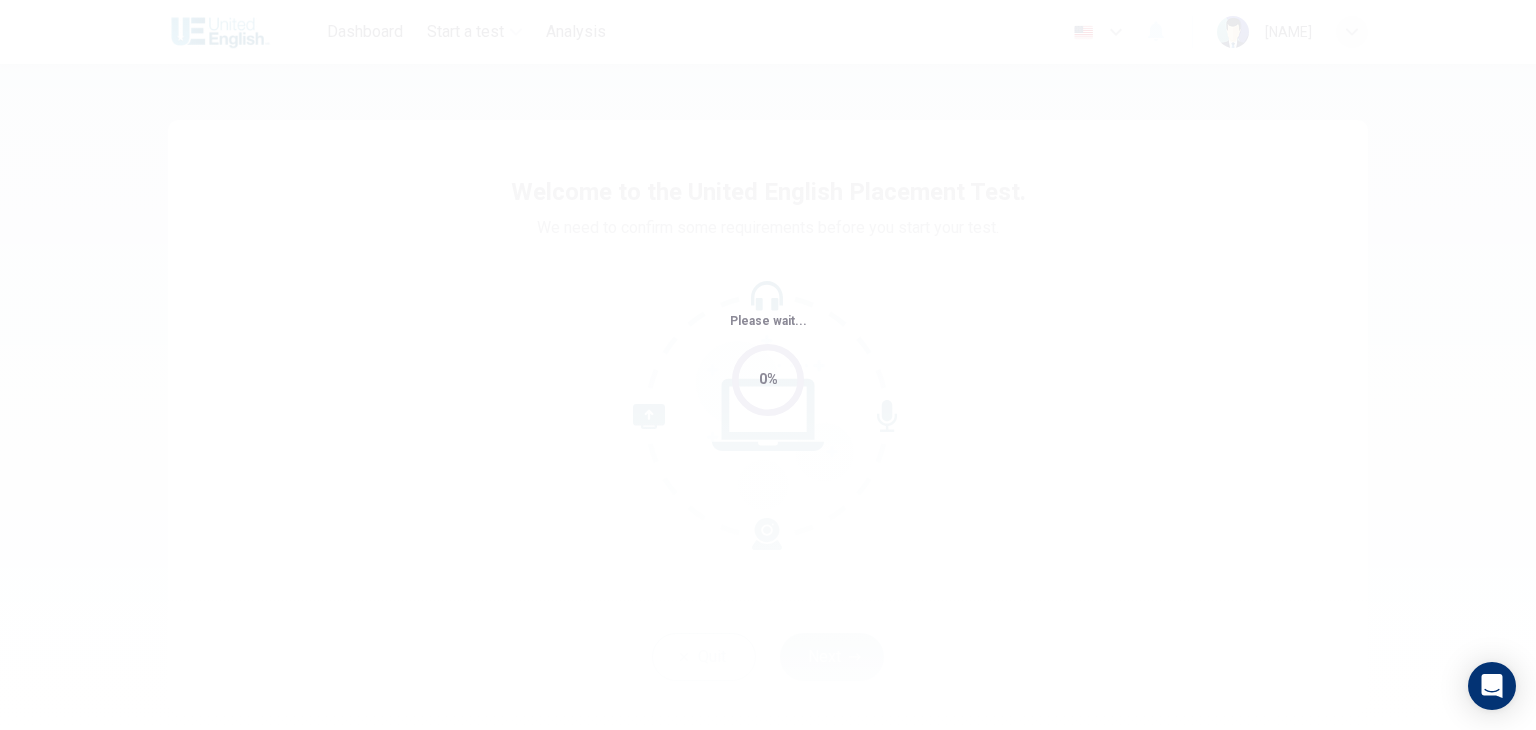 scroll, scrollTop: 0, scrollLeft: 0, axis: both 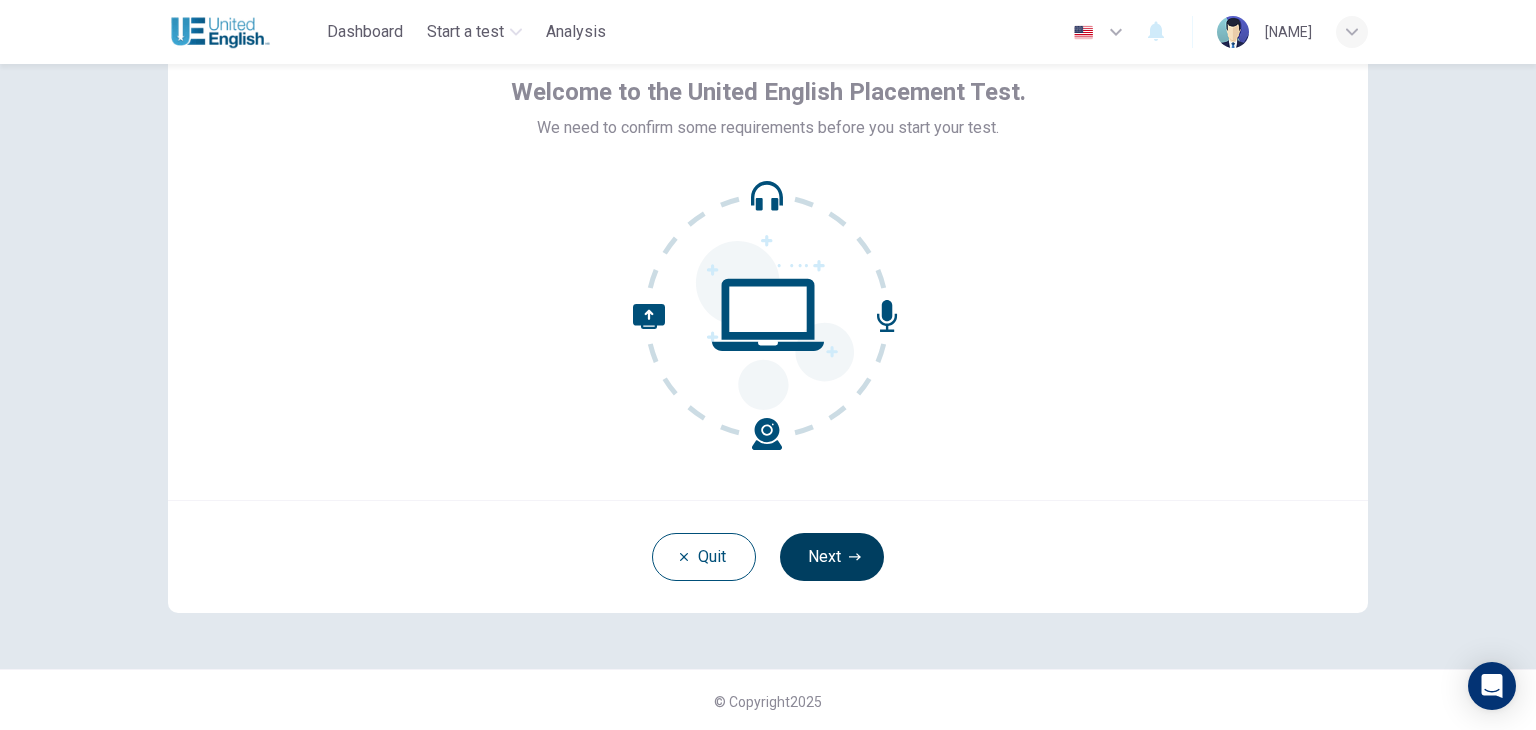 click on "Next" at bounding box center [832, 557] 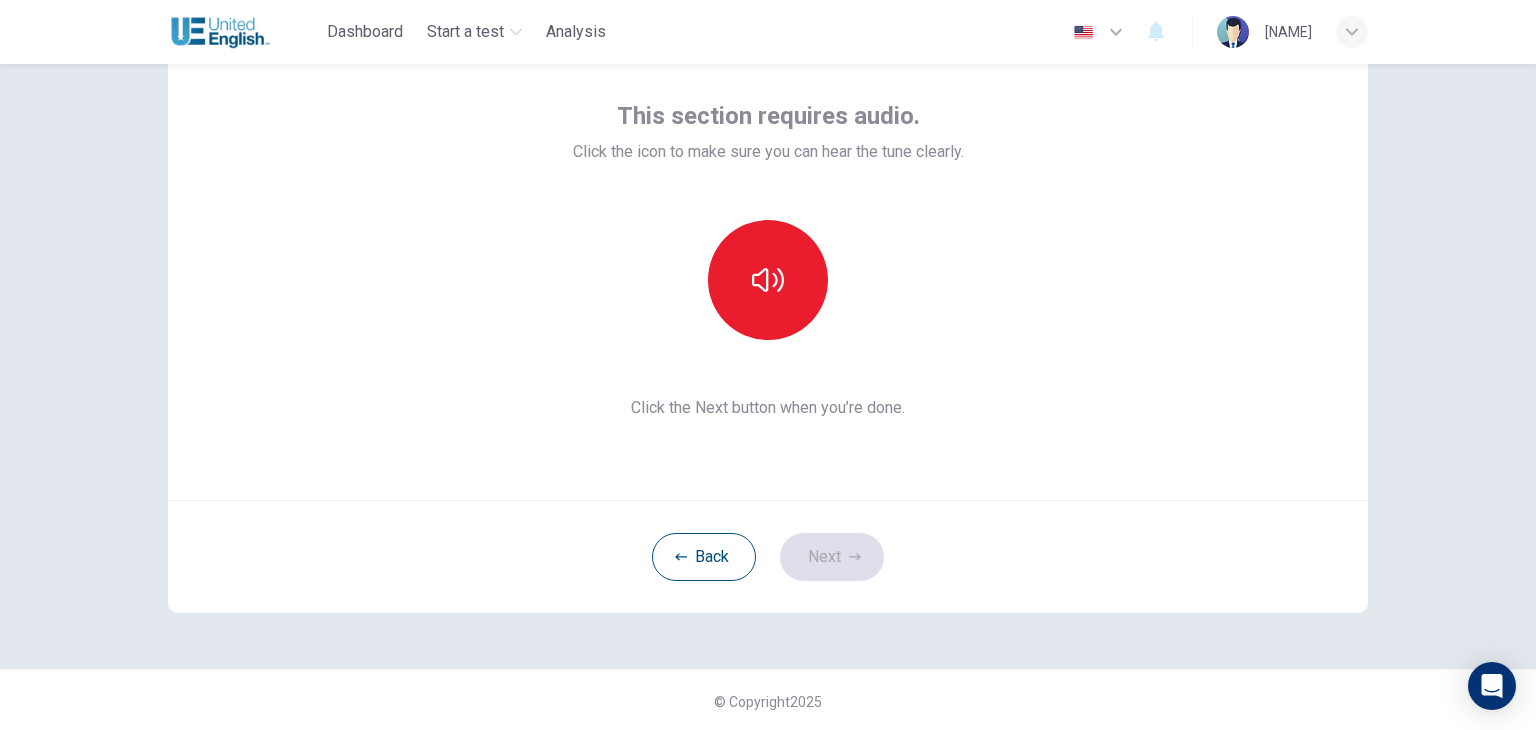 scroll, scrollTop: 0, scrollLeft: 0, axis: both 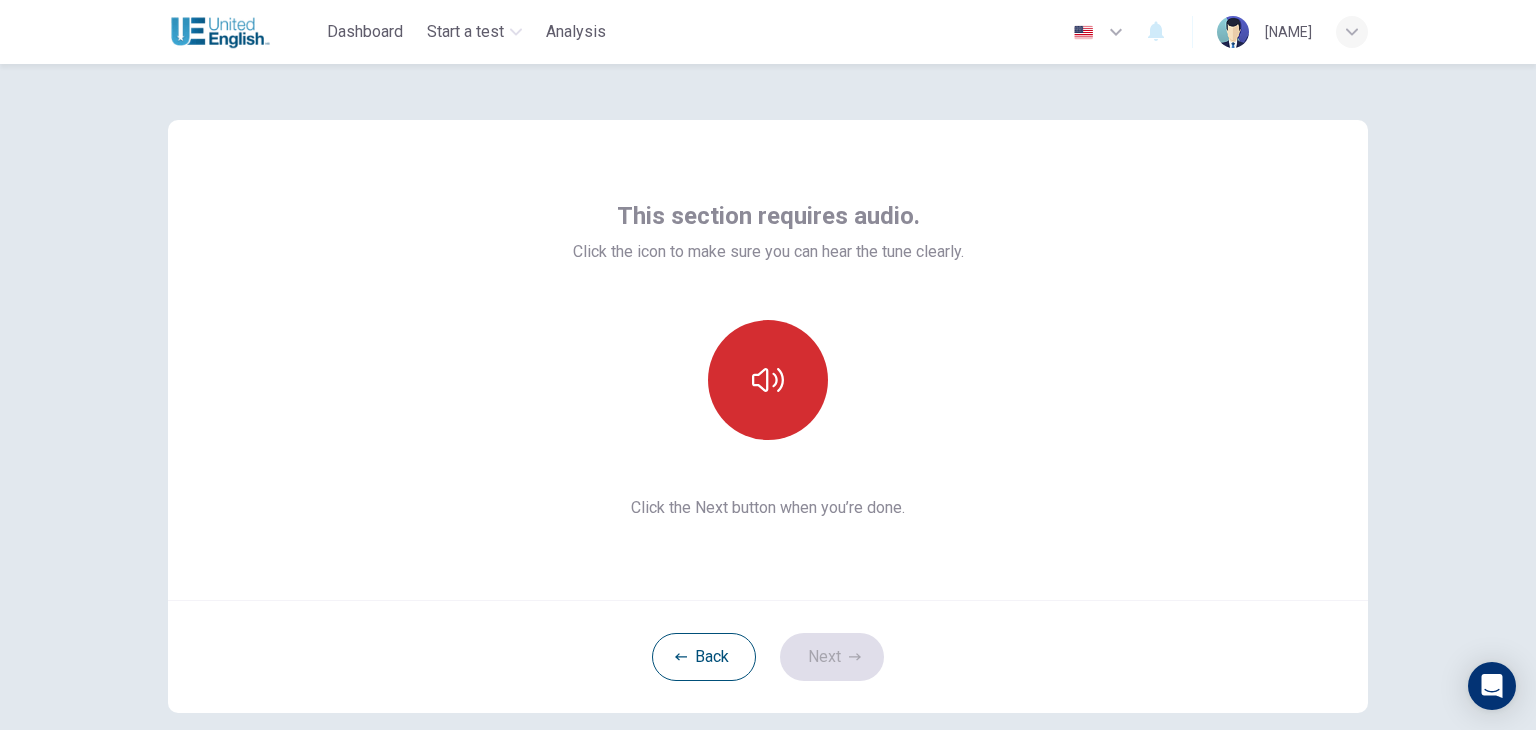 click at bounding box center (768, 380) 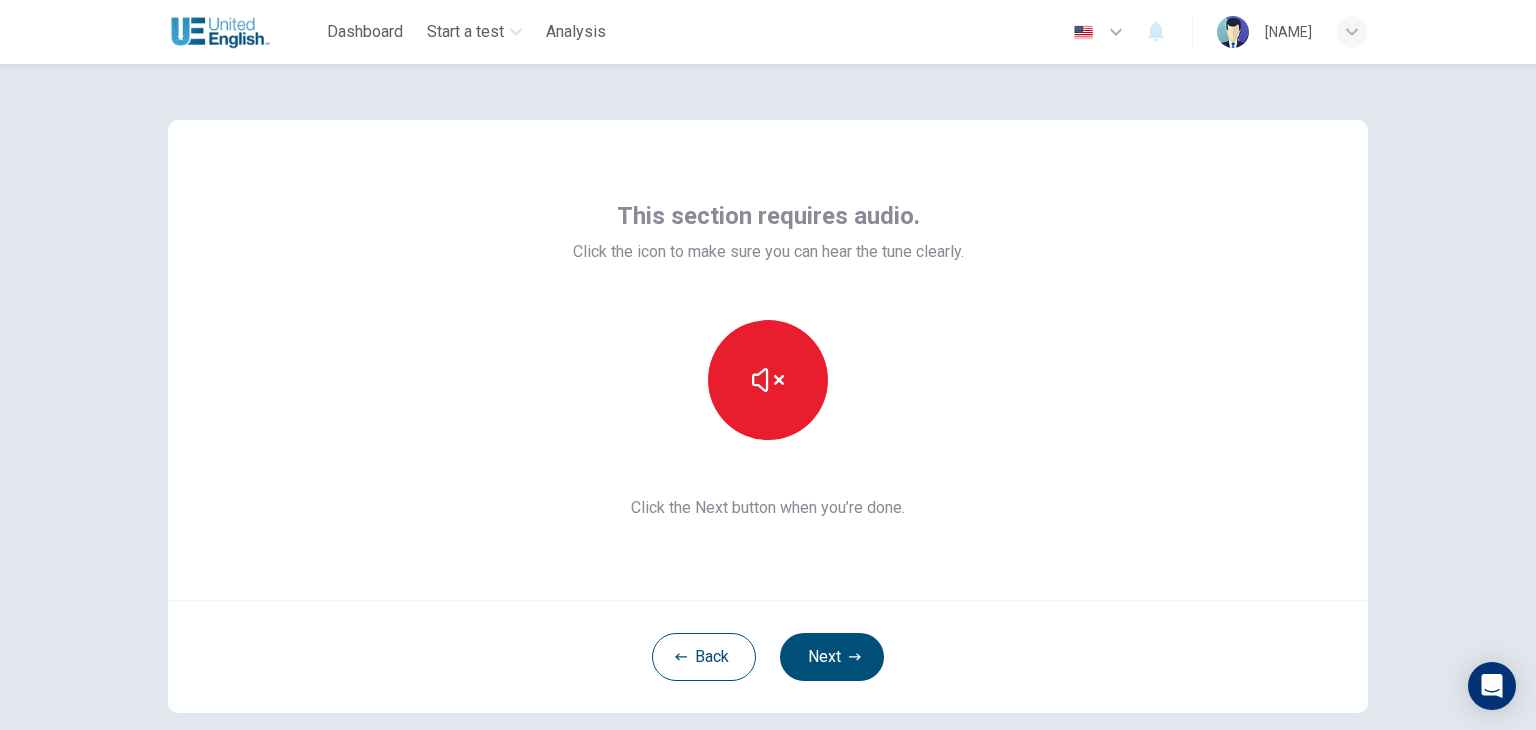 click on "This section requires audio. Click the icon to make sure you can hear the tune clearly. Click the Next button when you’re done." at bounding box center [768, 360] 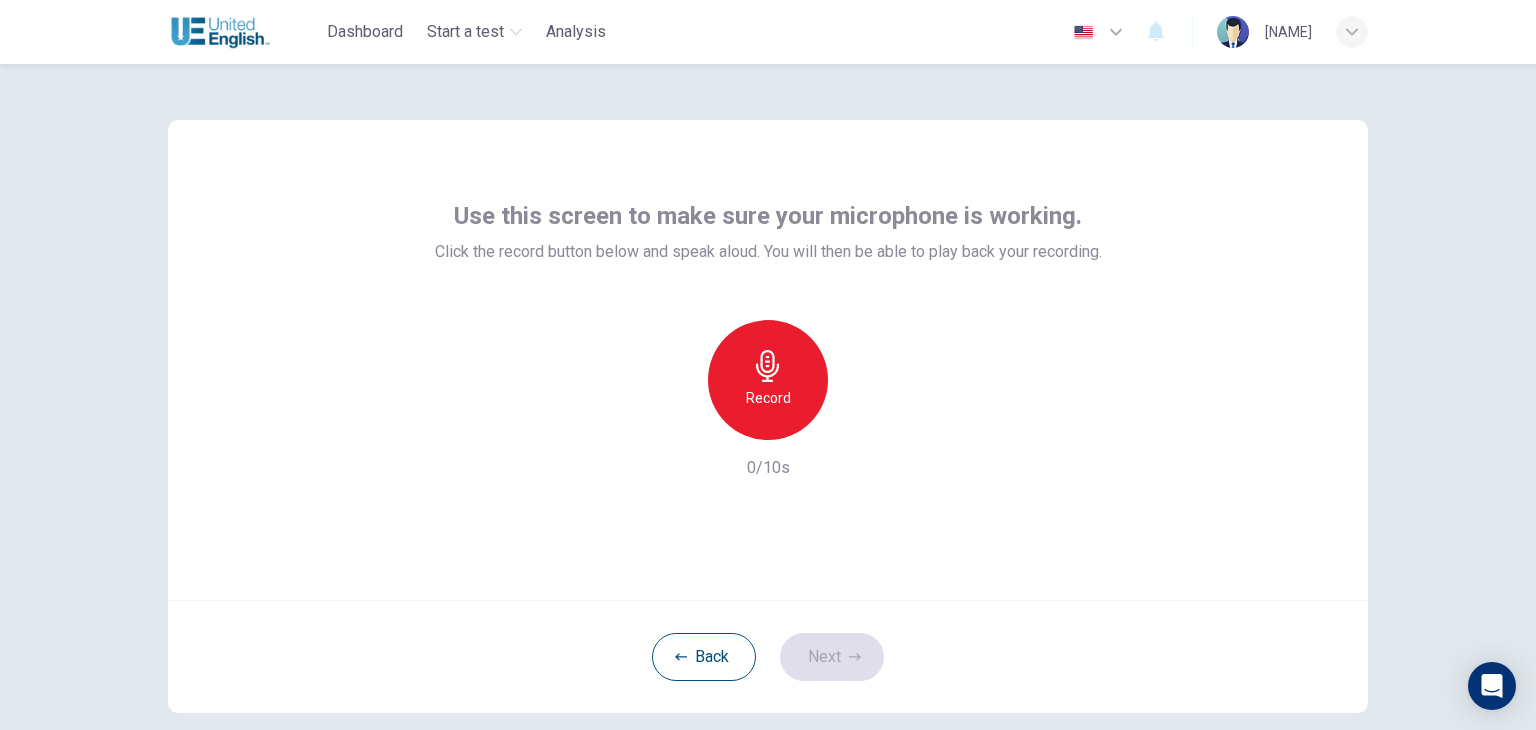 click on "Record" at bounding box center (768, 398) 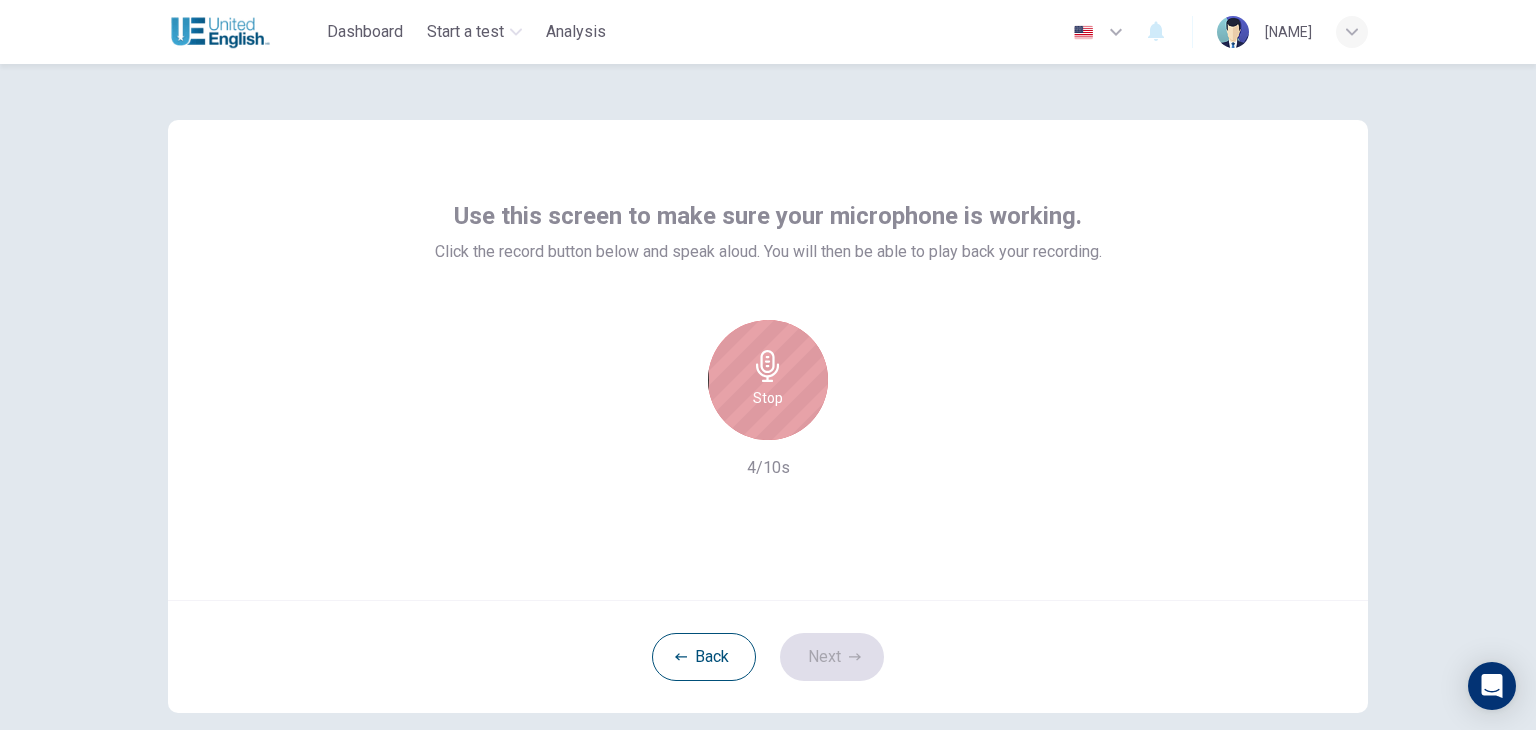 click at bounding box center (768, 366) 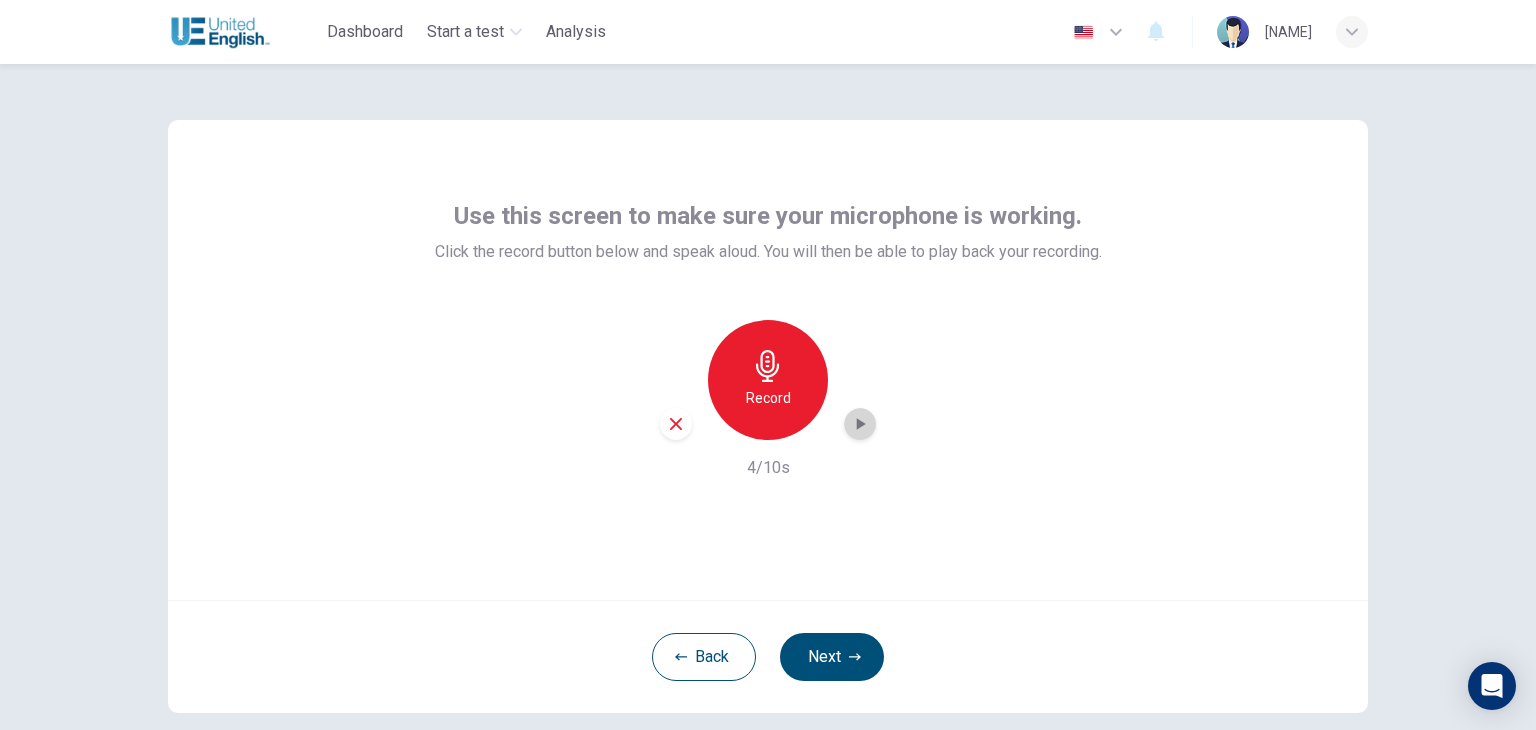 click at bounding box center [860, 424] 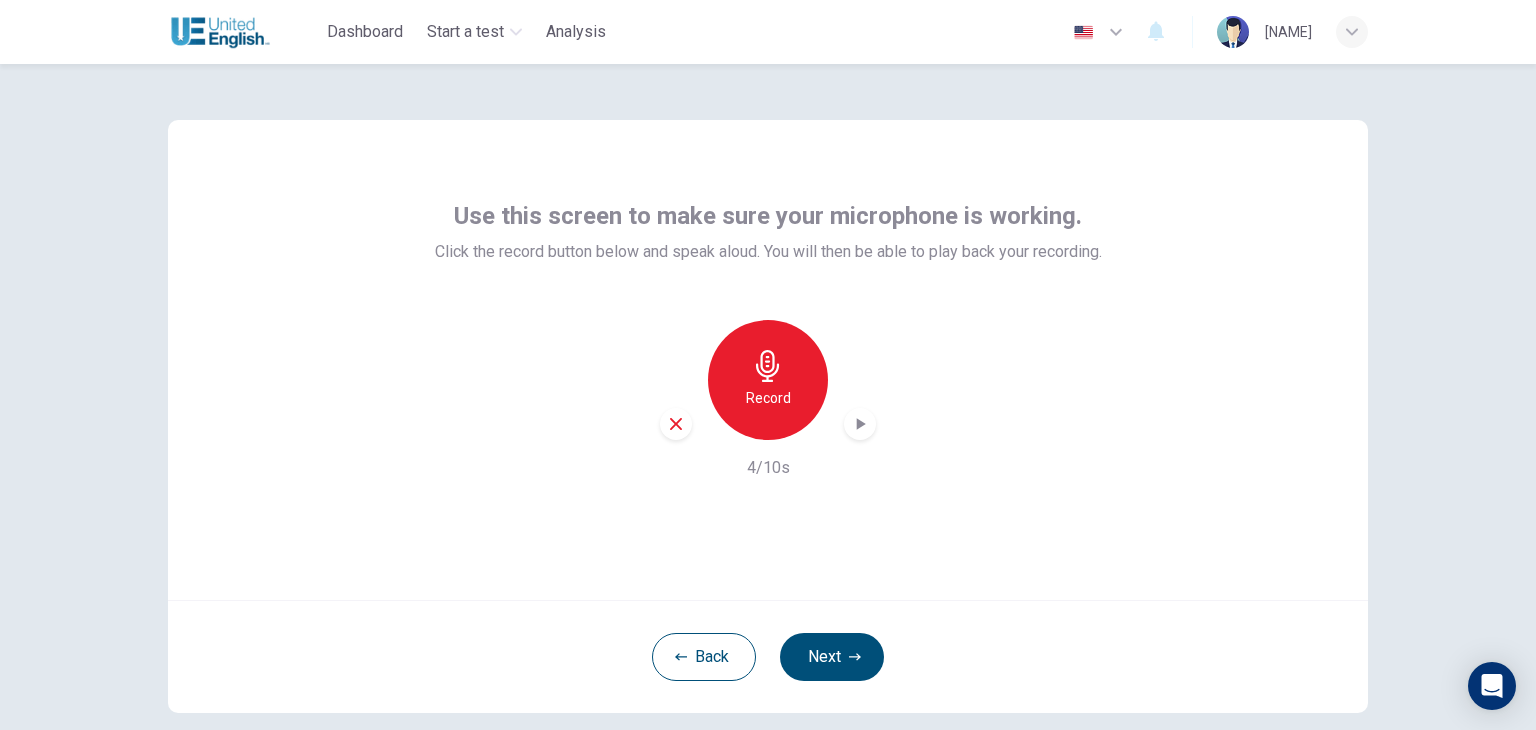 click at bounding box center (1116, 32) 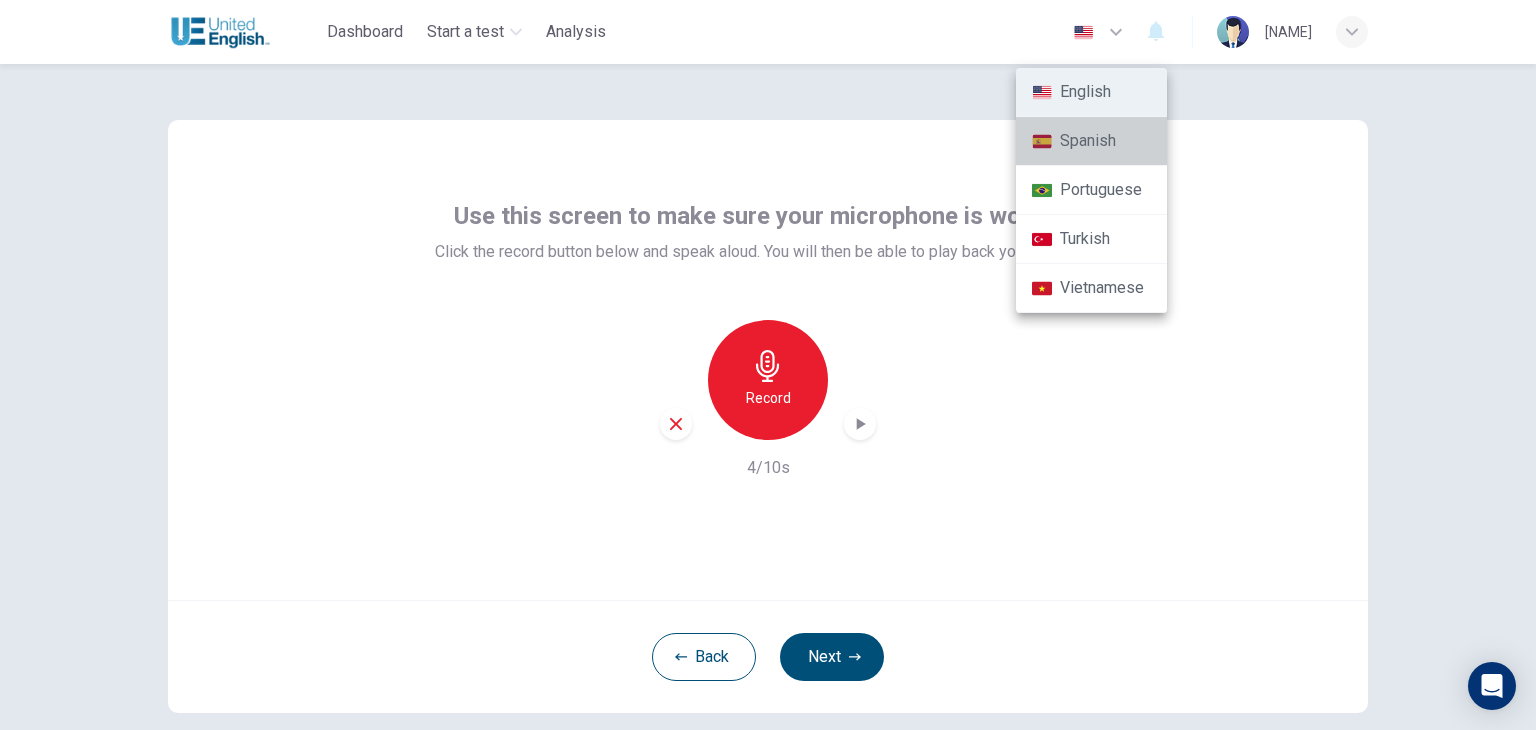 click on "Spanish" at bounding box center [1091, 141] 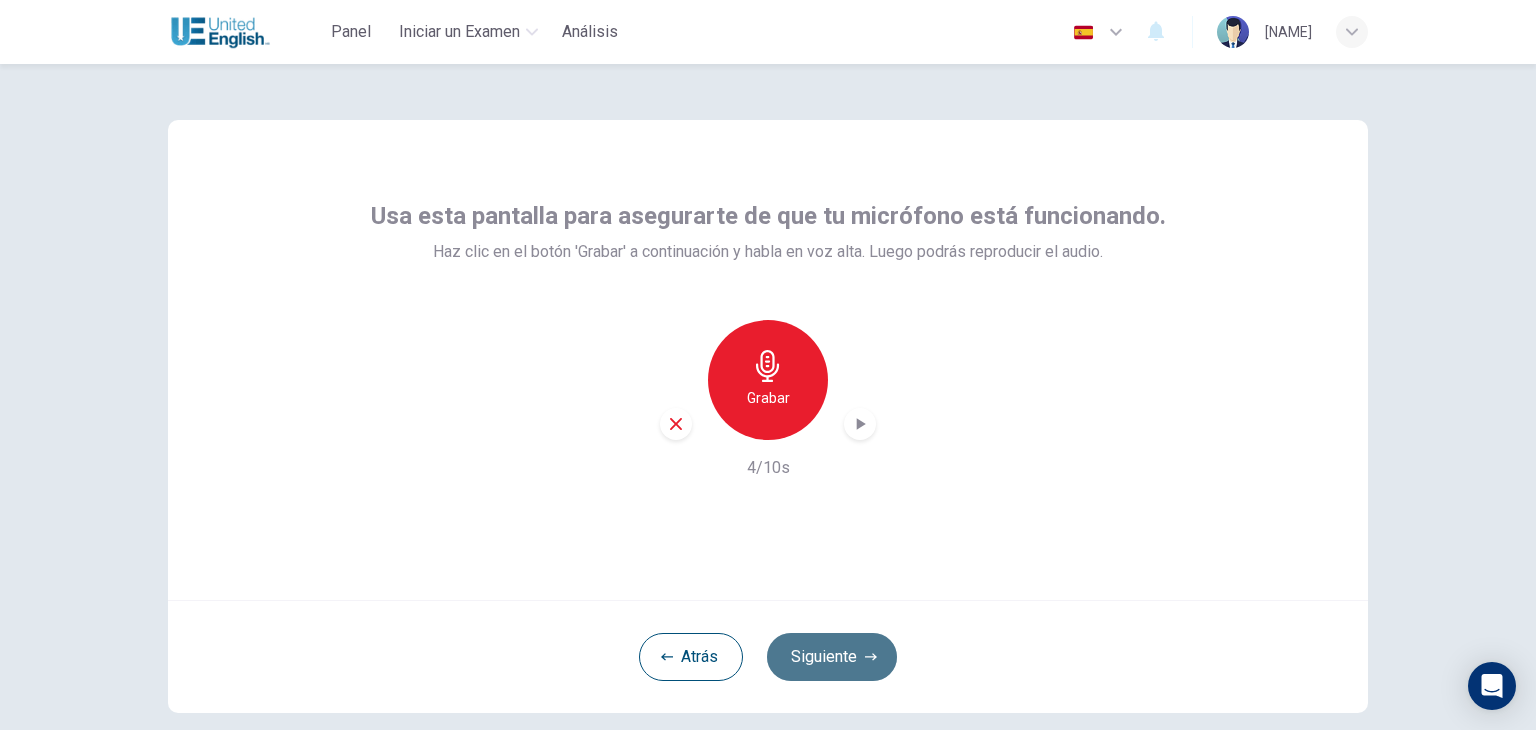 click on "Siguiente" at bounding box center (832, 657) 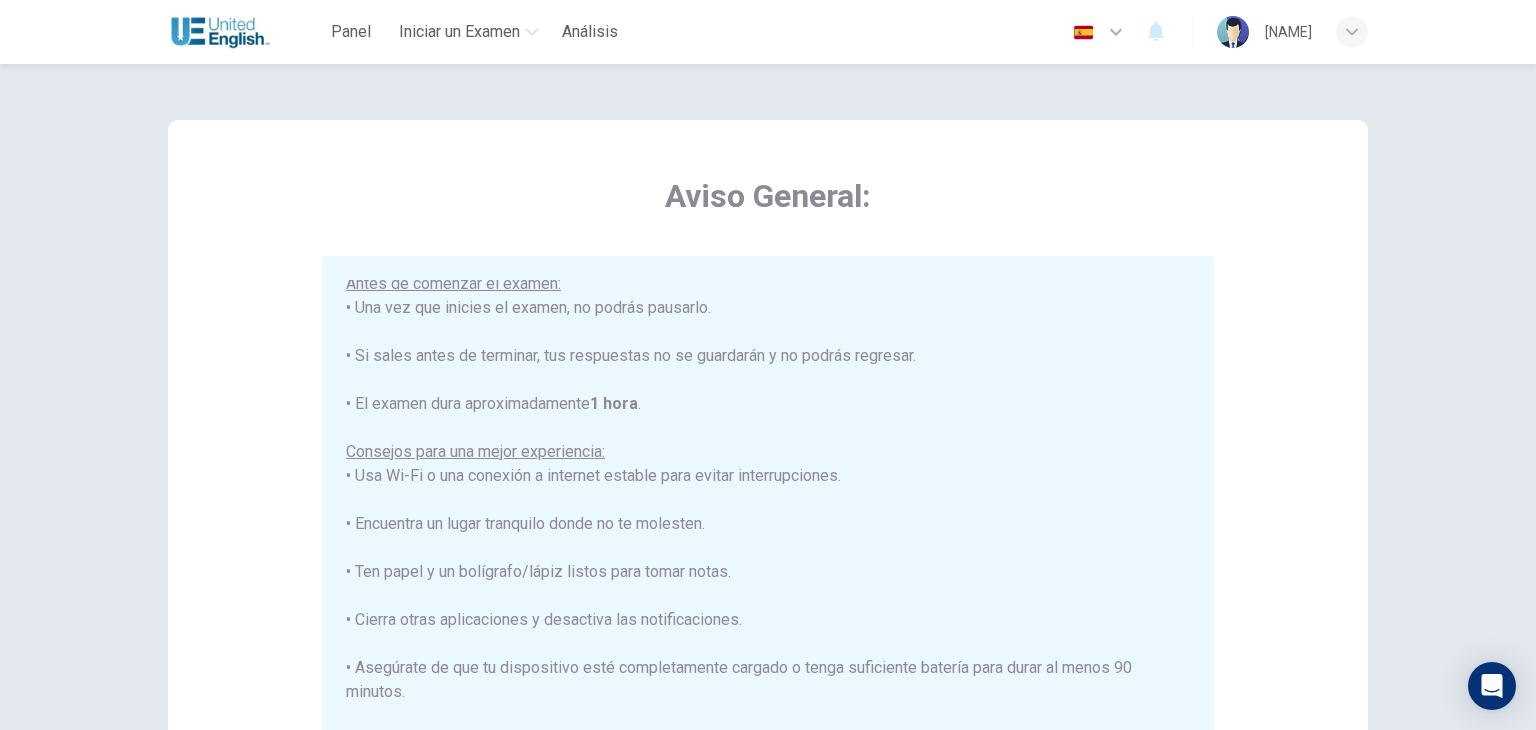 scroll, scrollTop: 239, scrollLeft: 0, axis: vertical 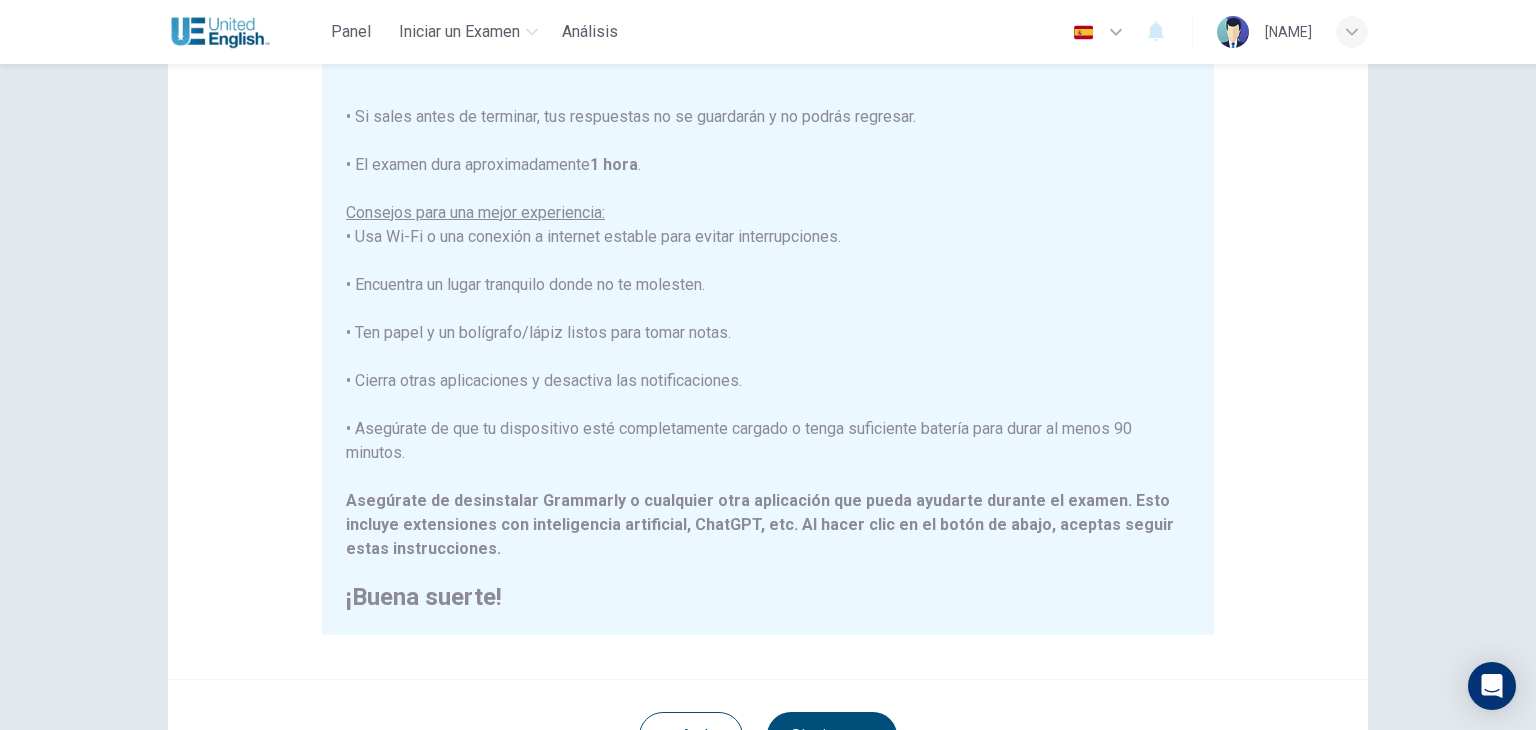click at bounding box center (1116, 32) 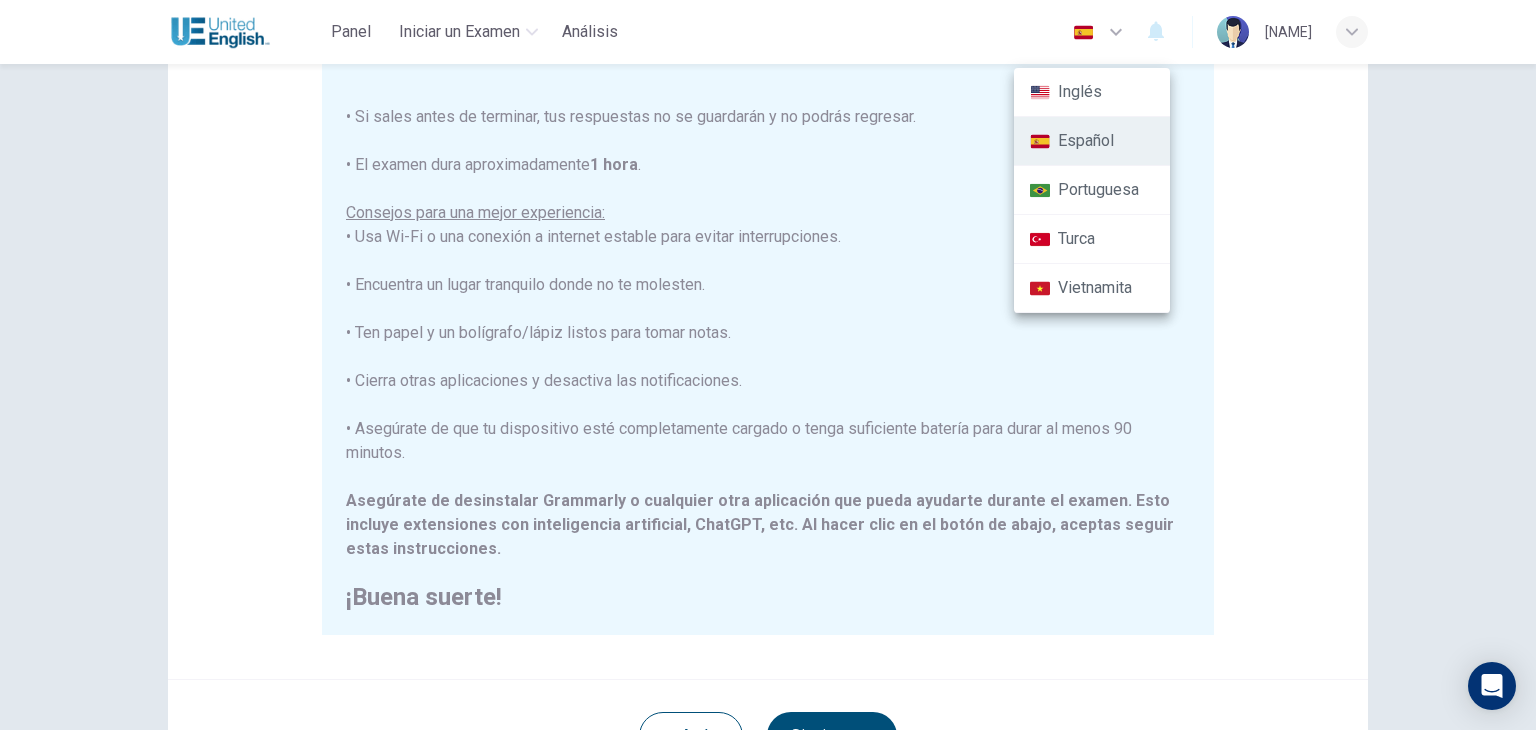 click on "Inglés" at bounding box center [1092, 92] 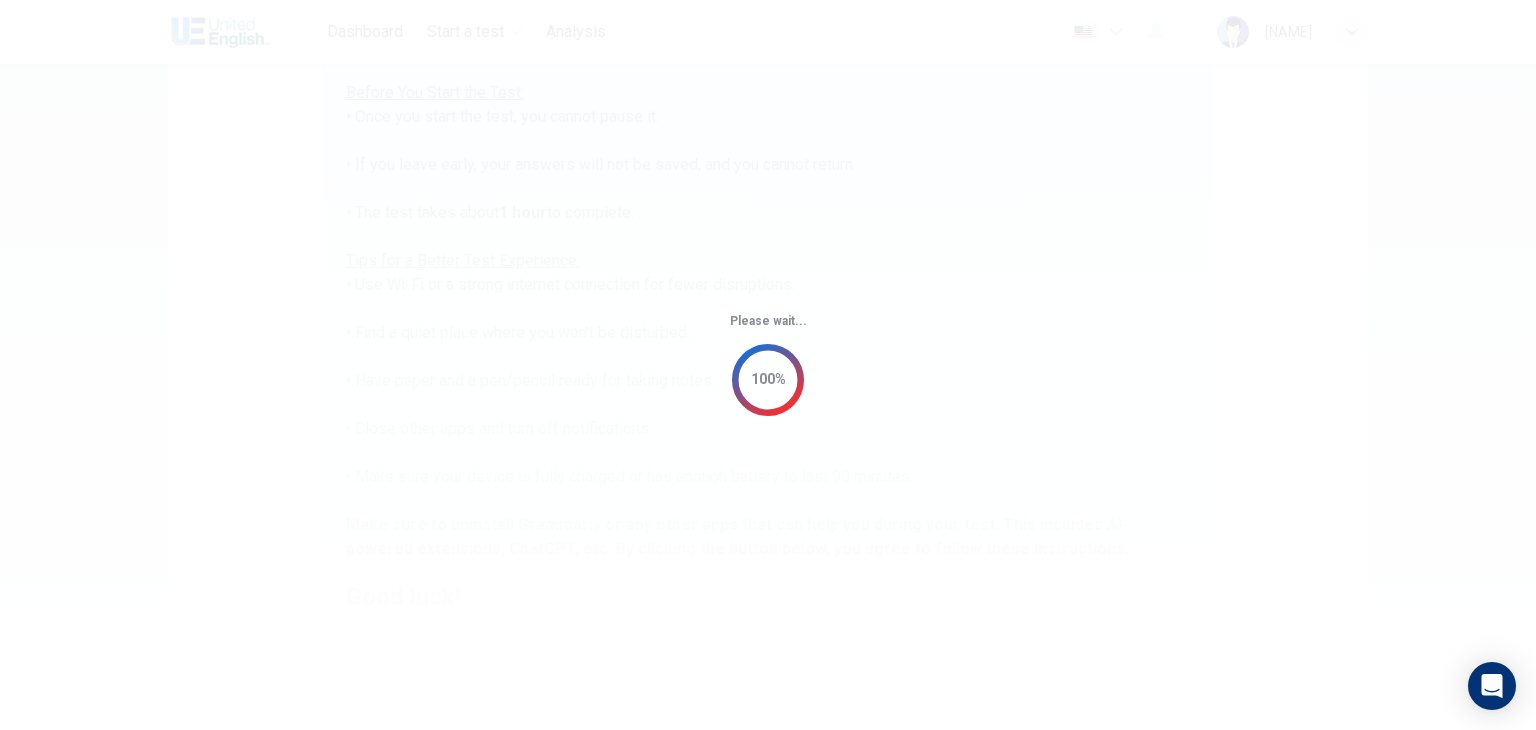 scroll, scrollTop: 191, scrollLeft: 0, axis: vertical 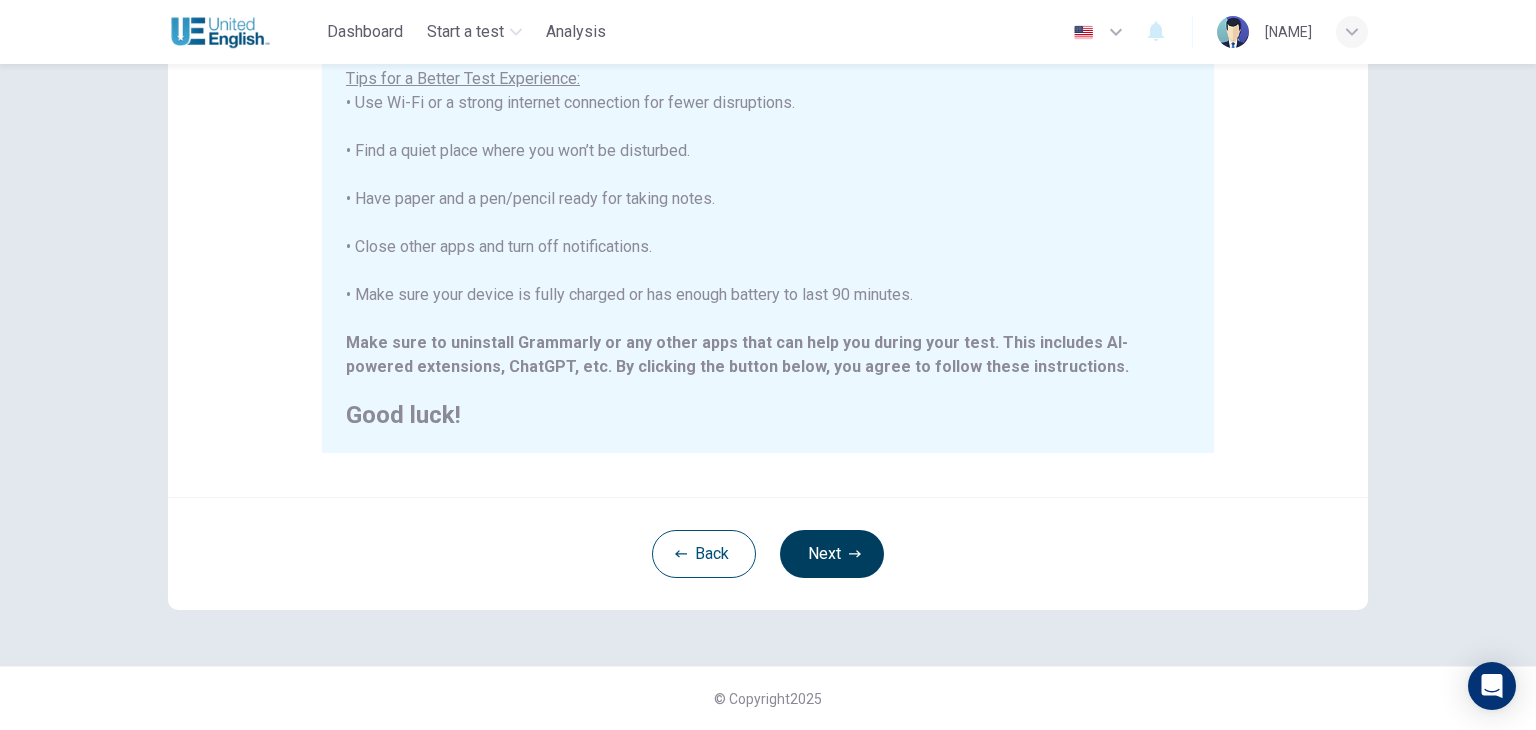 click on "Next" at bounding box center [832, 554] 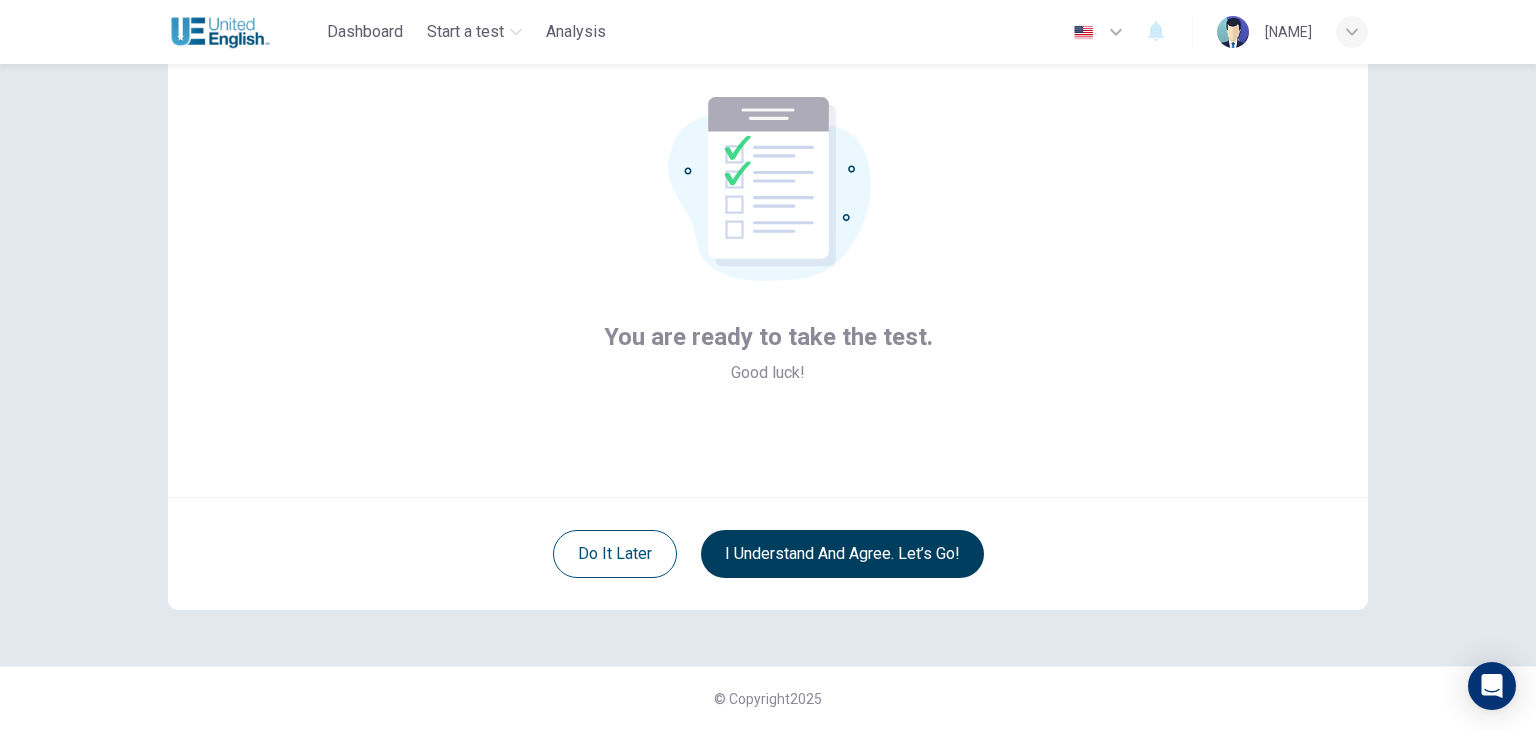 scroll, scrollTop: 103, scrollLeft: 0, axis: vertical 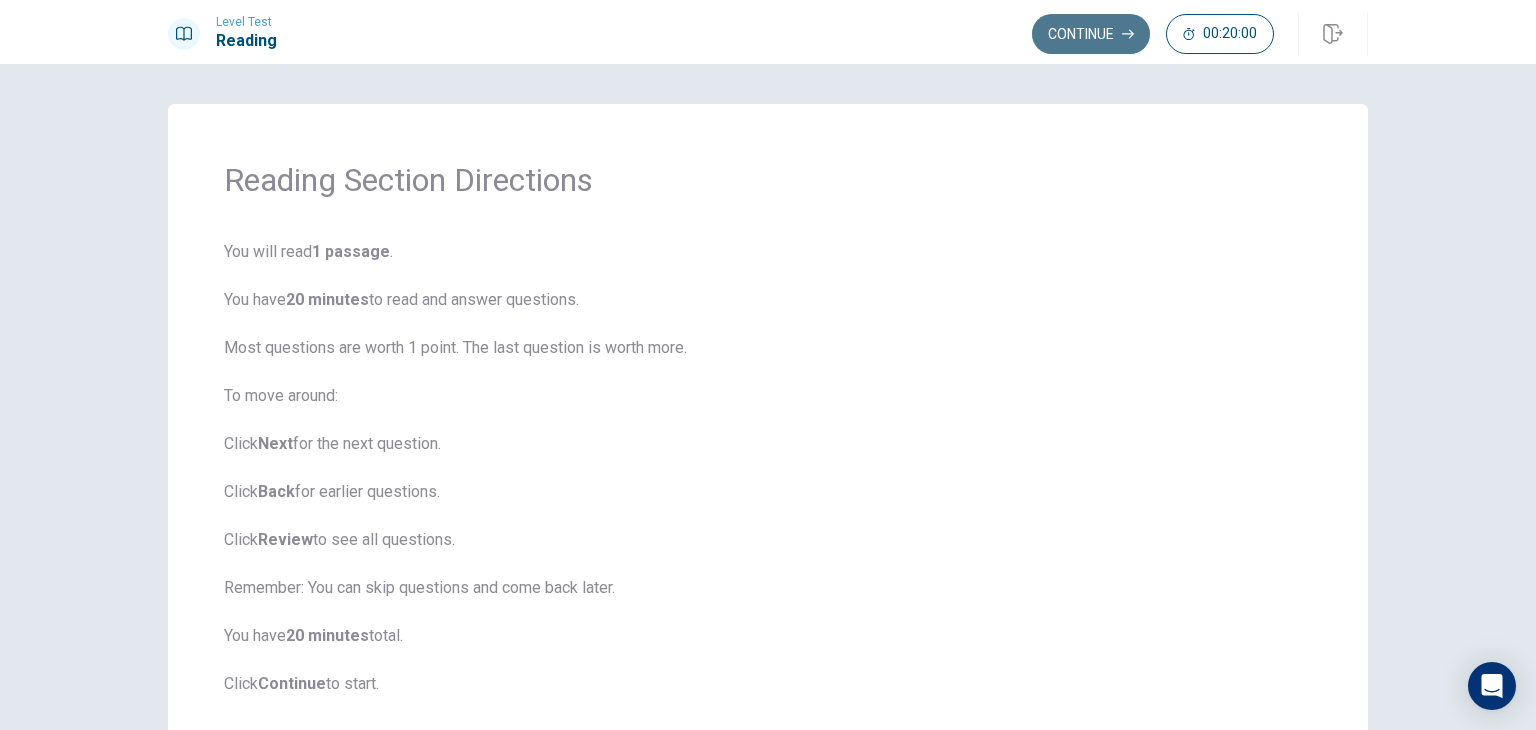 click on "Continue" at bounding box center (1091, 34) 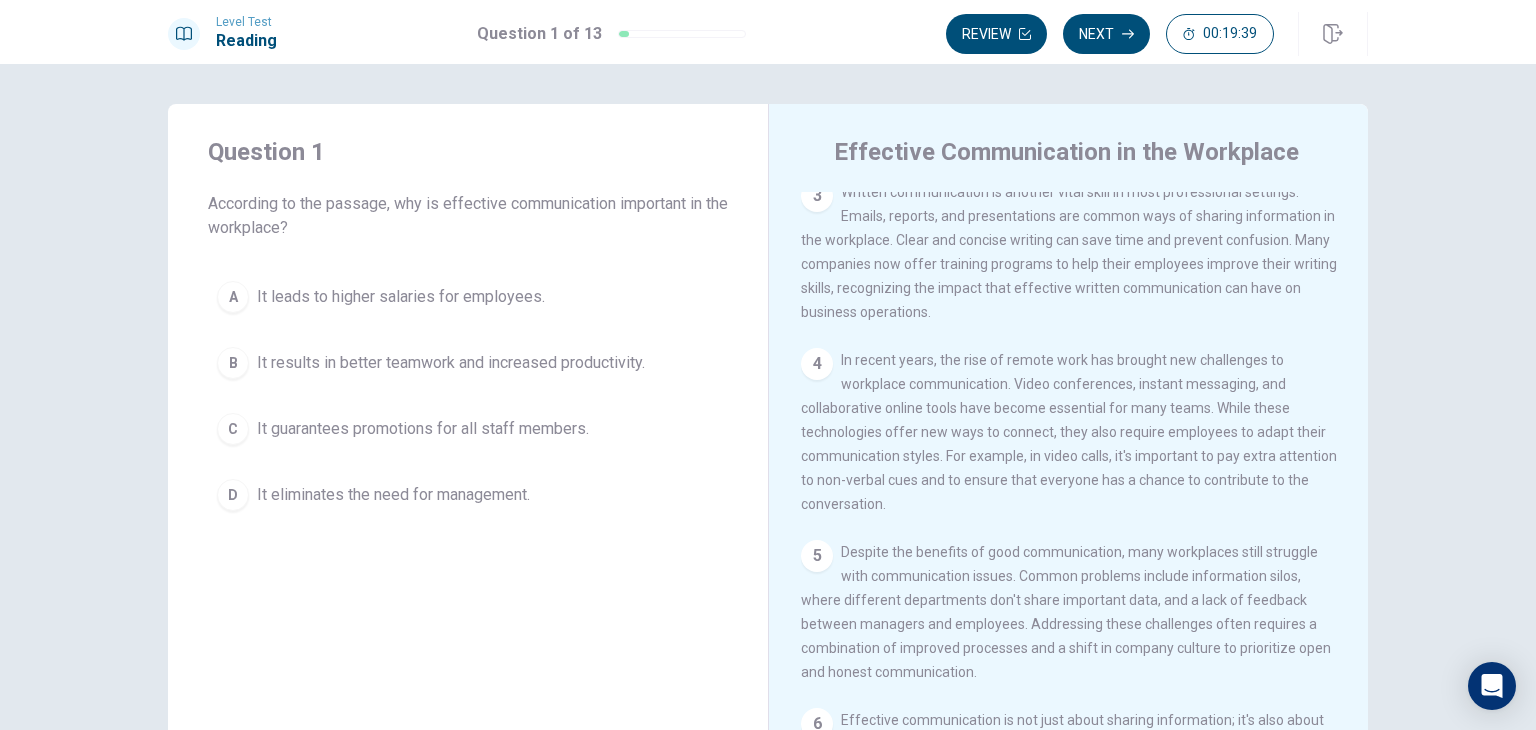 scroll, scrollTop: 461, scrollLeft: 0, axis: vertical 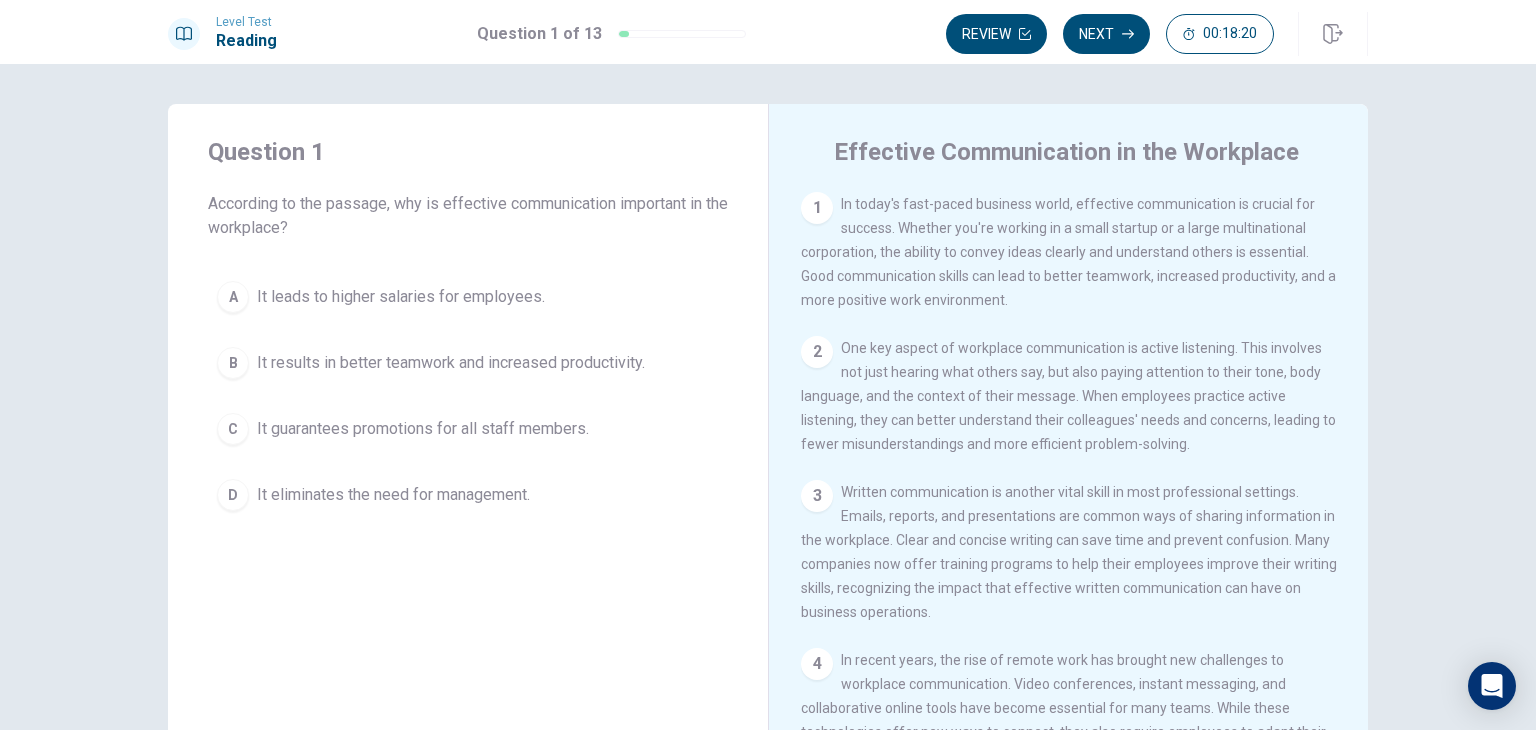 click on "B" at bounding box center [233, 297] 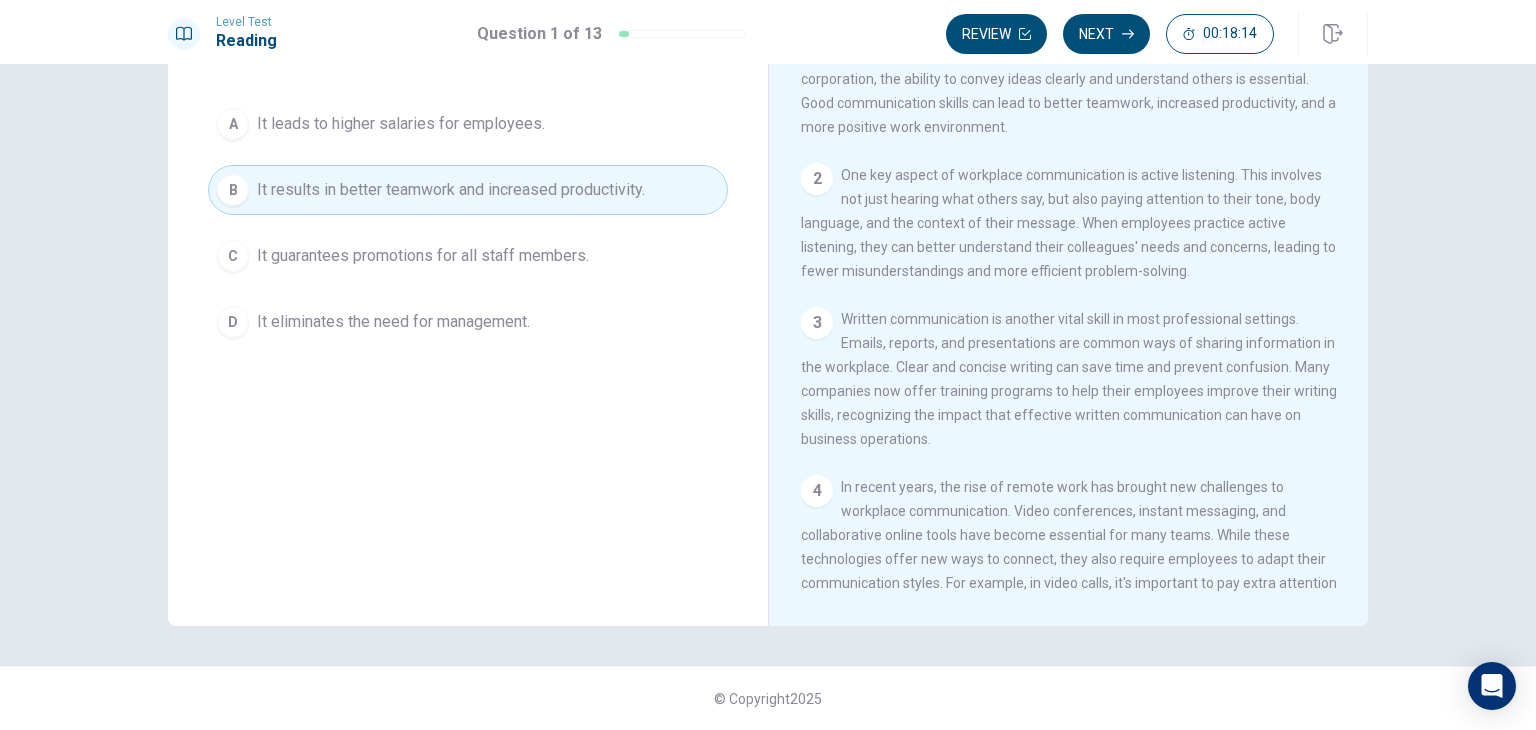 scroll, scrollTop: 0, scrollLeft: 0, axis: both 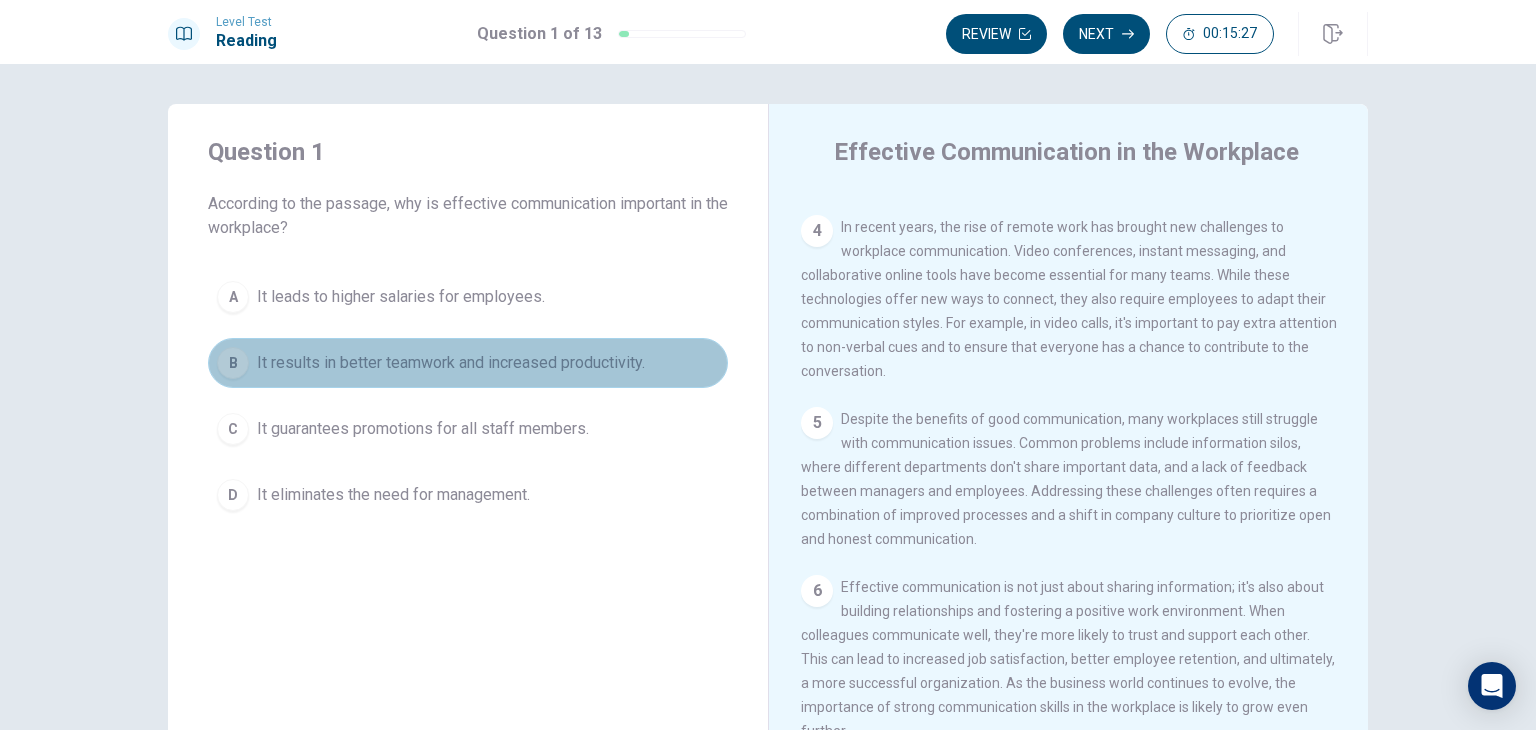 click on "It results in better teamwork and increased productivity." at bounding box center (451, 363) 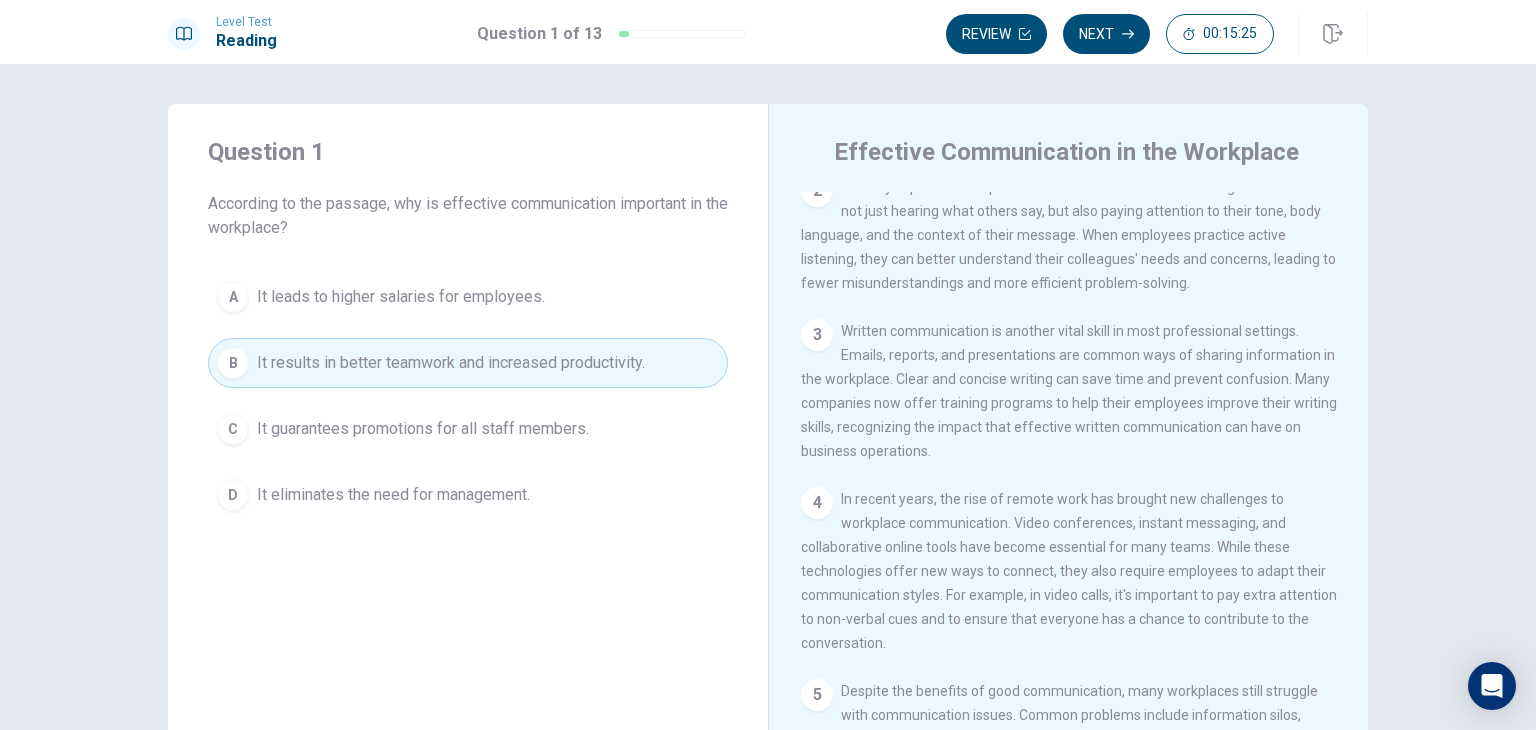 scroll, scrollTop: 0, scrollLeft: 0, axis: both 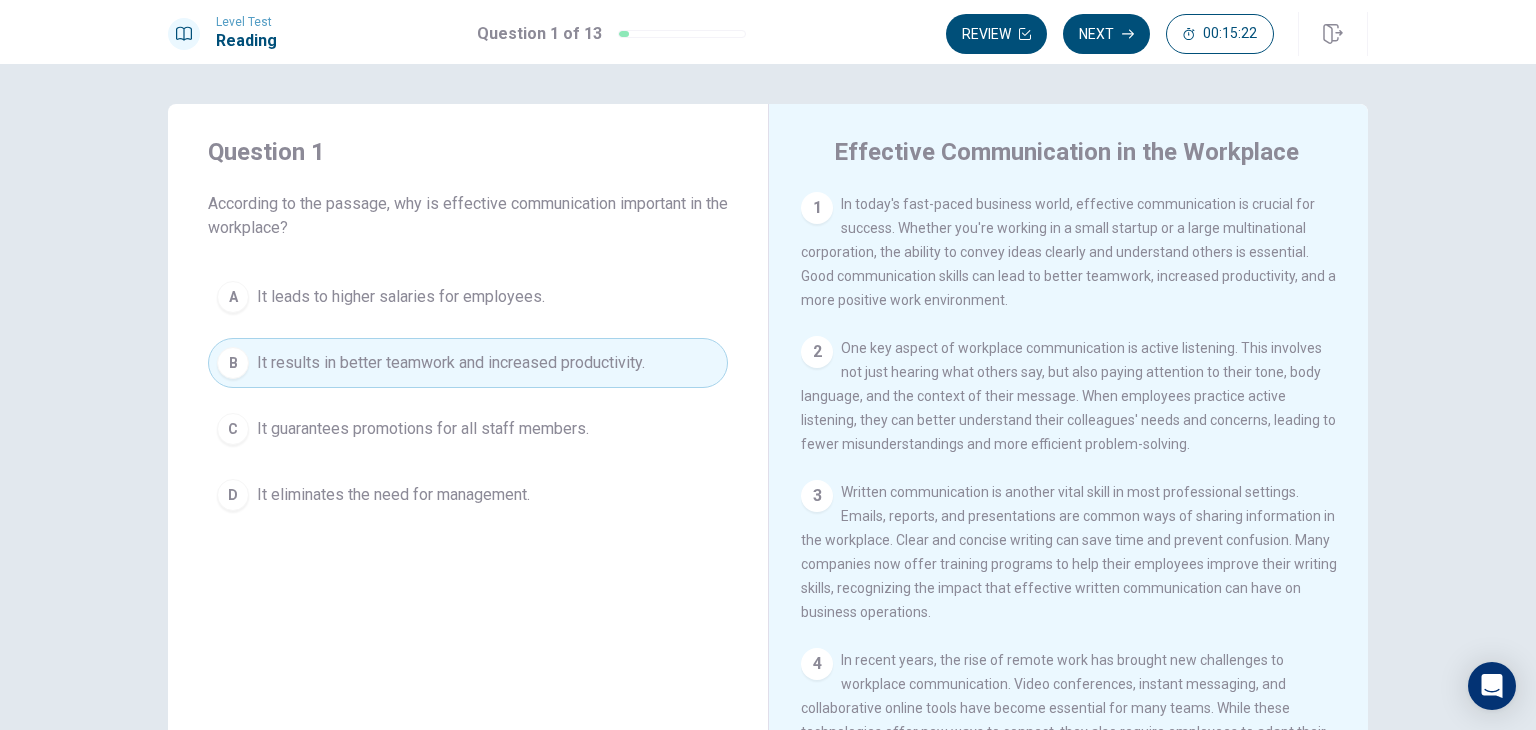 click on "Next" at bounding box center [1106, 34] 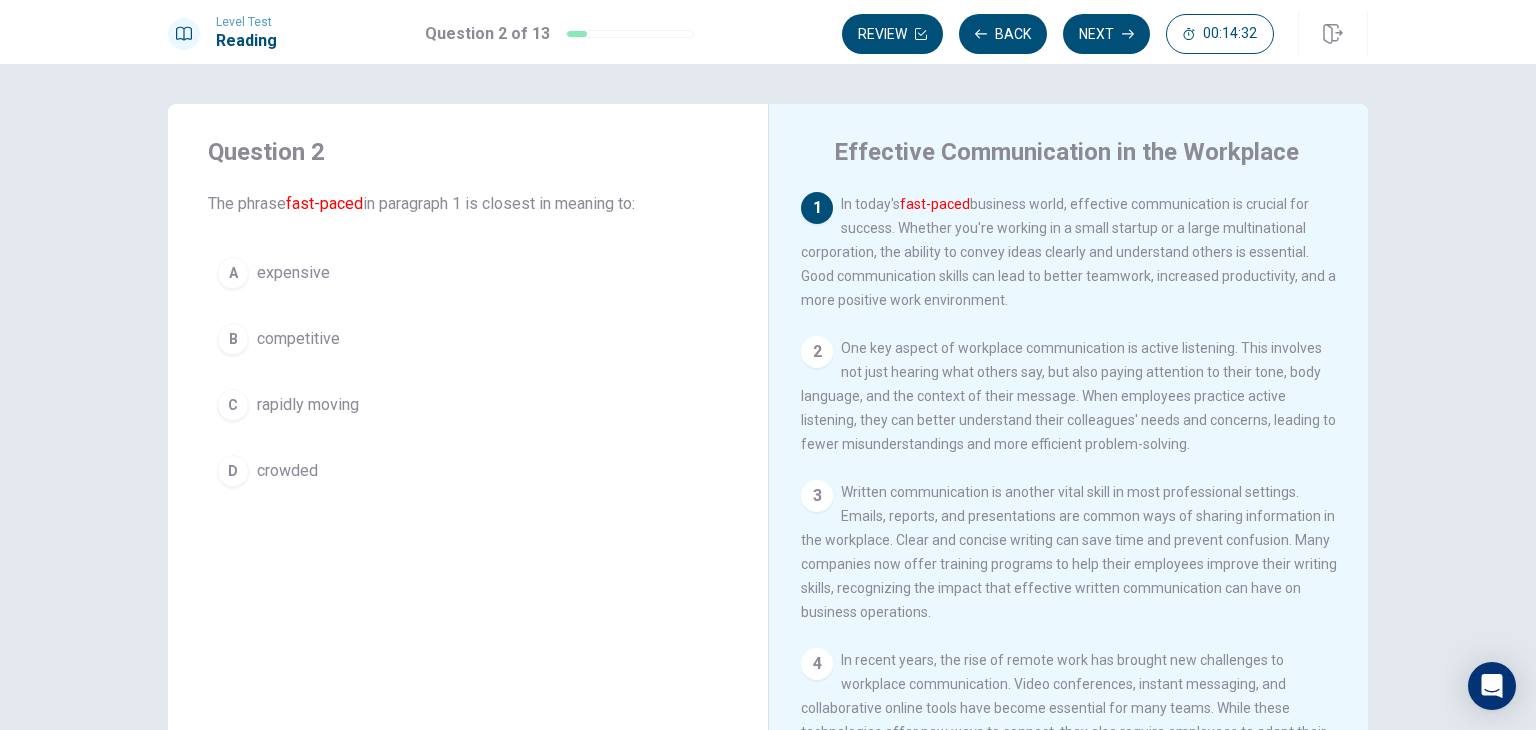 click on "rapidly moving" at bounding box center [293, 273] 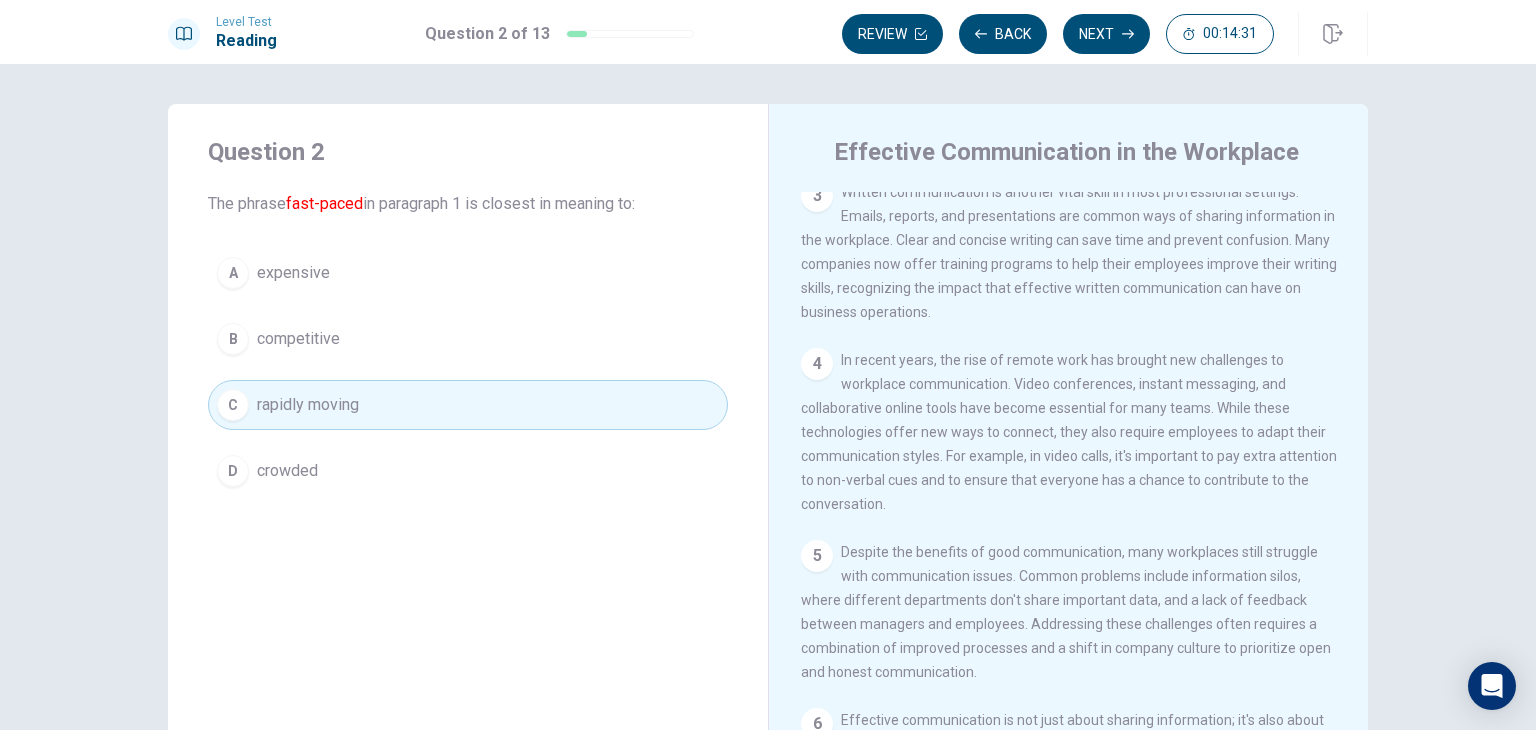scroll, scrollTop: 400, scrollLeft: 0, axis: vertical 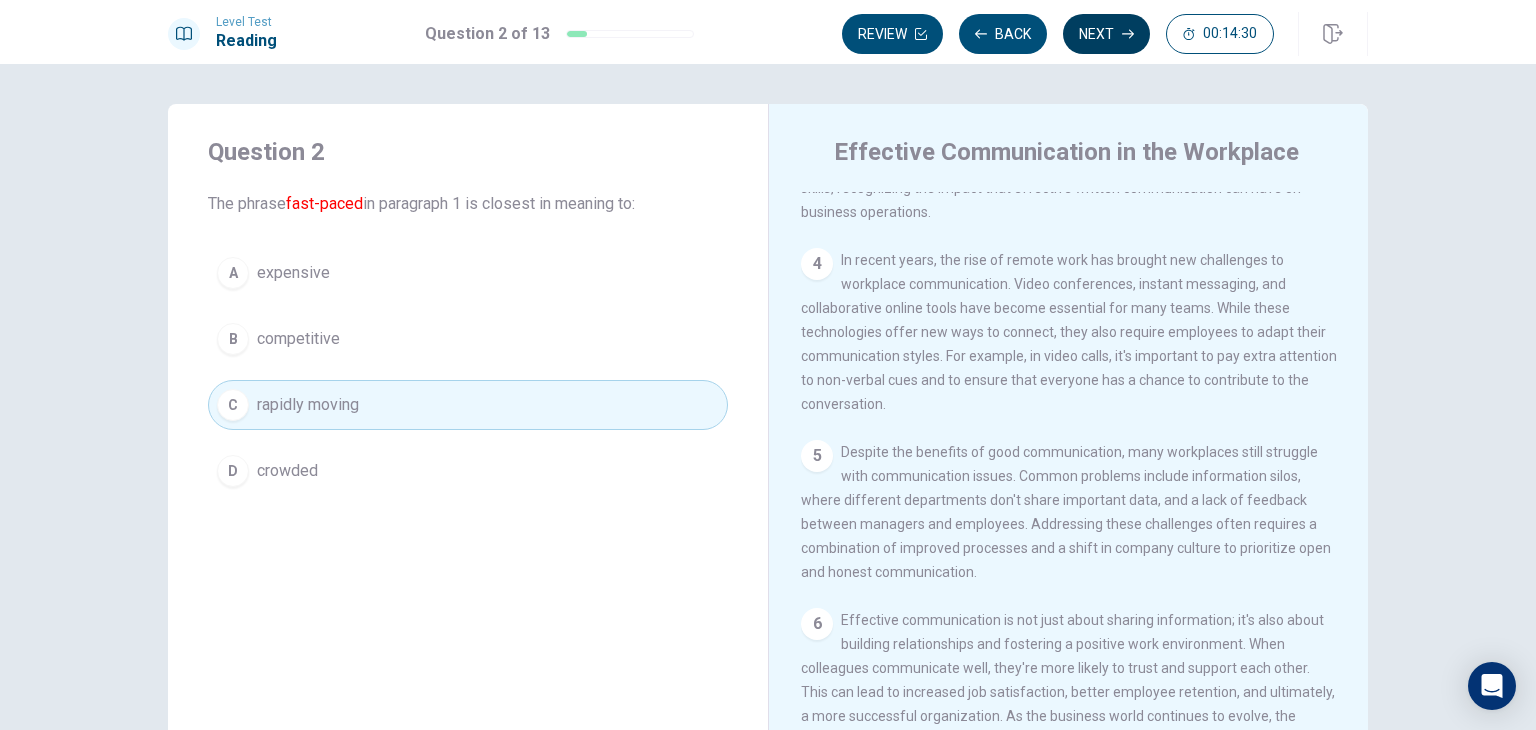 click on "Next" at bounding box center (1106, 34) 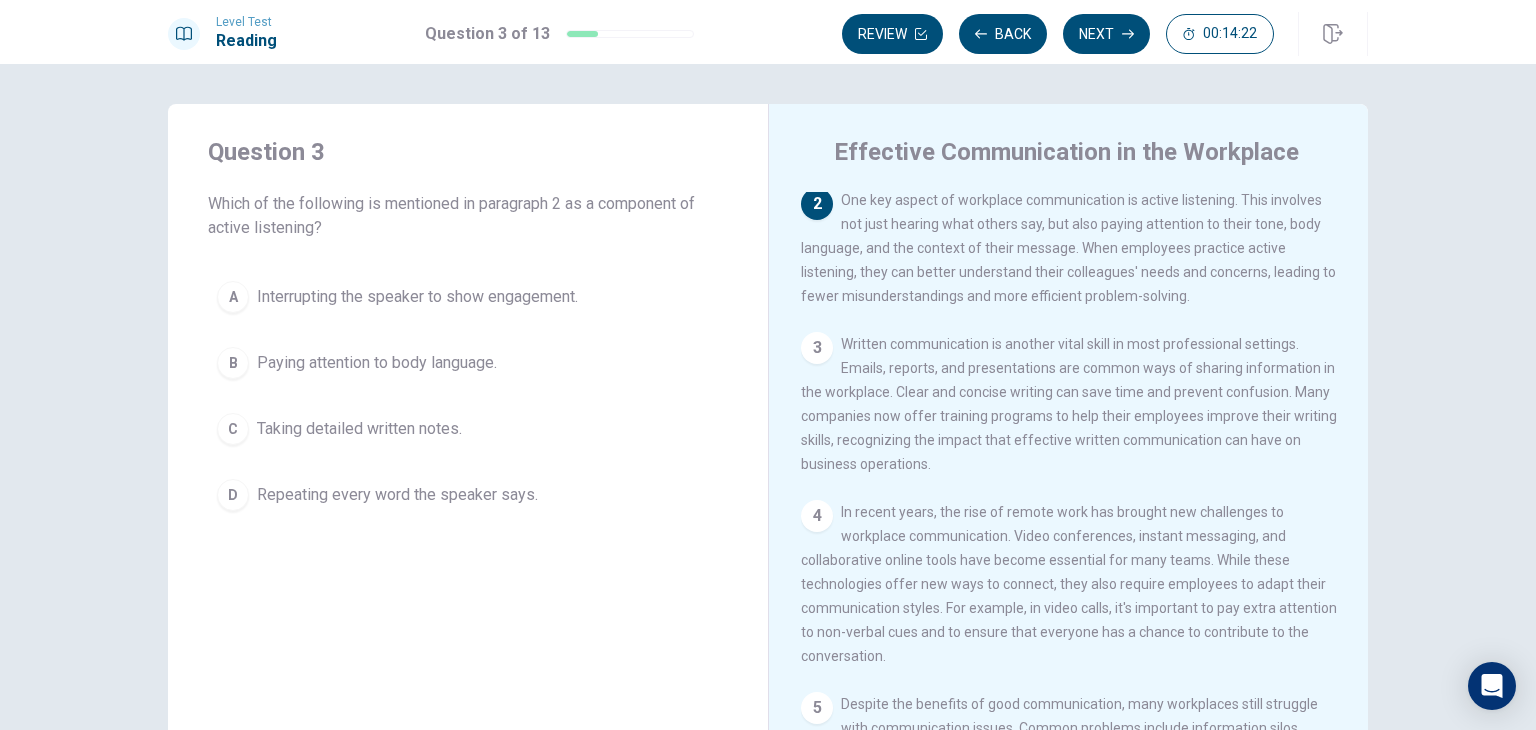 scroll, scrollTop: 48, scrollLeft: 0, axis: vertical 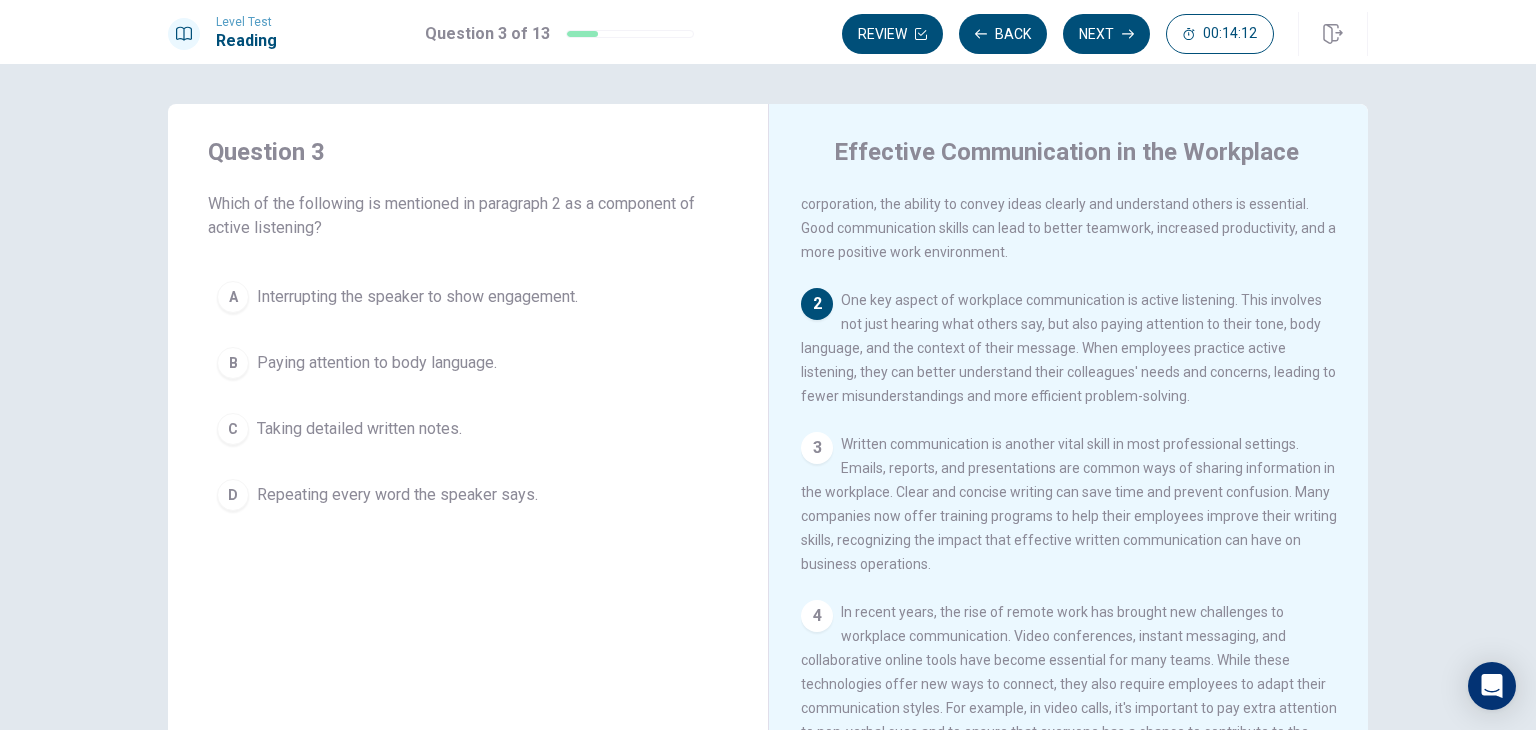 click on "Paying attention to body language." at bounding box center [417, 297] 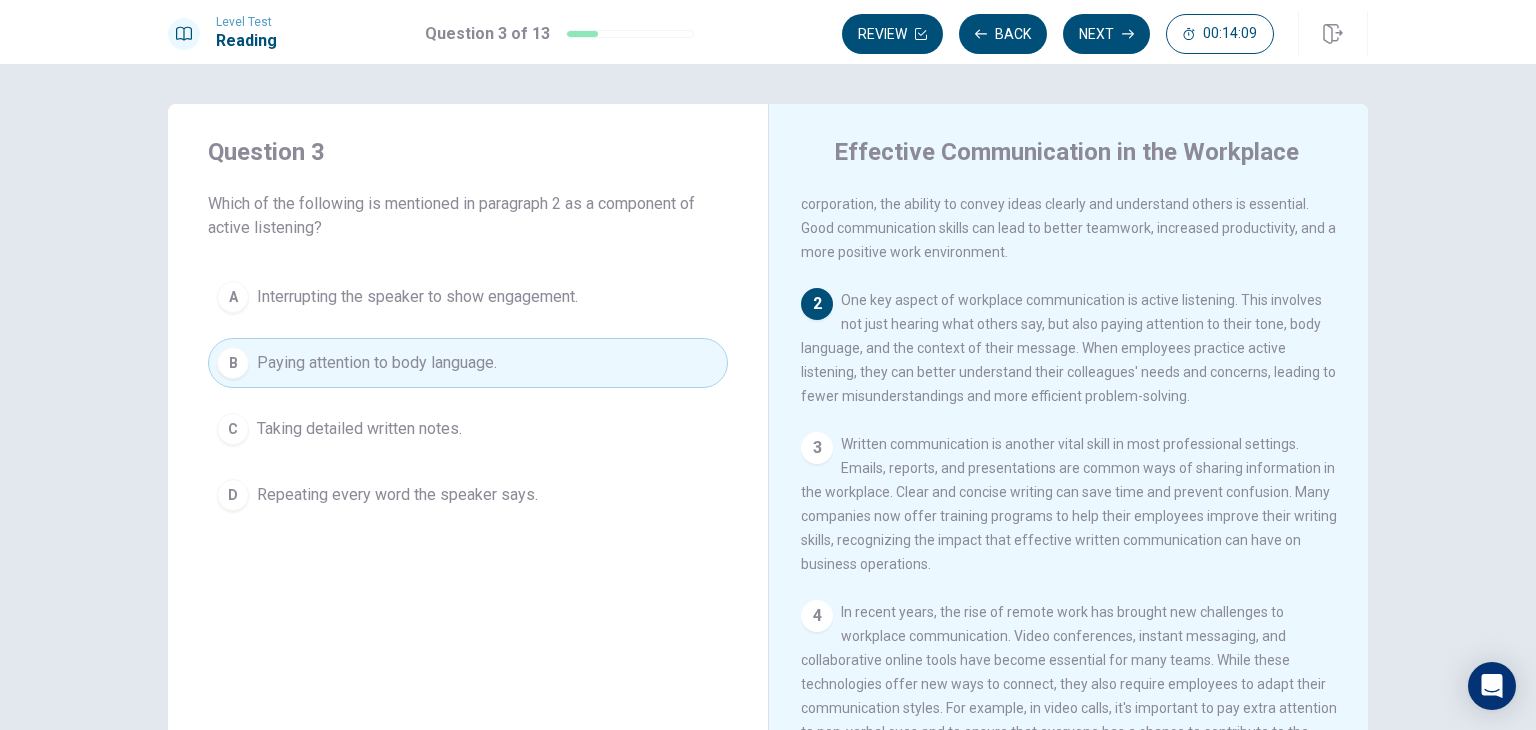 click on "Next" at bounding box center (1106, 34) 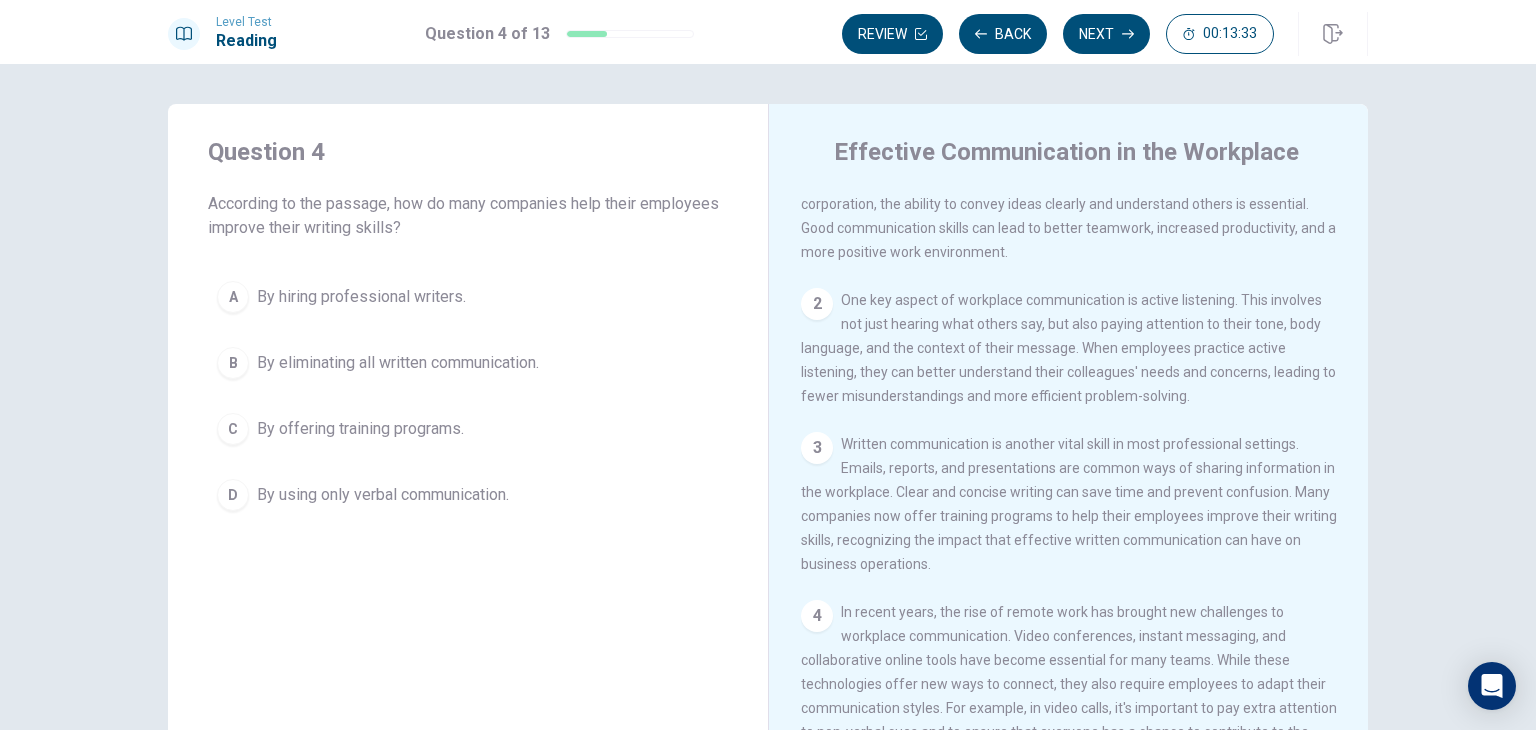 click on "By offering training programs." at bounding box center (361, 297) 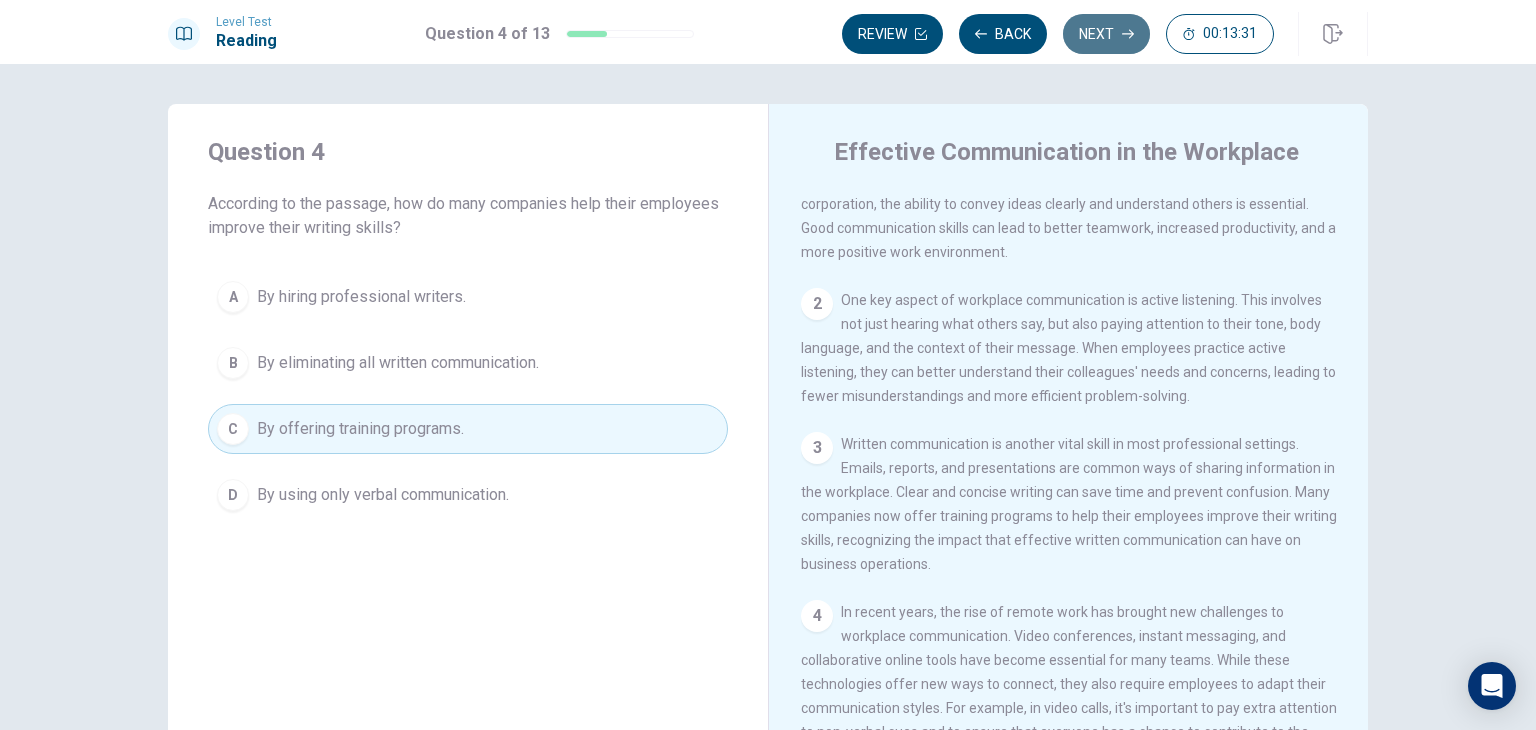 click on "Next" at bounding box center [1106, 34] 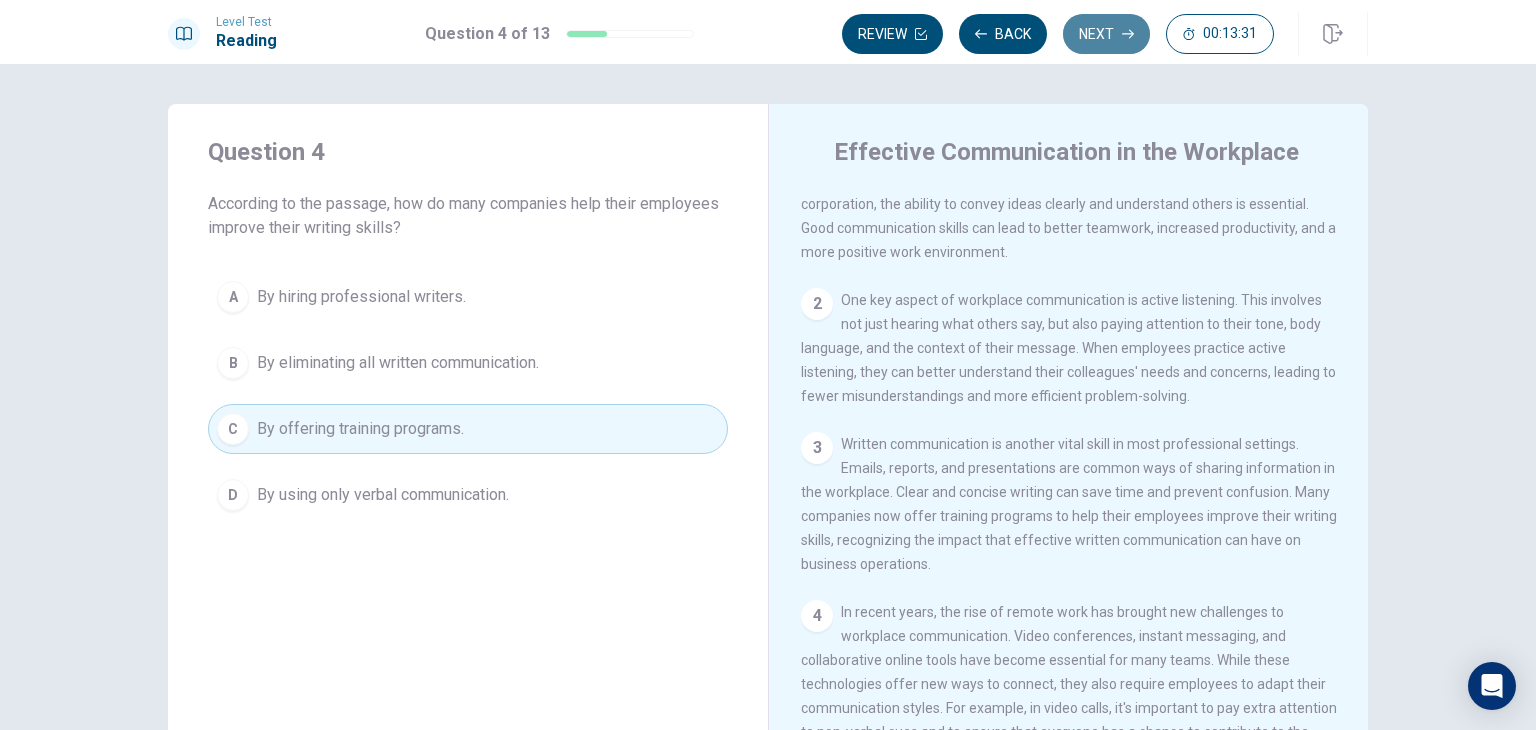 scroll, scrollTop: 0, scrollLeft: 0, axis: both 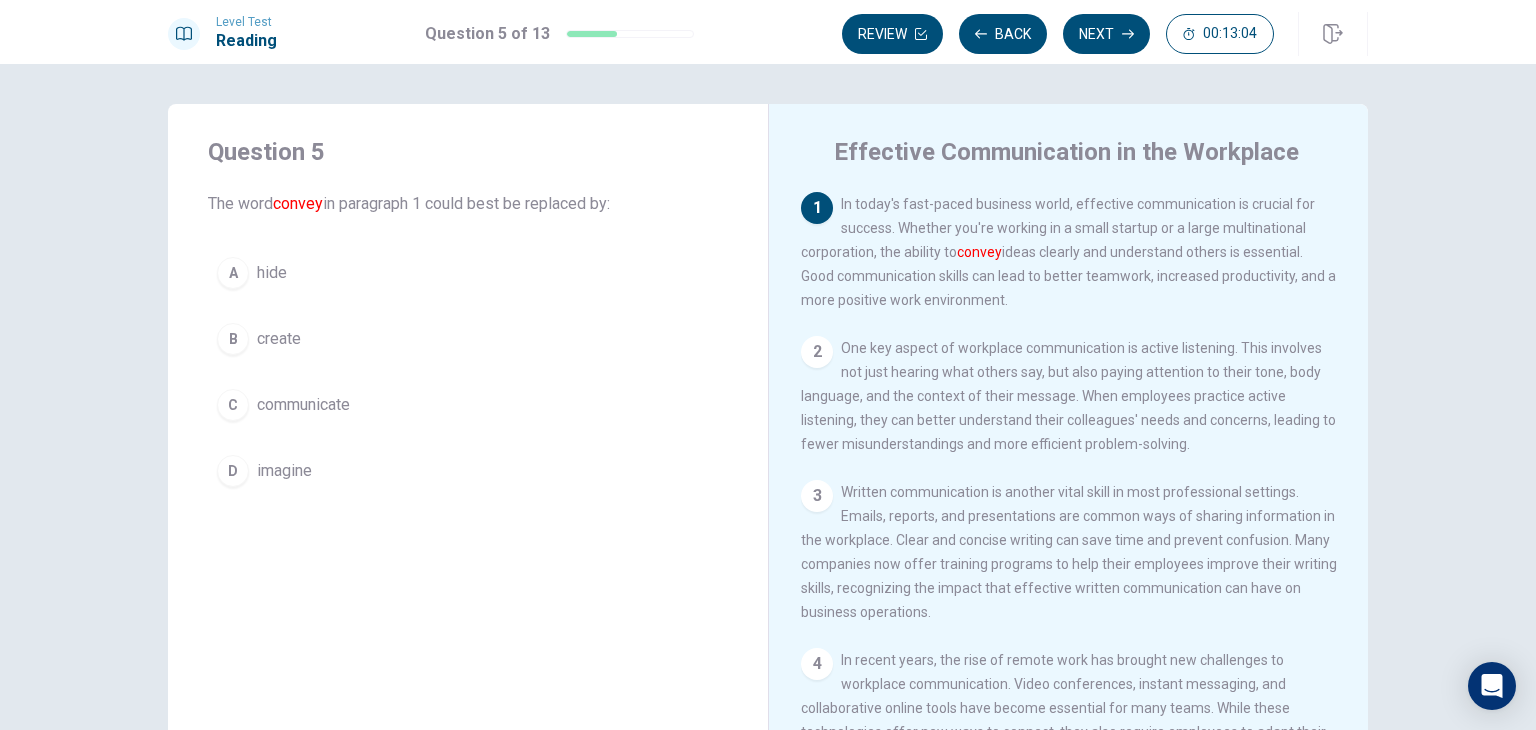 click on "communicate" at bounding box center [272, 273] 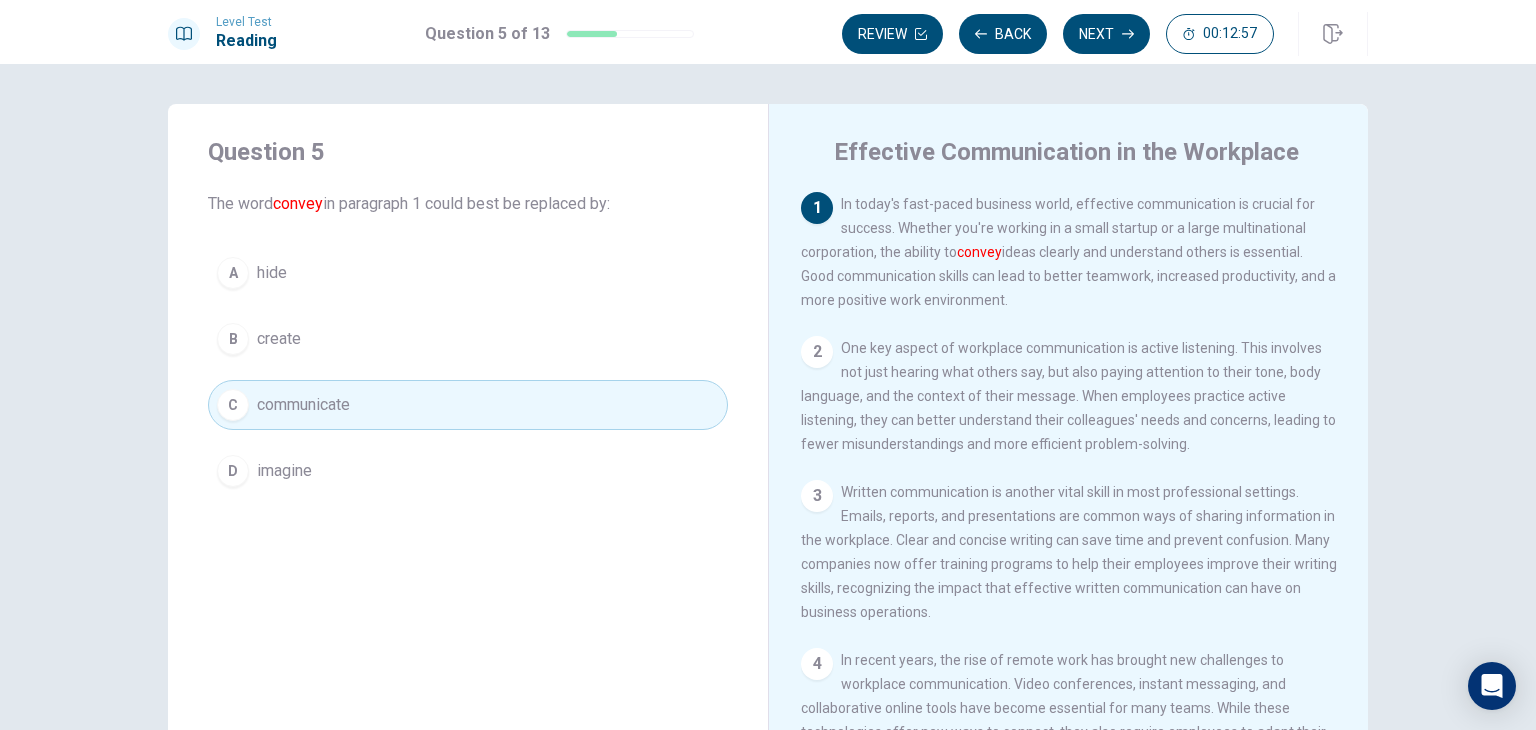 drag, startPoint x: 1085, startPoint y: 34, endPoint x: 1085, endPoint y: 45, distance: 11 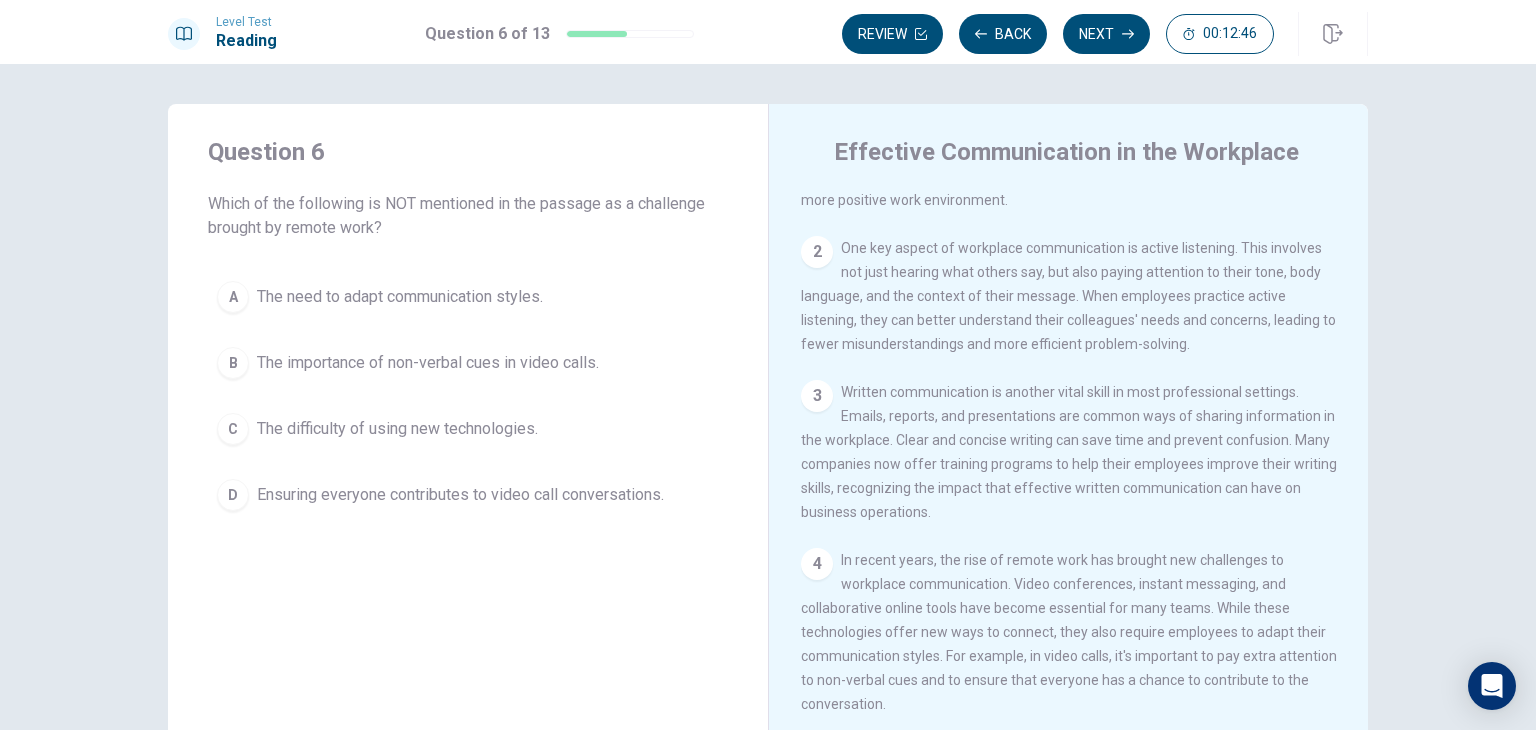 scroll, scrollTop: 200, scrollLeft: 0, axis: vertical 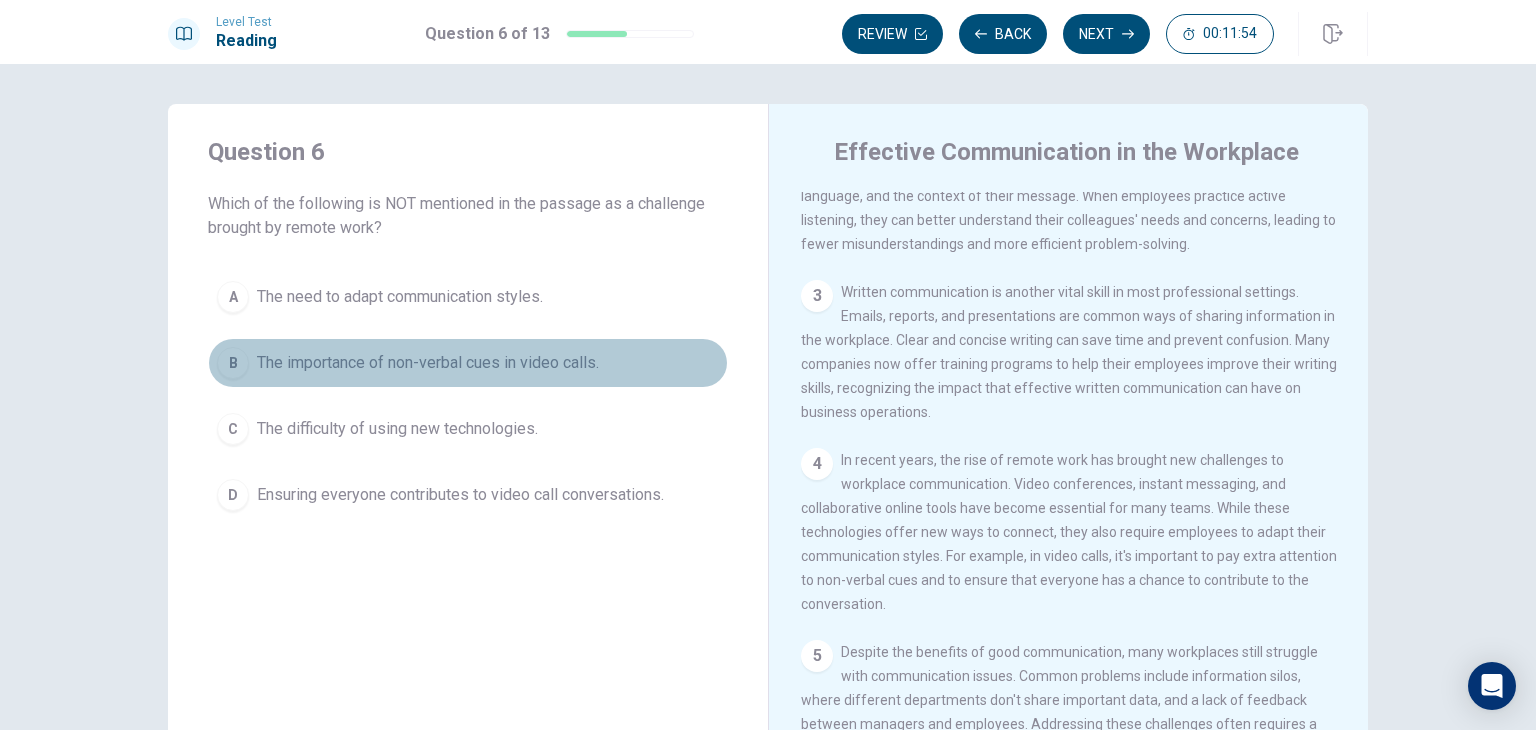 click on "The importance of non-verbal cues in video calls." at bounding box center (400, 297) 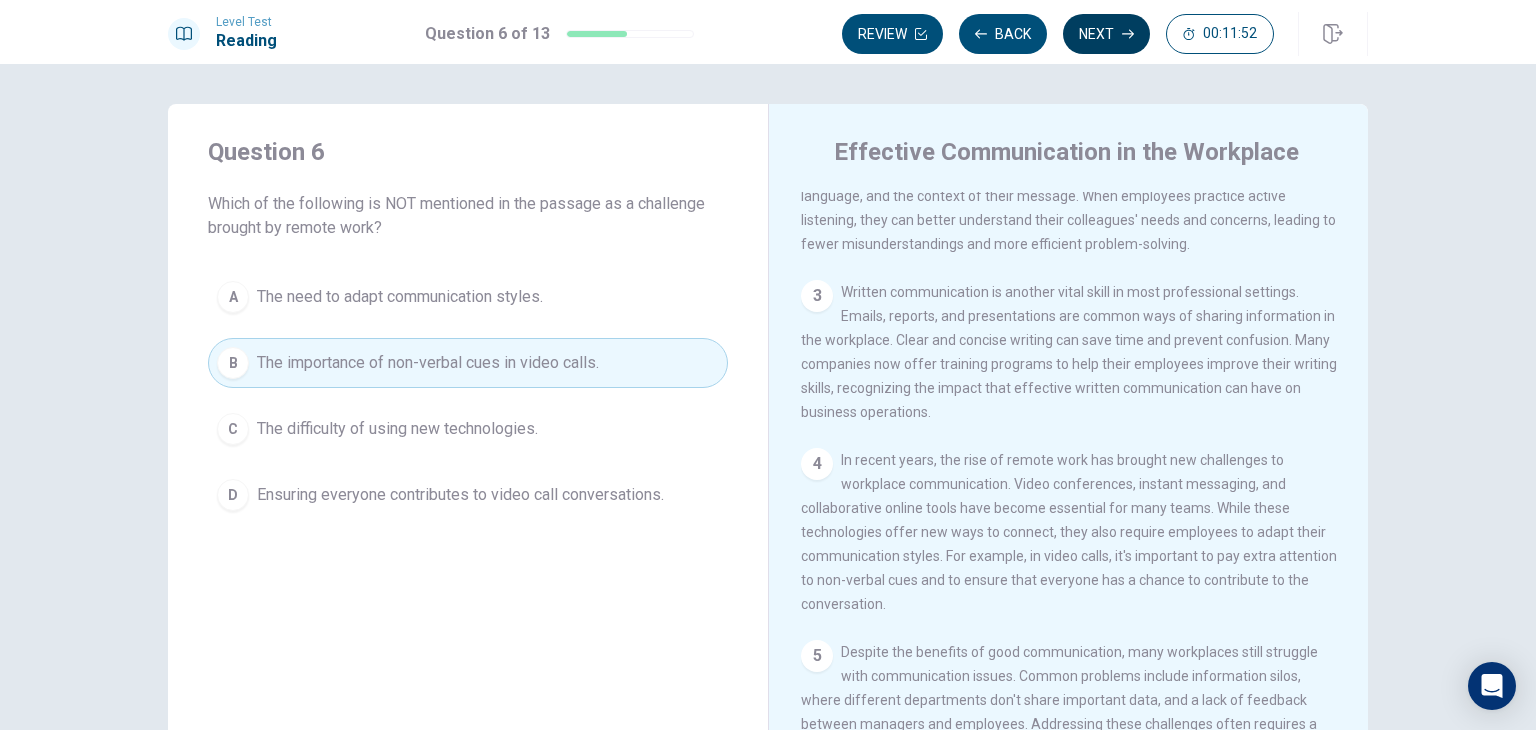 click on "Next" at bounding box center (1106, 34) 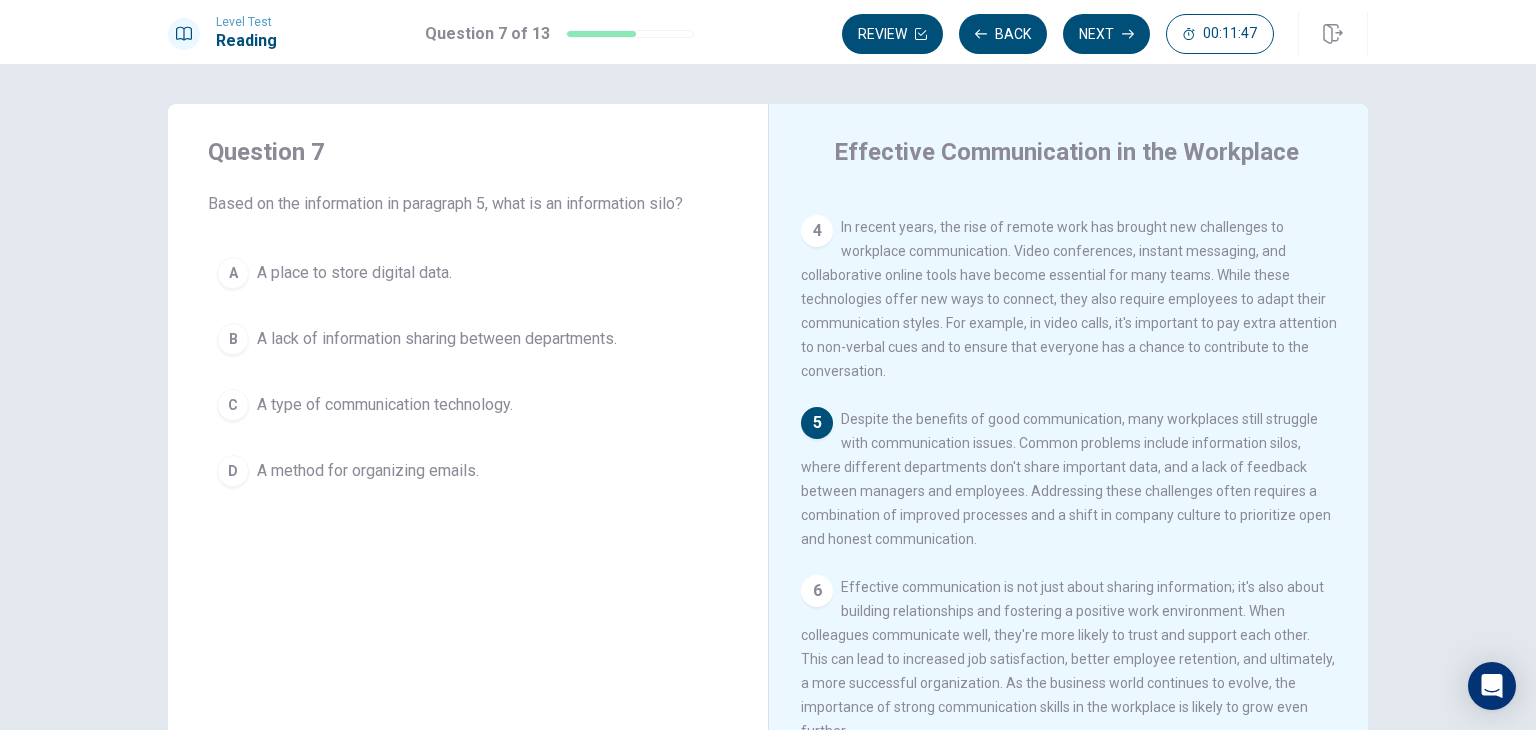 scroll, scrollTop: 461, scrollLeft: 0, axis: vertical 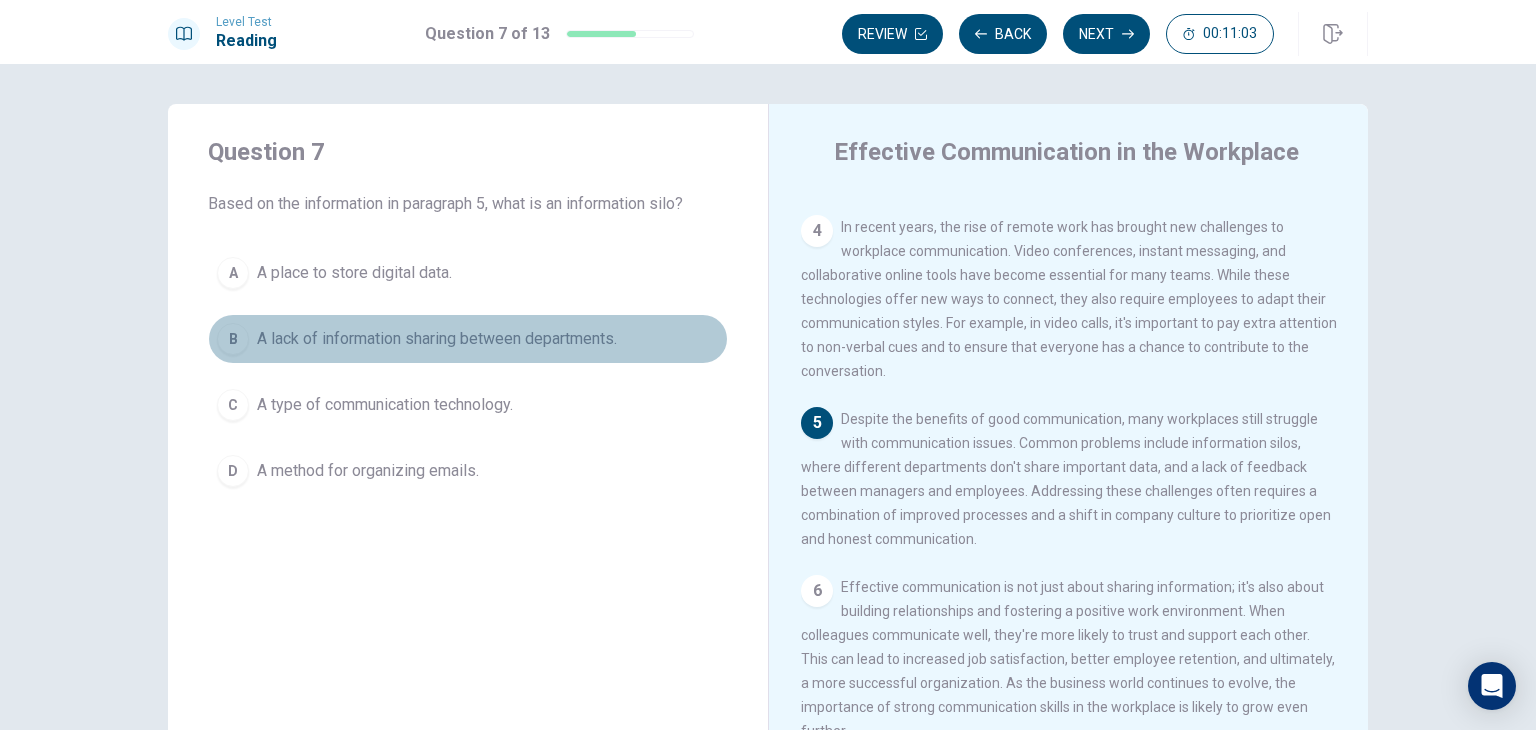 click on "A lack of information sharing between departments." at bounding box center (354, 273) 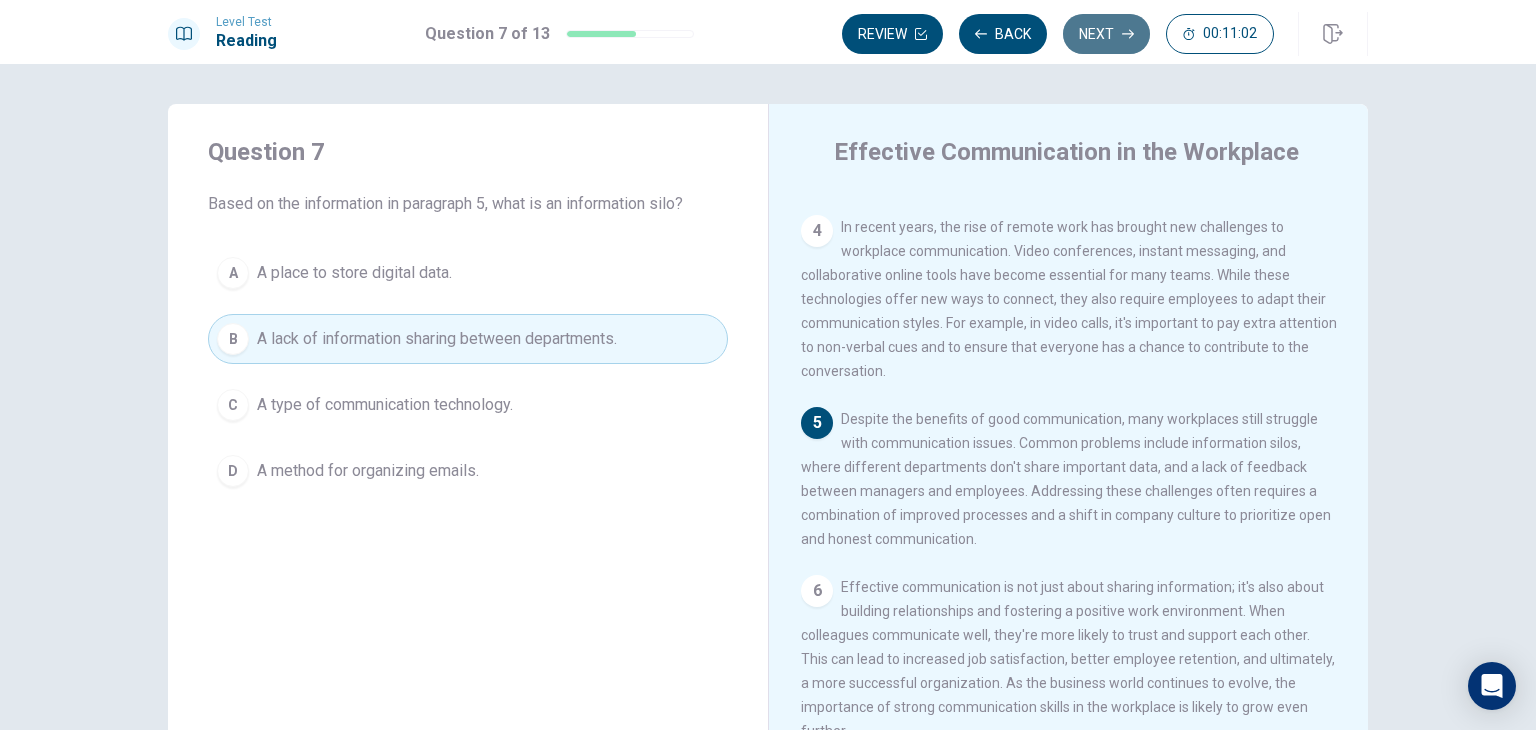 click on "Next" at bounding box center (1106, 34) 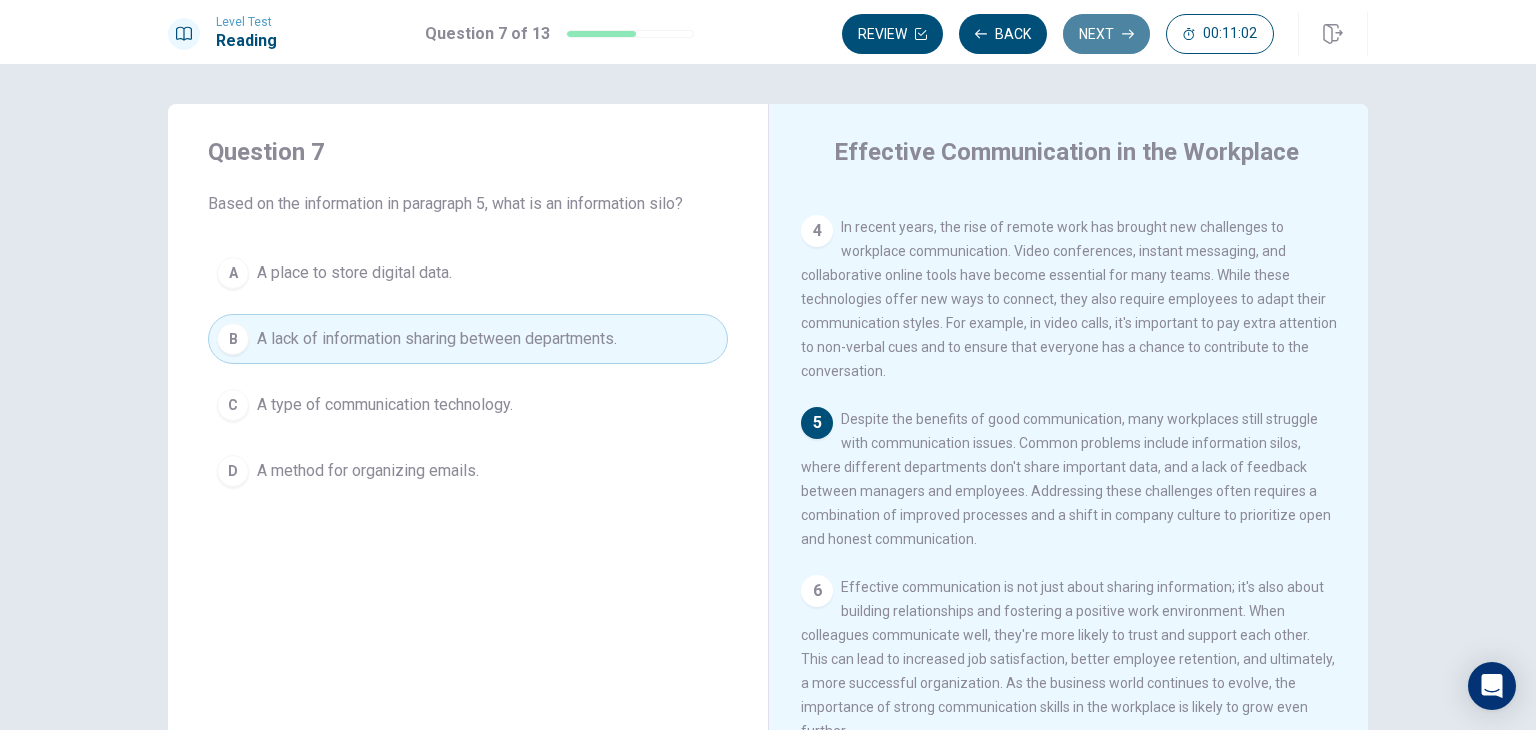 scroll, scrollTop: 296, scrollLeft: 0, axis: vertical 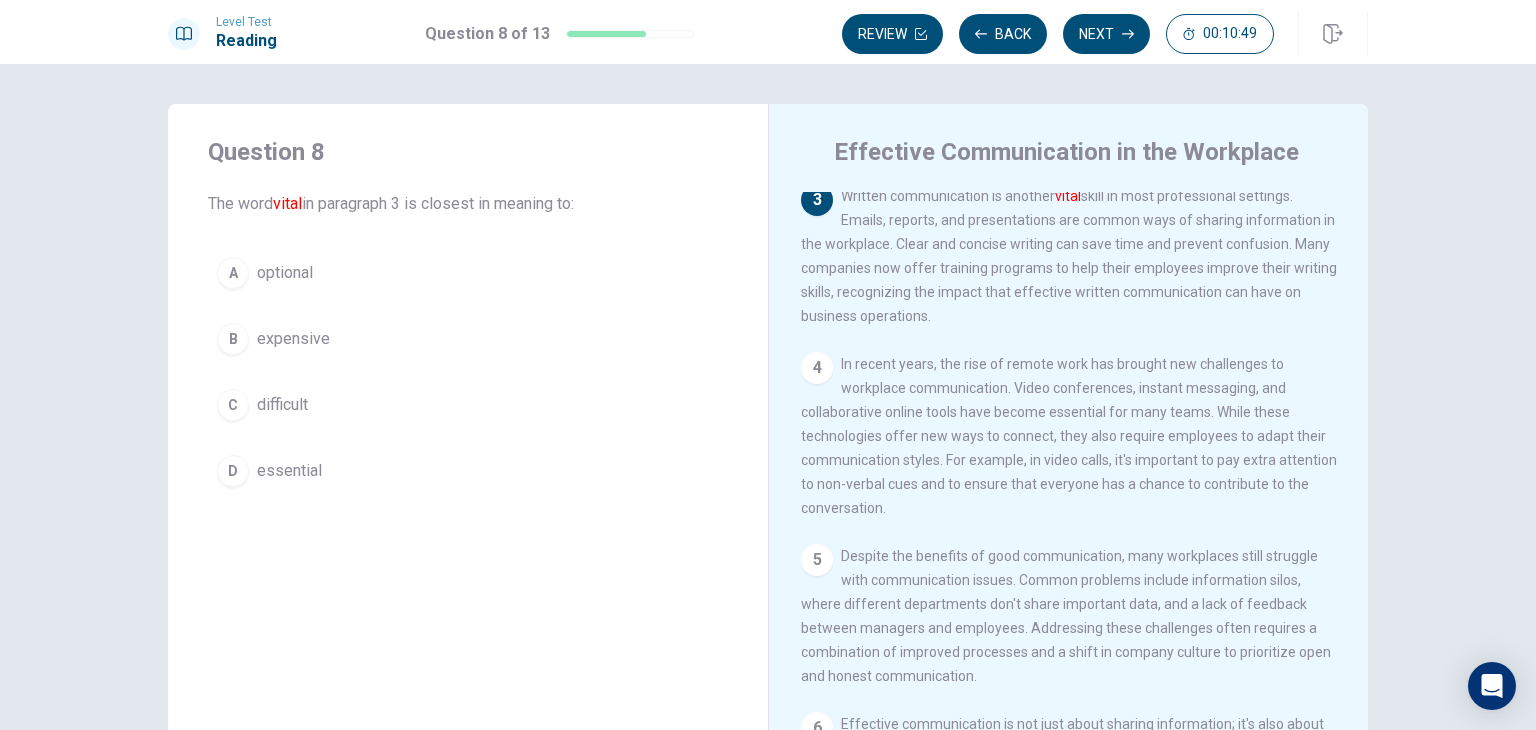 click on "essential" at bounding box center [285, 273] 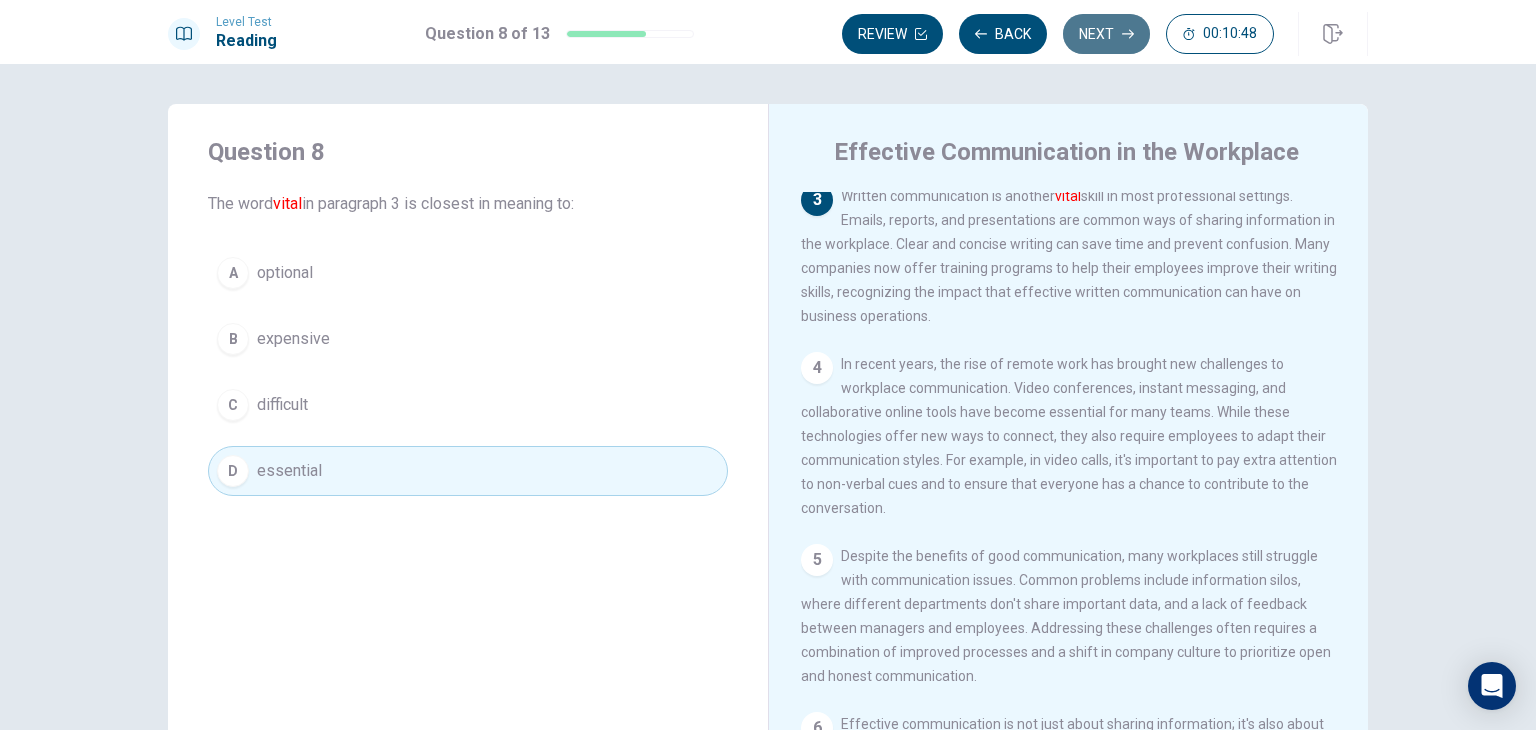 click on "Next" at bounding box center (1106, 34) 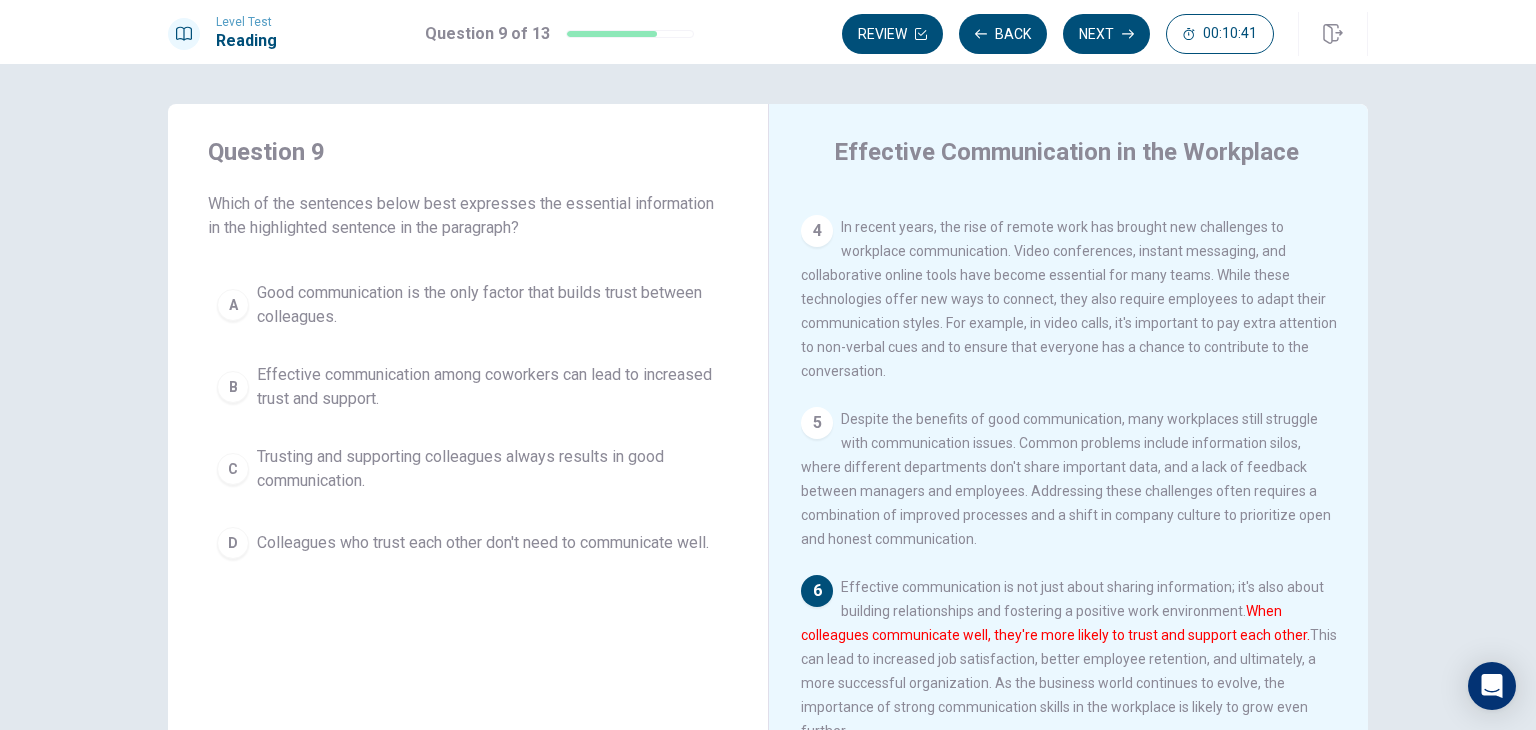 scroll, scrollTop: 100, scrollLeft: 0, axis: vertical 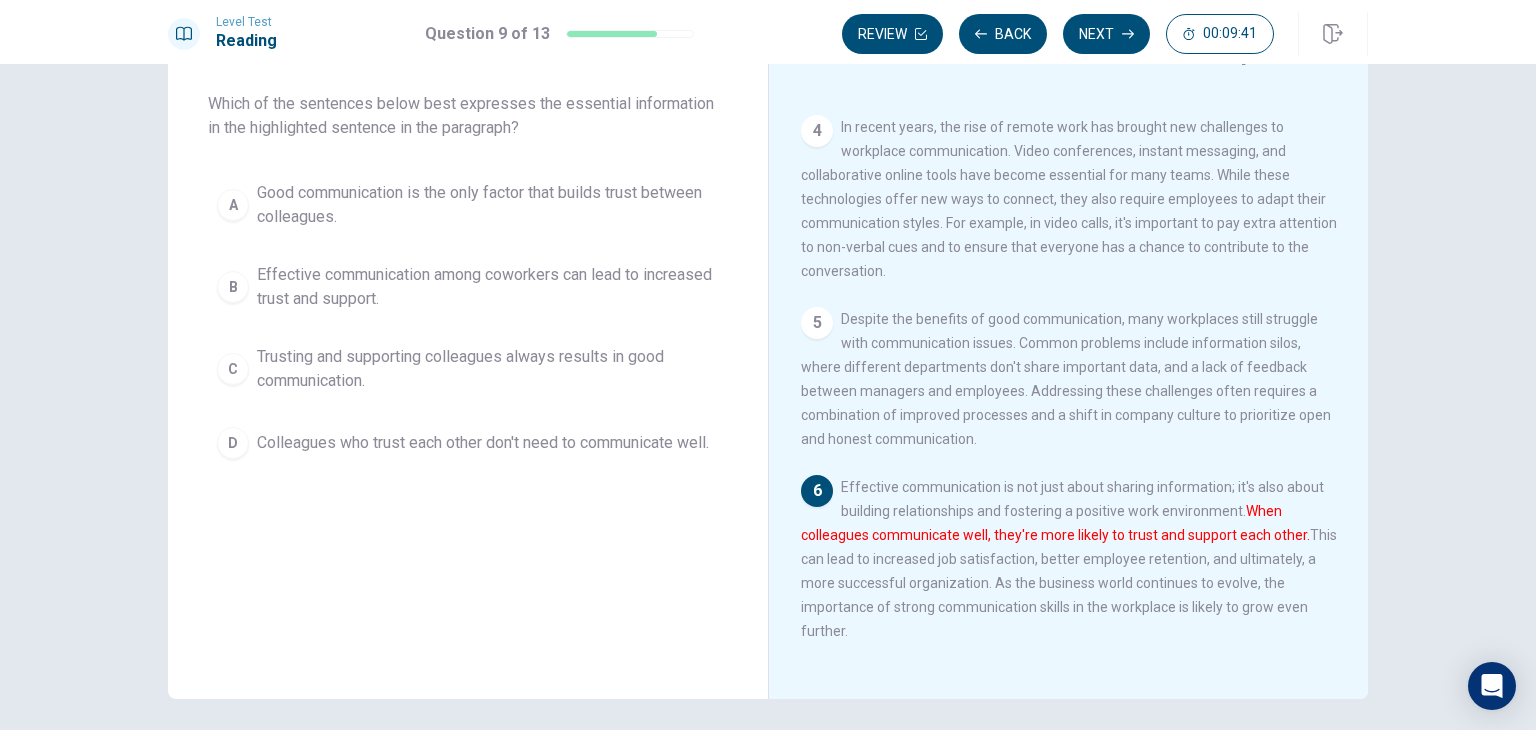 click on "Effective communication among coworkers can lead to increased trust and support." at bounding box center [488, 205] 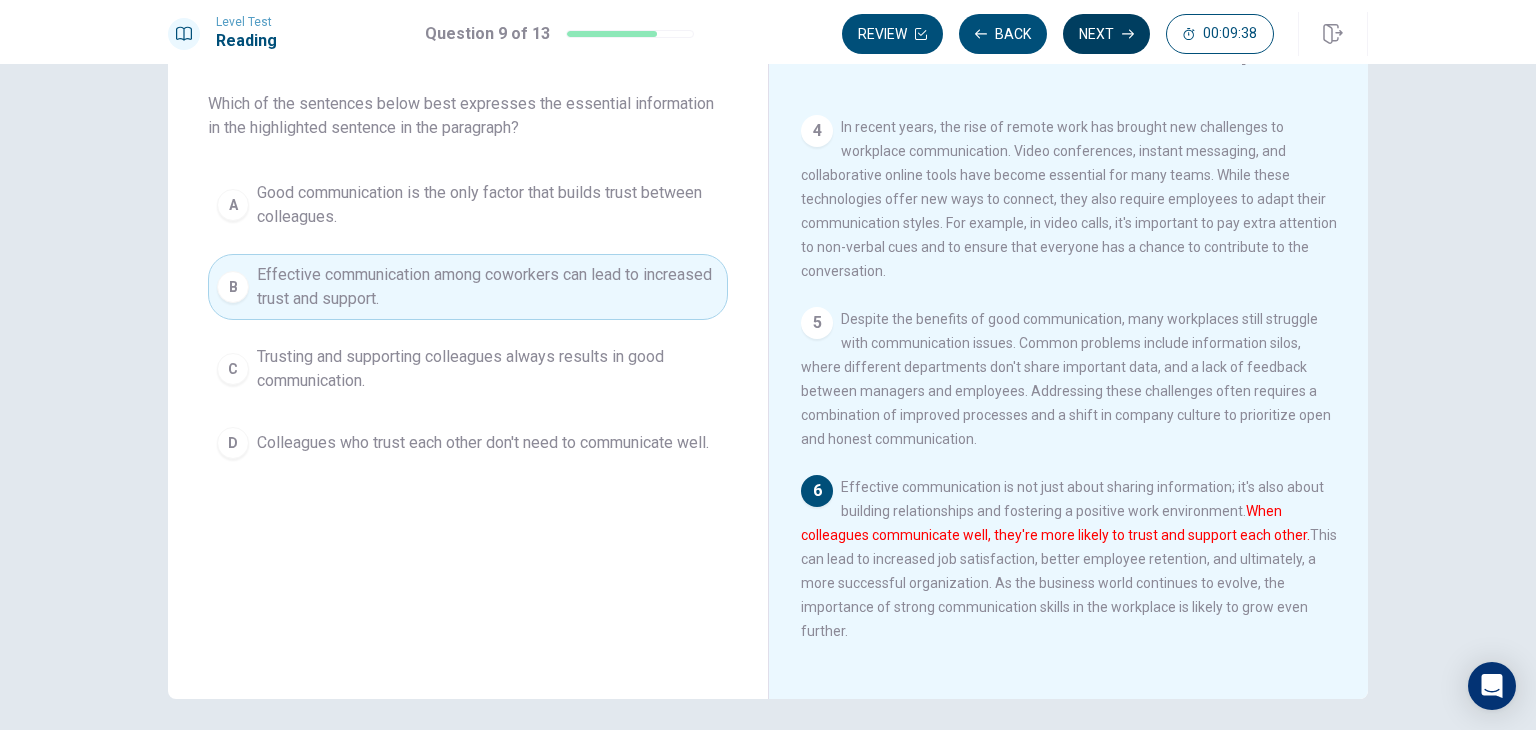 click on "Next" at bounding box center (1106, 34) 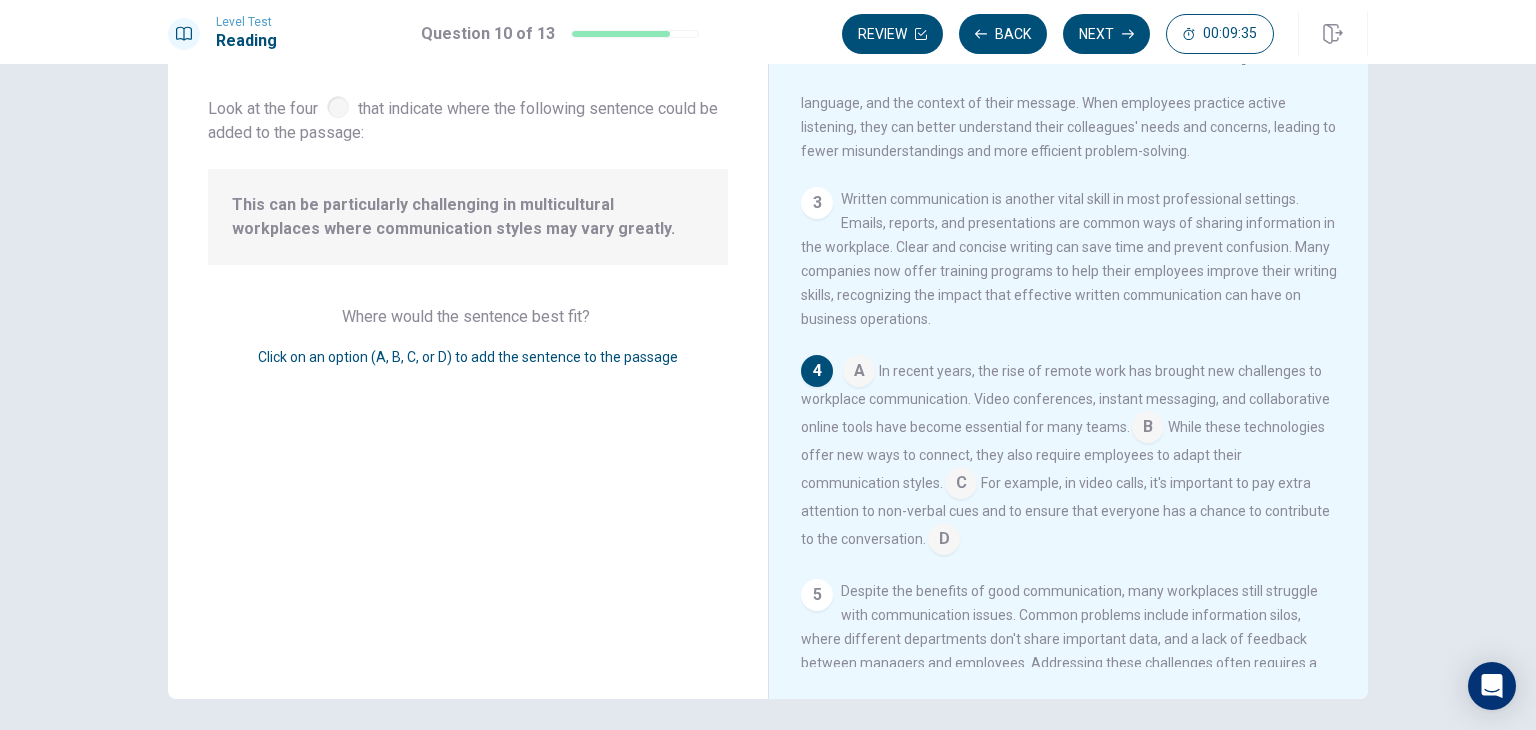 scroll, scrollTop: 93, scrollLeft: 0, axis: vertical 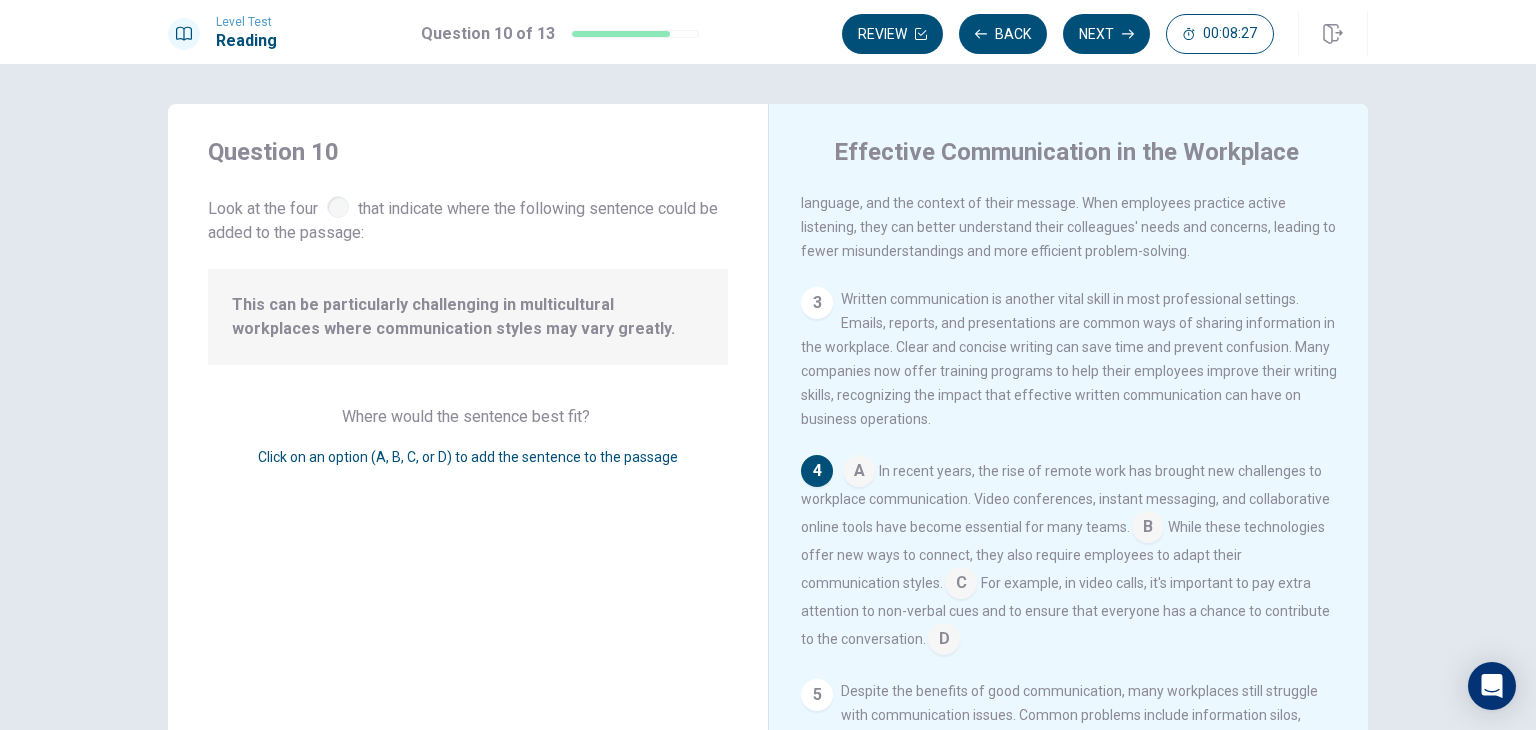 click on "Click on an option (A, B, C, or D) to add the sentence to the passage" at bounding box center (468, 457) 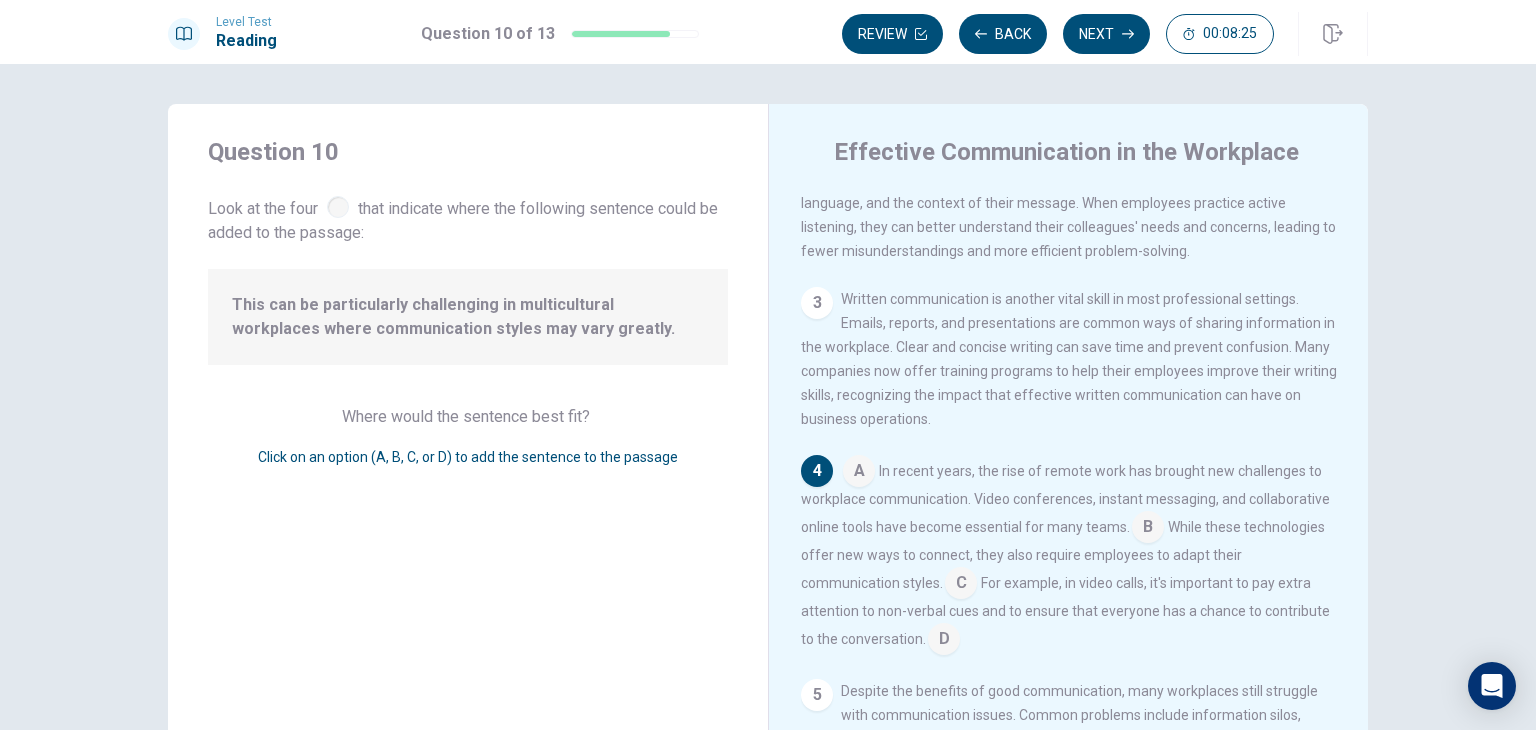 click at bounding box center [859, 473] 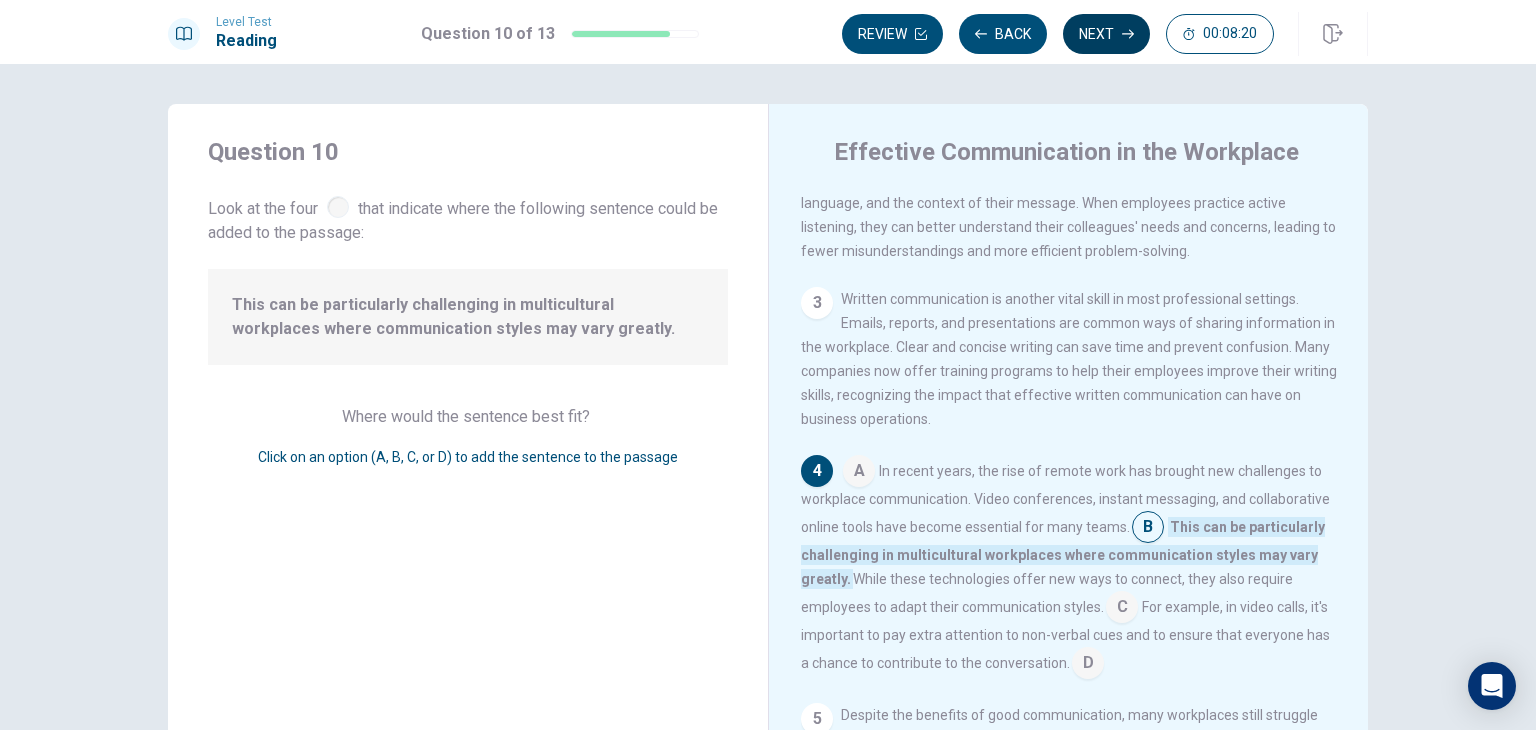 click on "Next" at bounding box center [1106, 34] 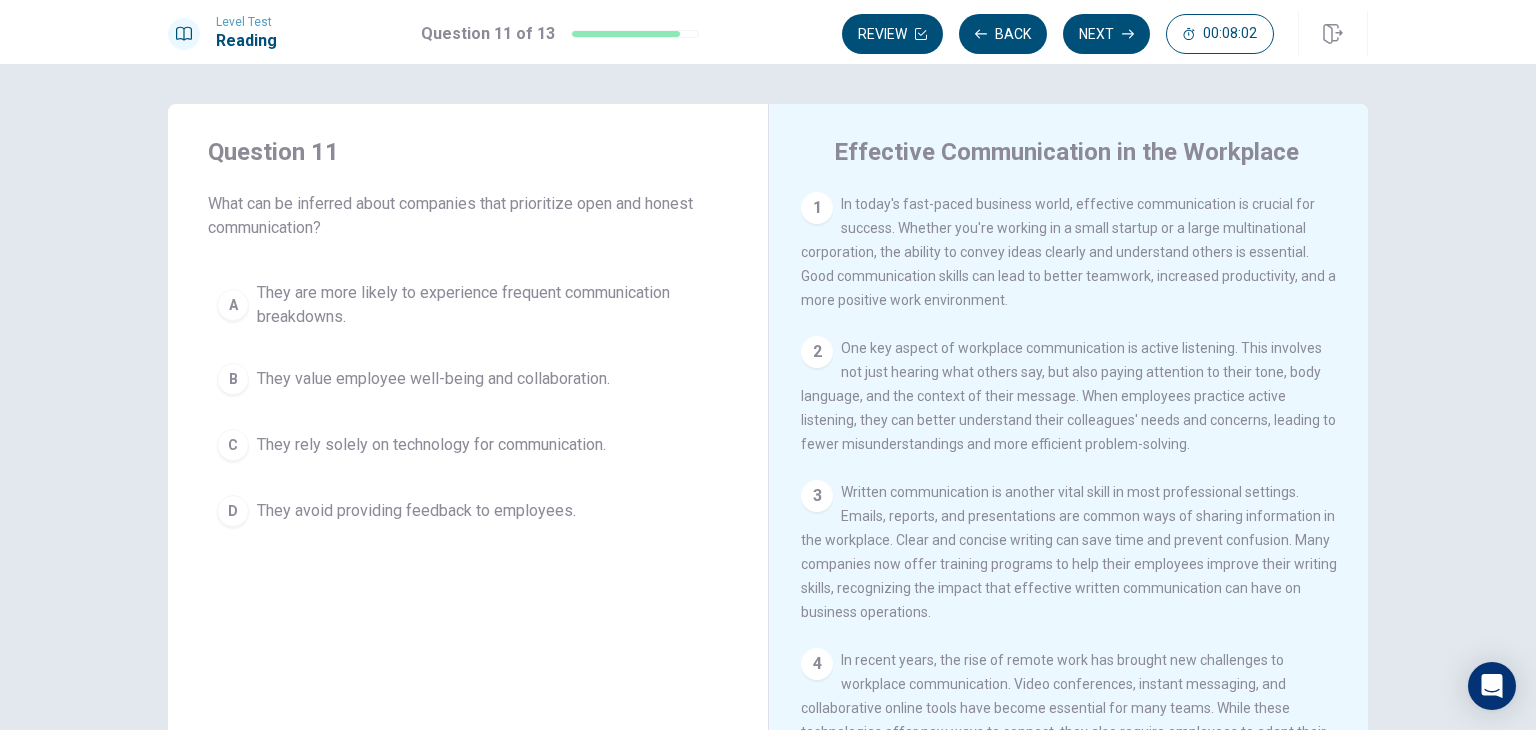 scroll, scrollTop: 100, scrollLeft: 0, axis: vertical 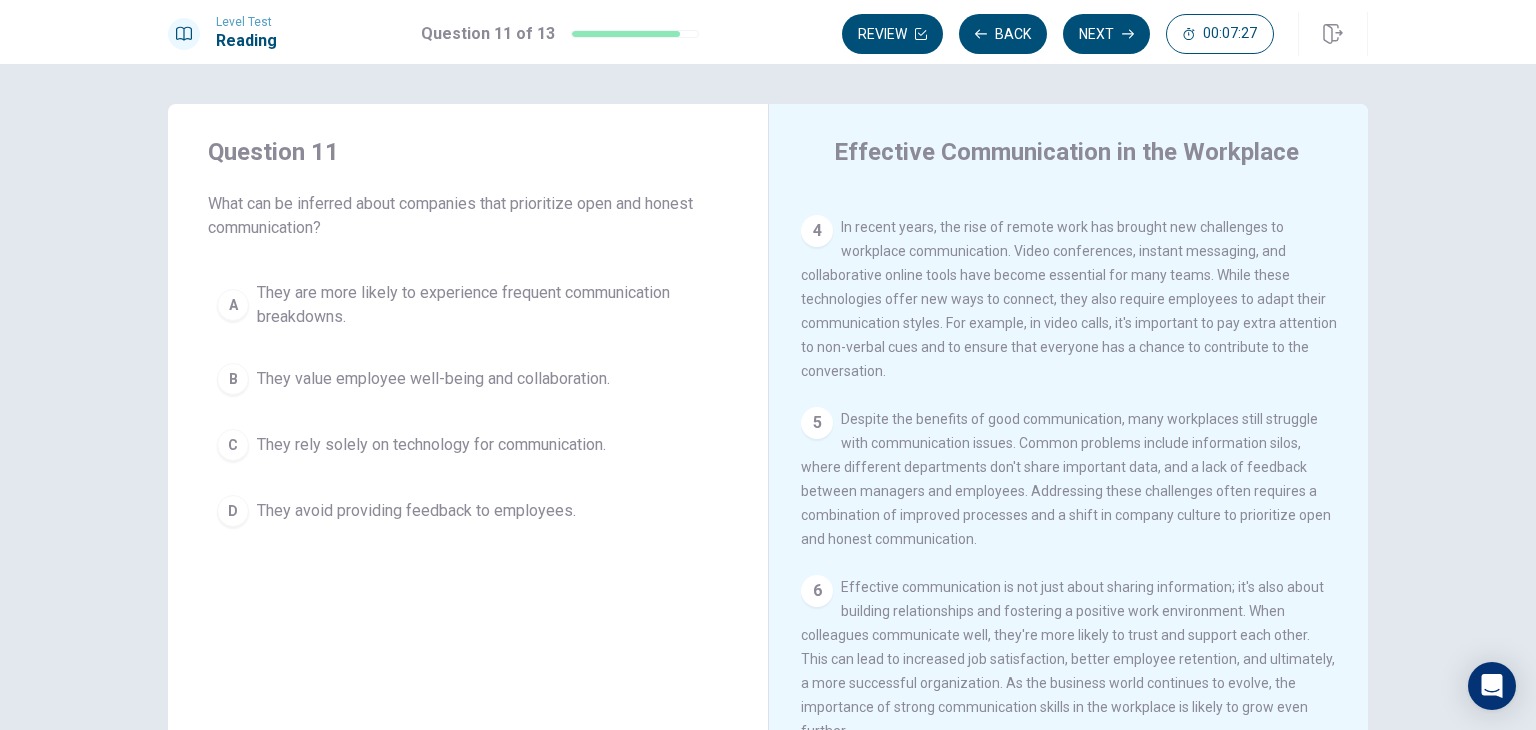 click on "They avoid providing feedback to employees." at bounding box center [488, 305] 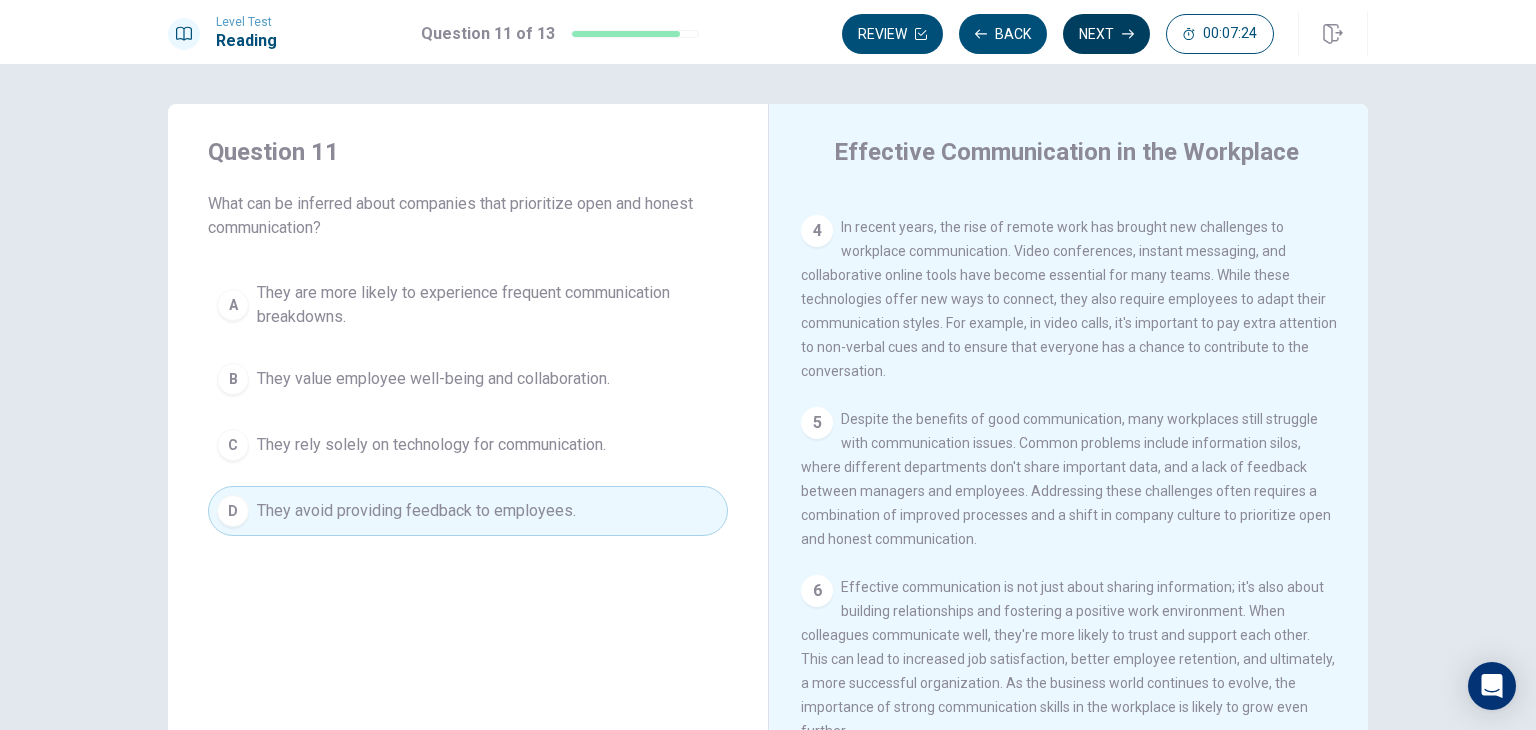 click on "Next" at bounding box center (1106, 34) 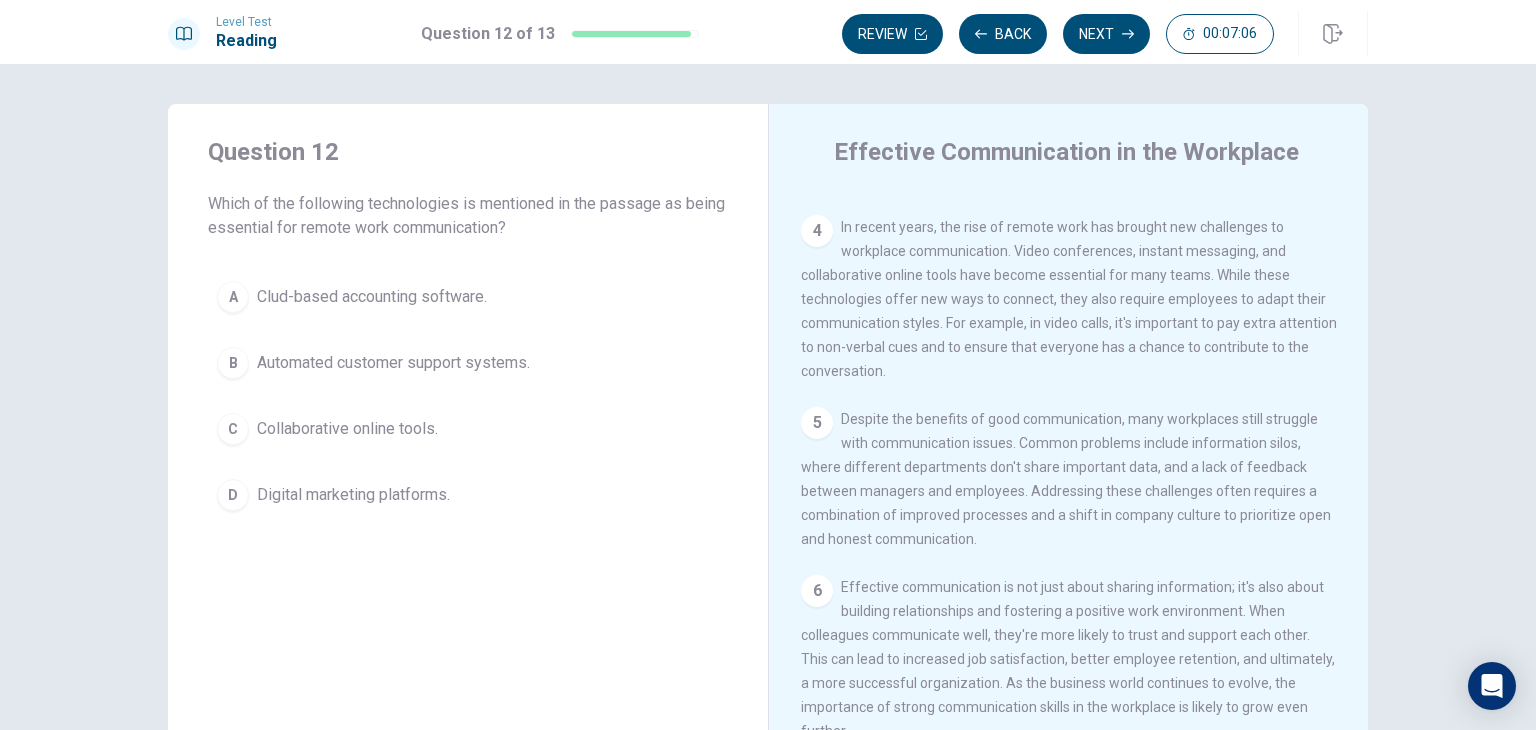 scroll, scrollTop: 100, scrollLeft: 0, axis: vertical 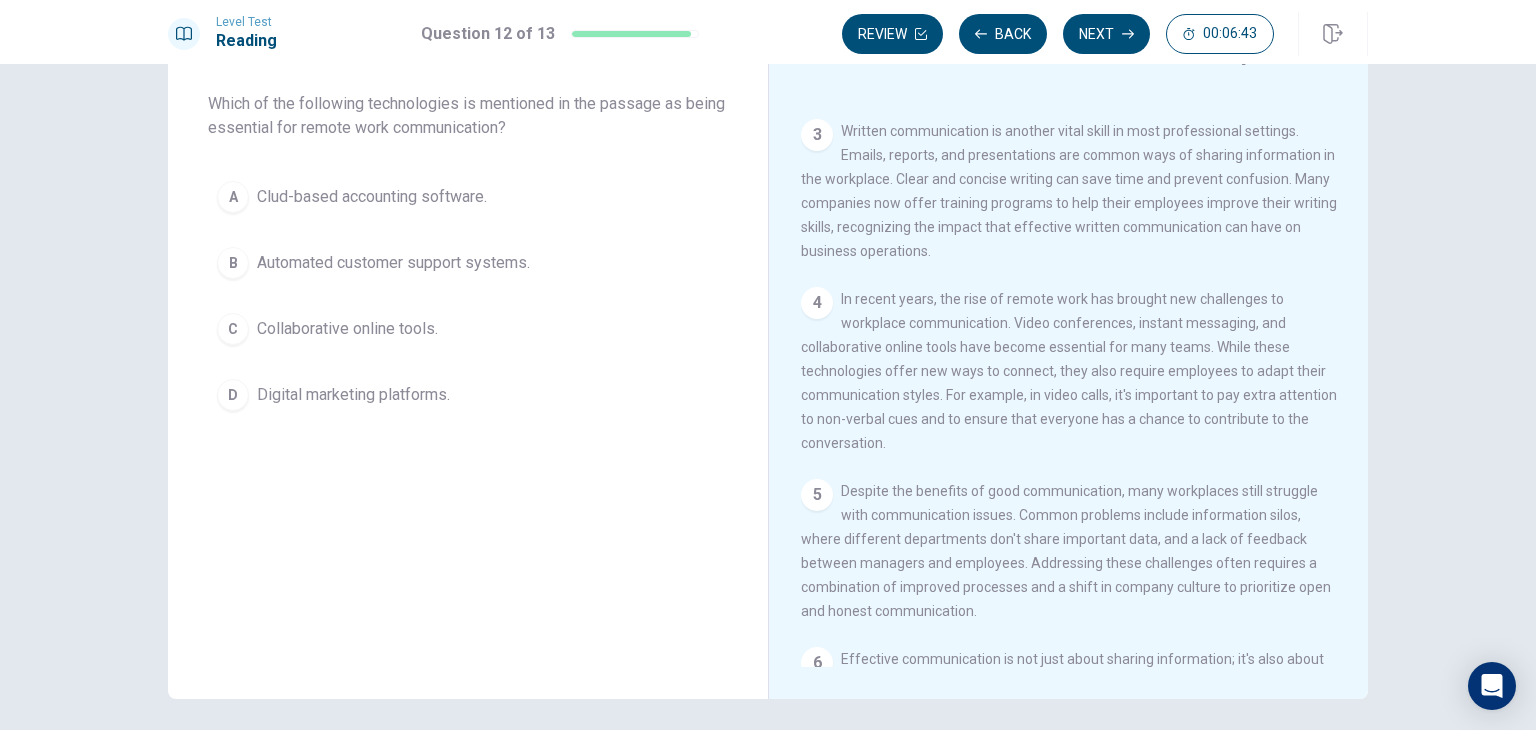 click on "Collaborative online tools." at bounding box center [372, 197] 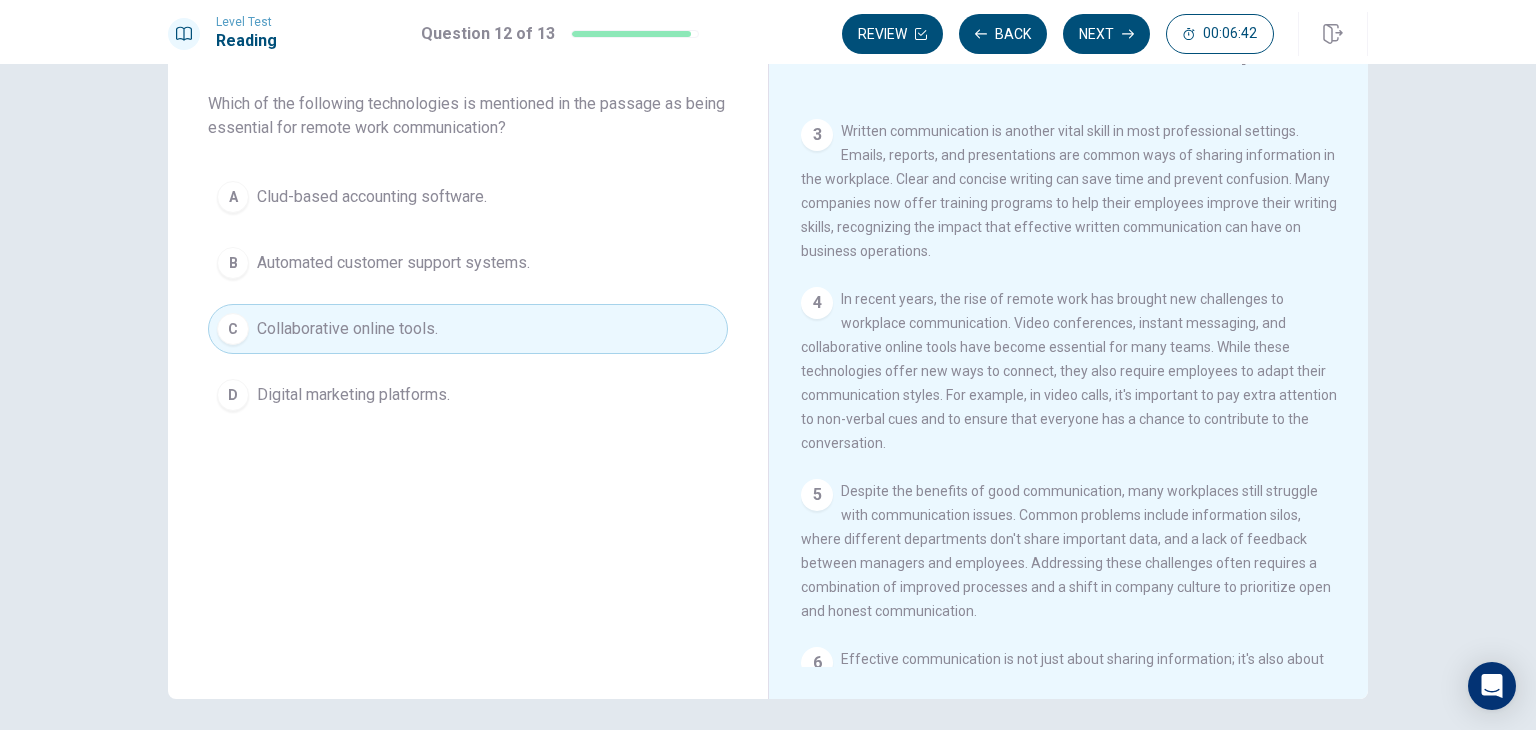 click on "Next" at bounding box center (1106, 34) 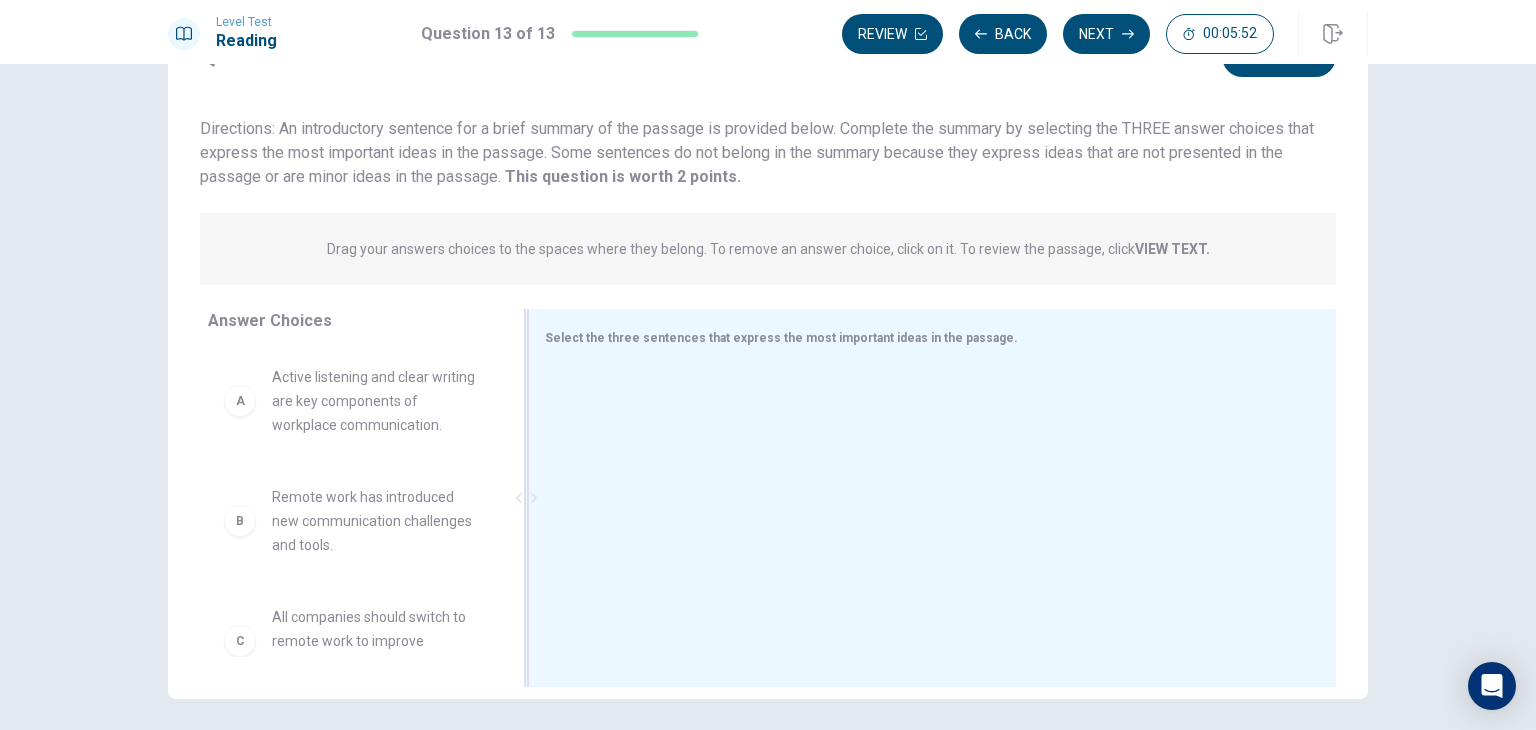 scroll, scrollTop: 173, scrollLeft: 0, axis: vertical 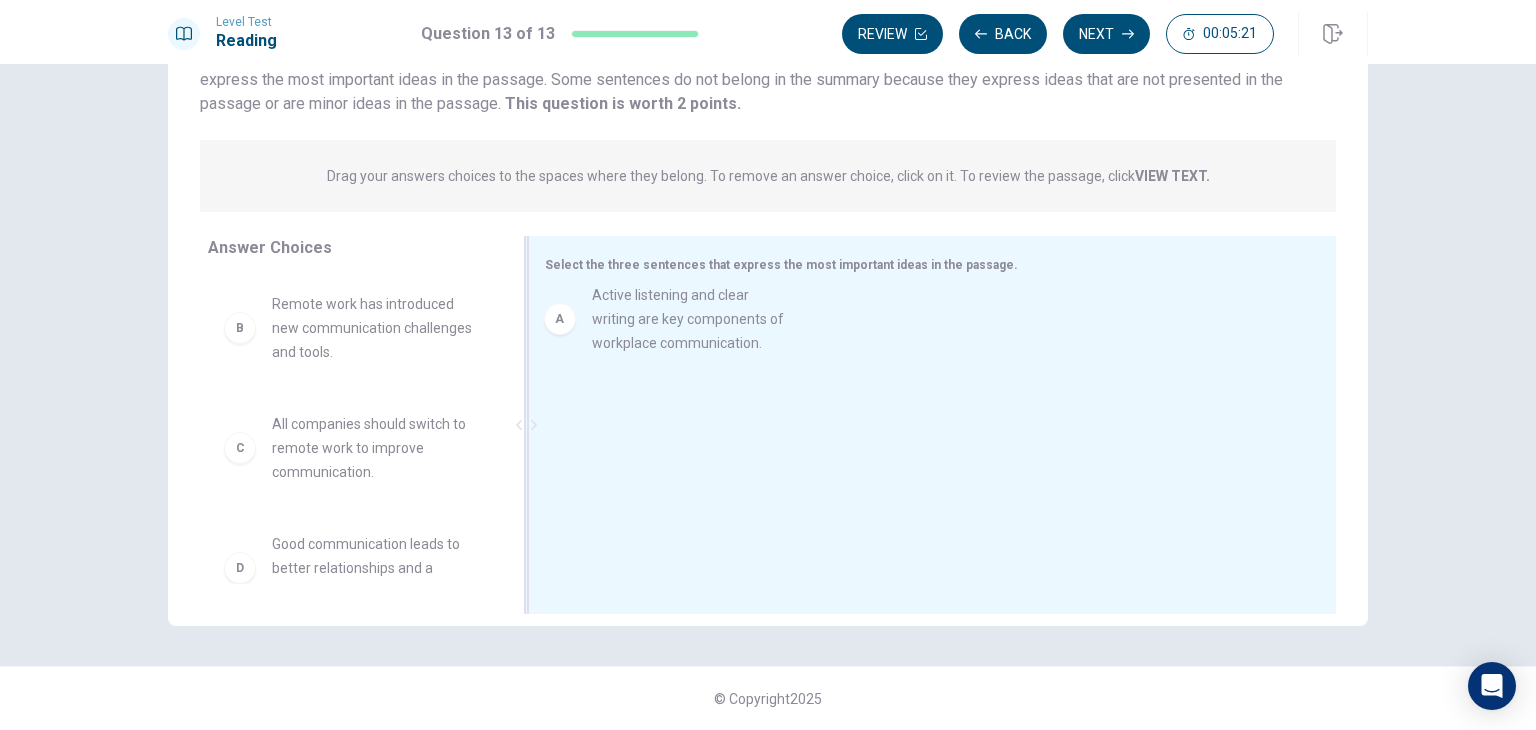 drag, startPoint x: 392, startPoint y: 333, endPoint x: 723, endPoint y: 326, distance: 331.074 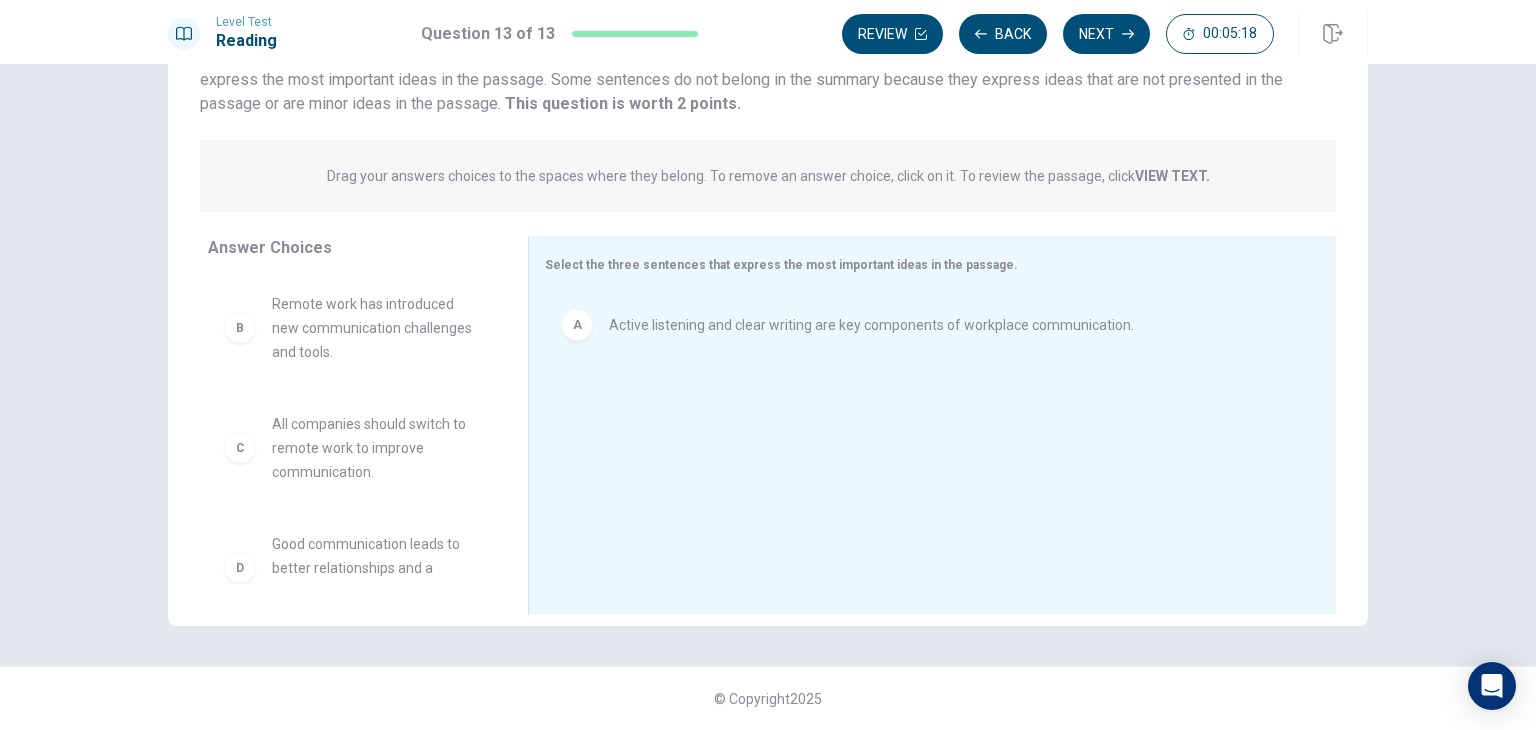 scroll, scrollTop: 73, scrollLeft: 0, axis: vertical 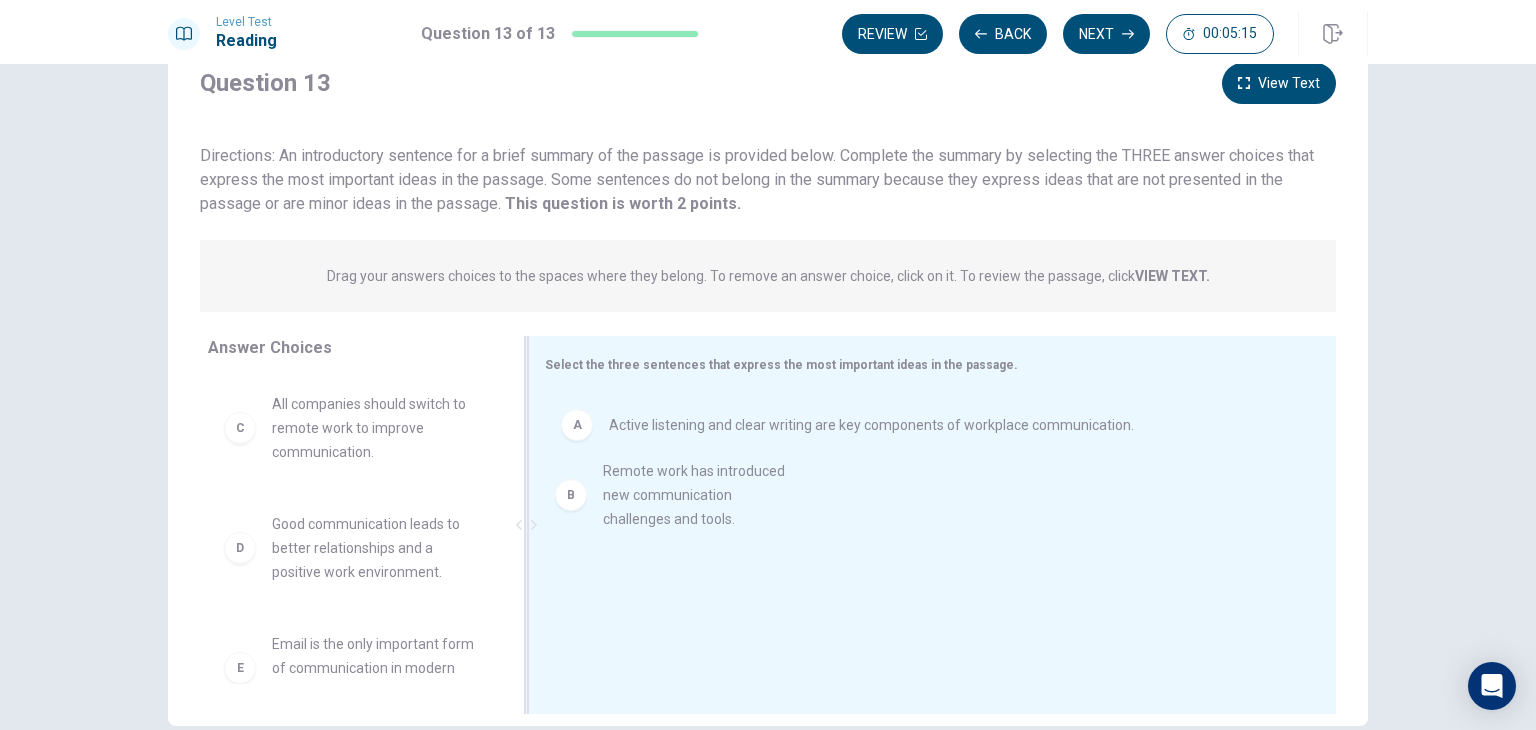 drag, startPoint x: 329, startPoint y: 421, endPoint x: 686, endPoint y: 489, distance: 363.4185 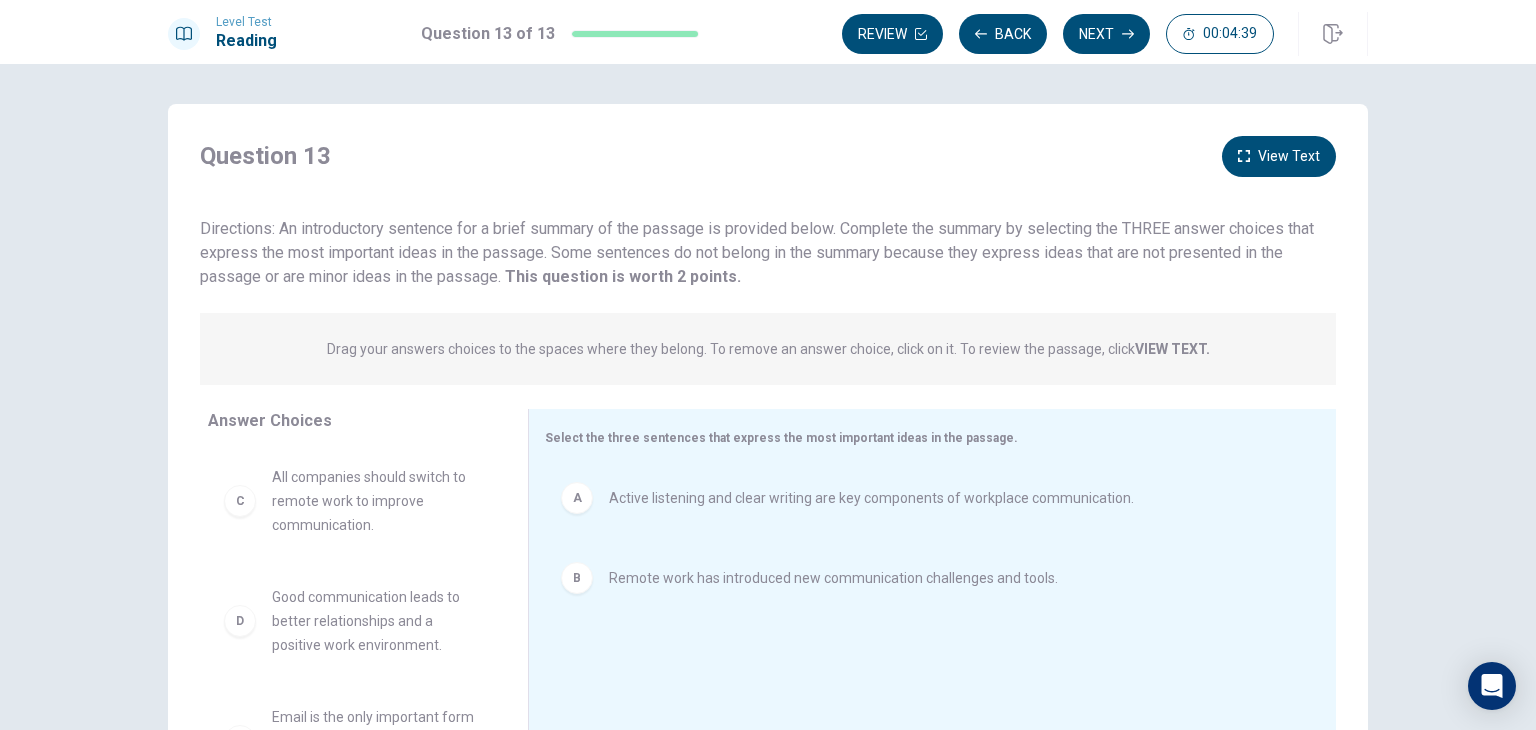 scroll, scrollTop: 100, scrollLeft: 0, axis: vertical 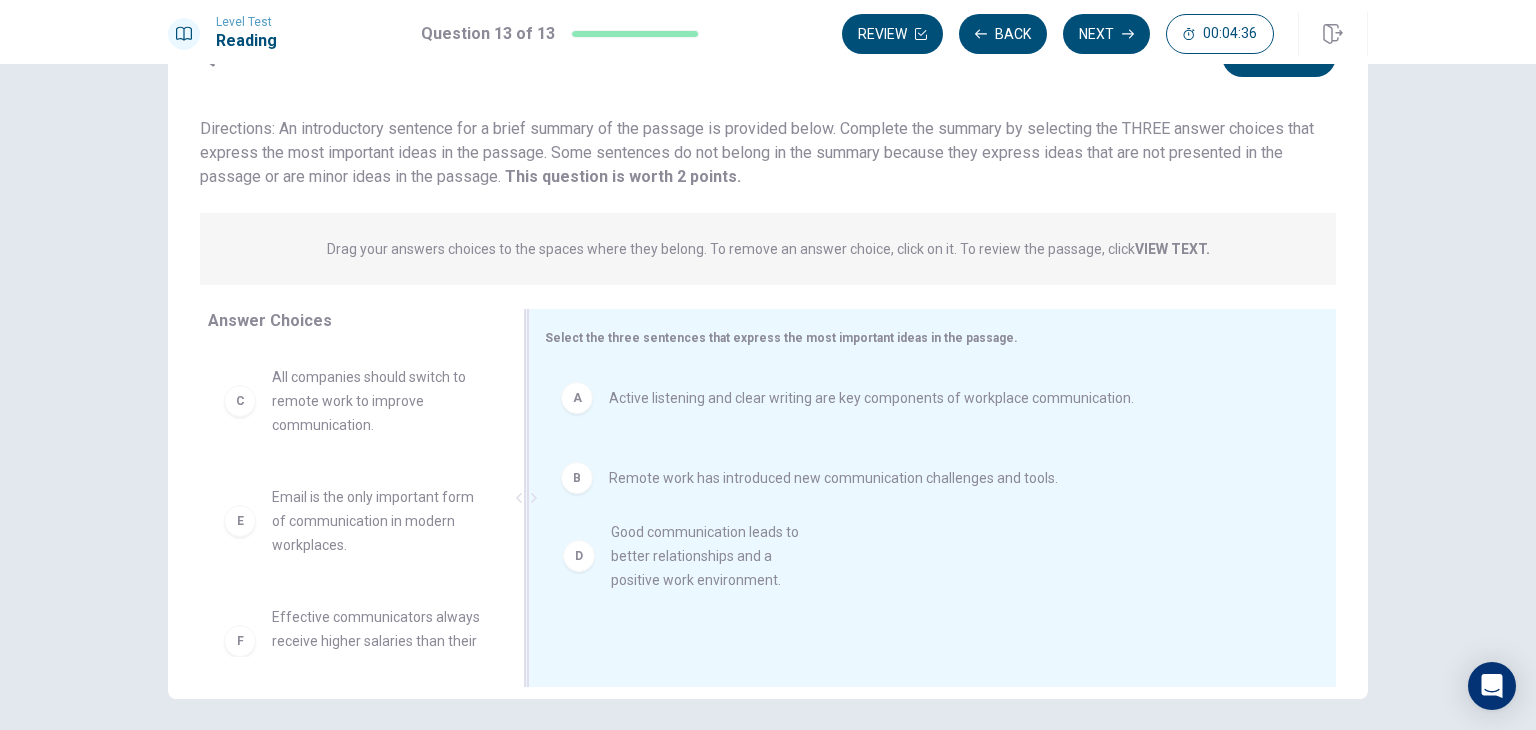 drag, startPoint x: 353, startPoint y: 521, endPoint x: 743, endPoint y: 568, distance: 392.82184 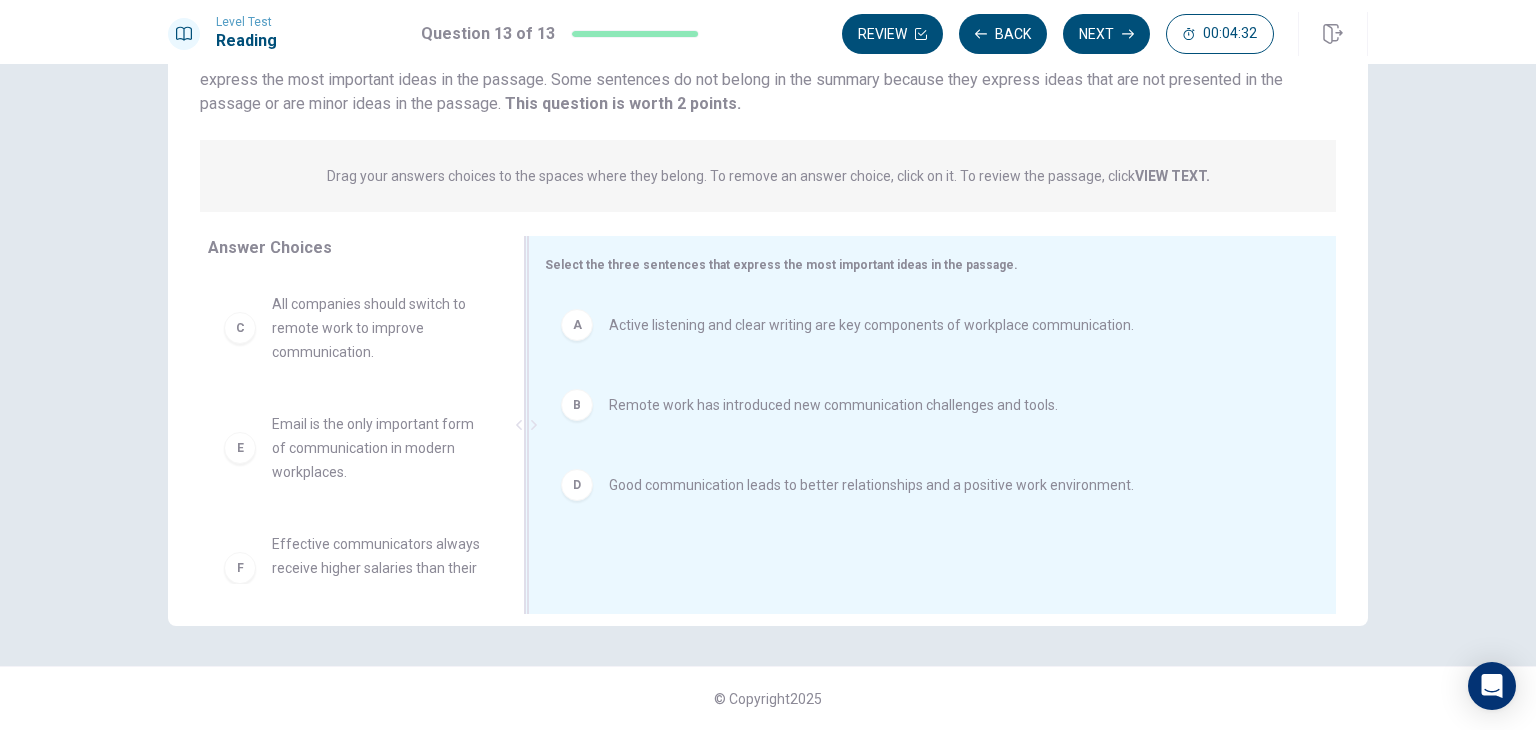 scroll, scrollTop: 0, scrollLeft: 0, axis: both 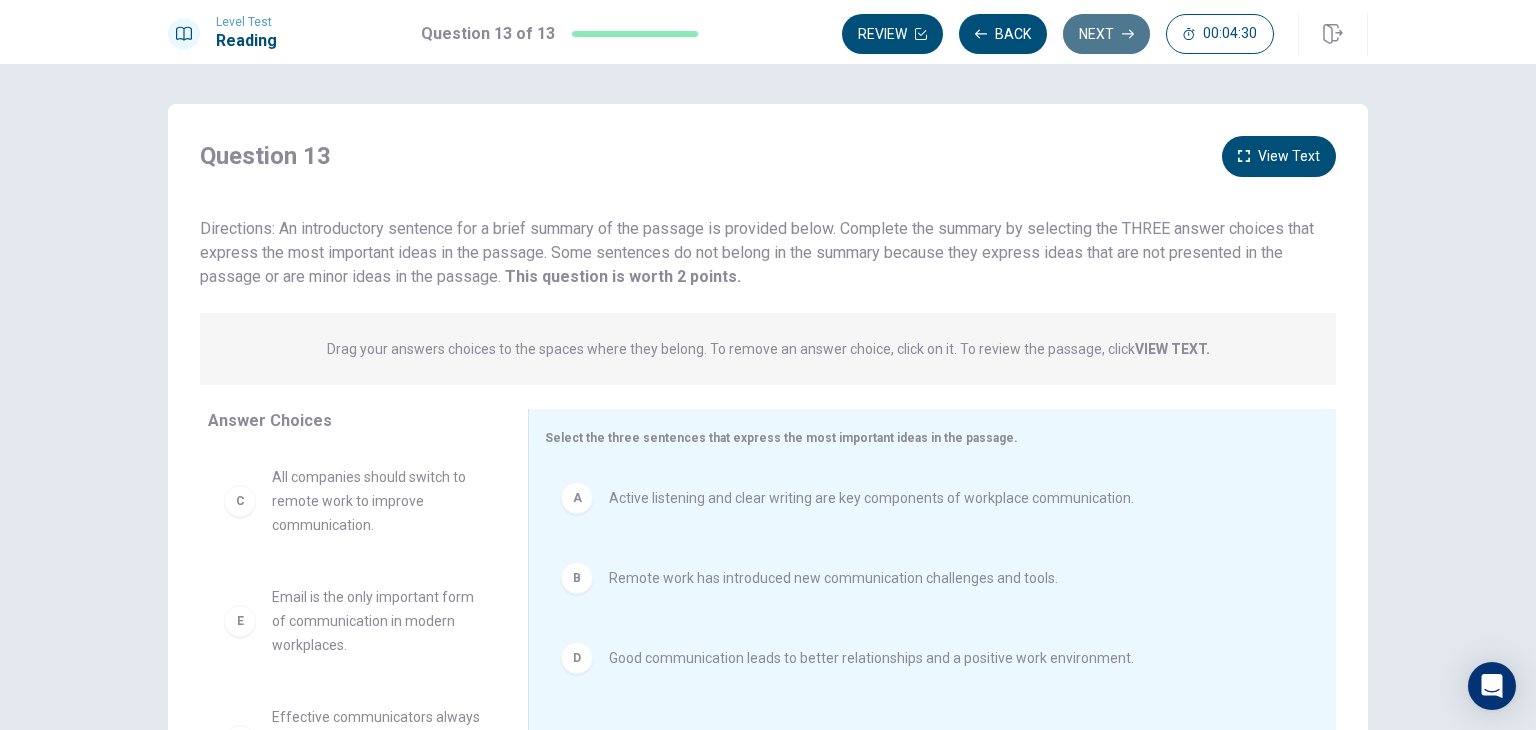 click on "Next" at bounding box center [1106, 34] 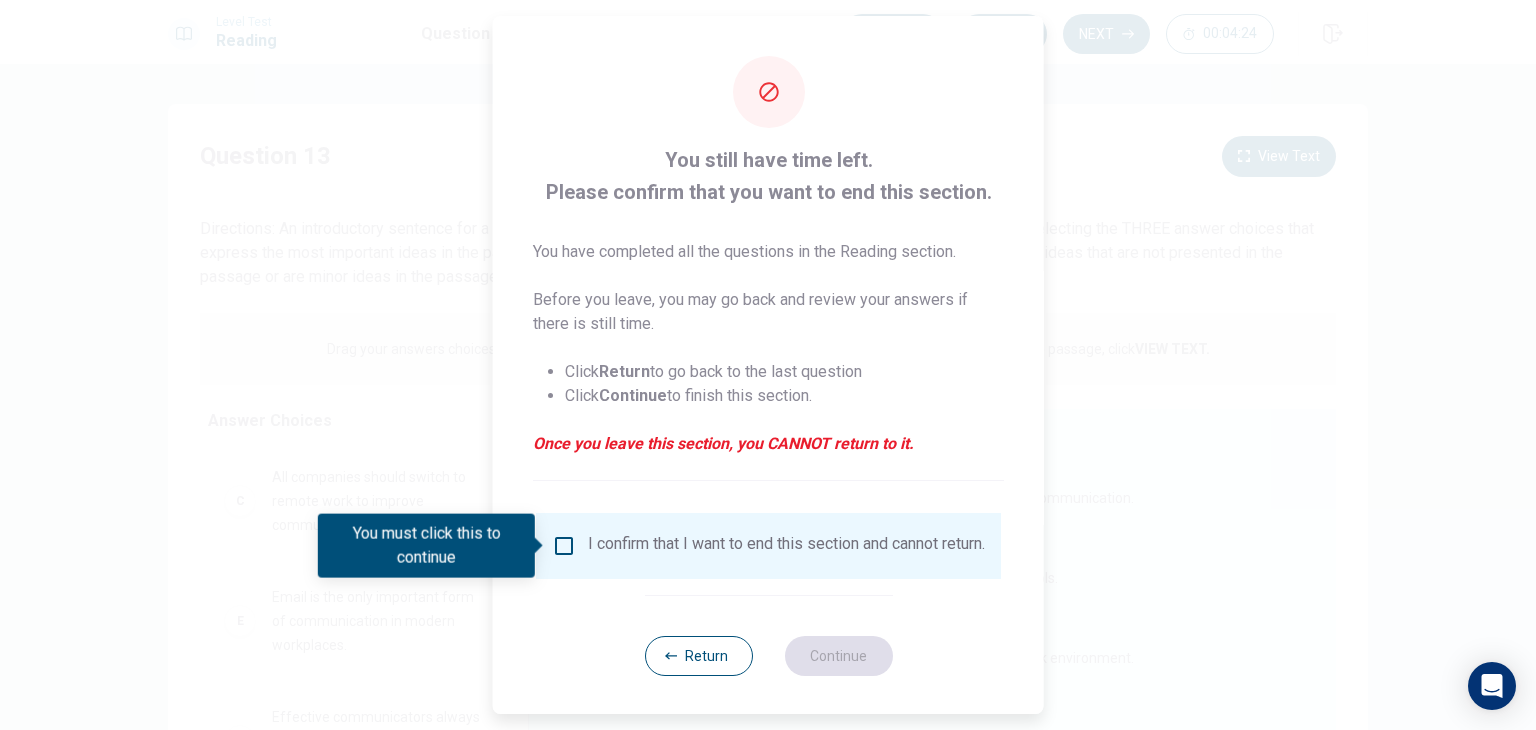 scroll, scrollTop: 16, scrollLeft: 0, axis: vertical 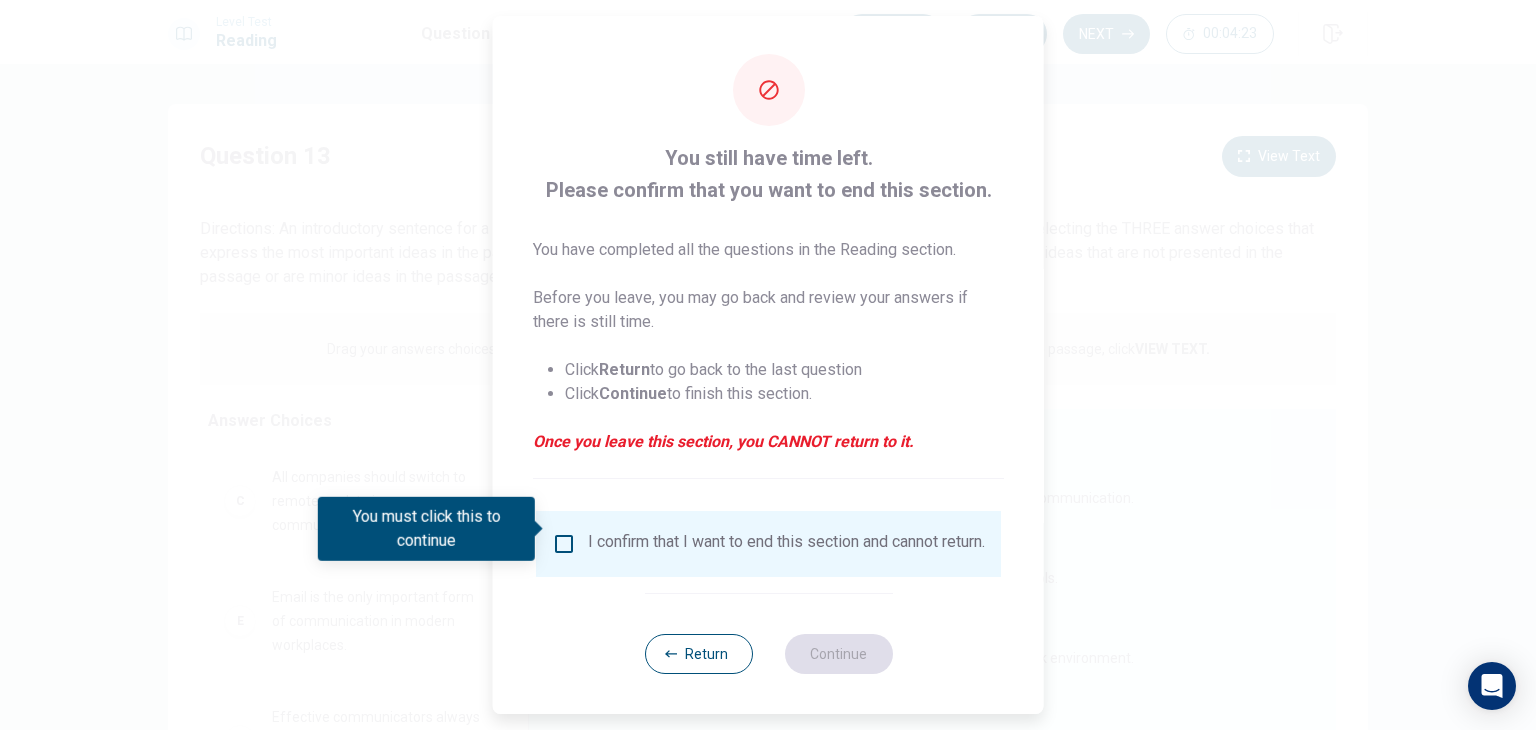 click at bounding box center [564, 544] 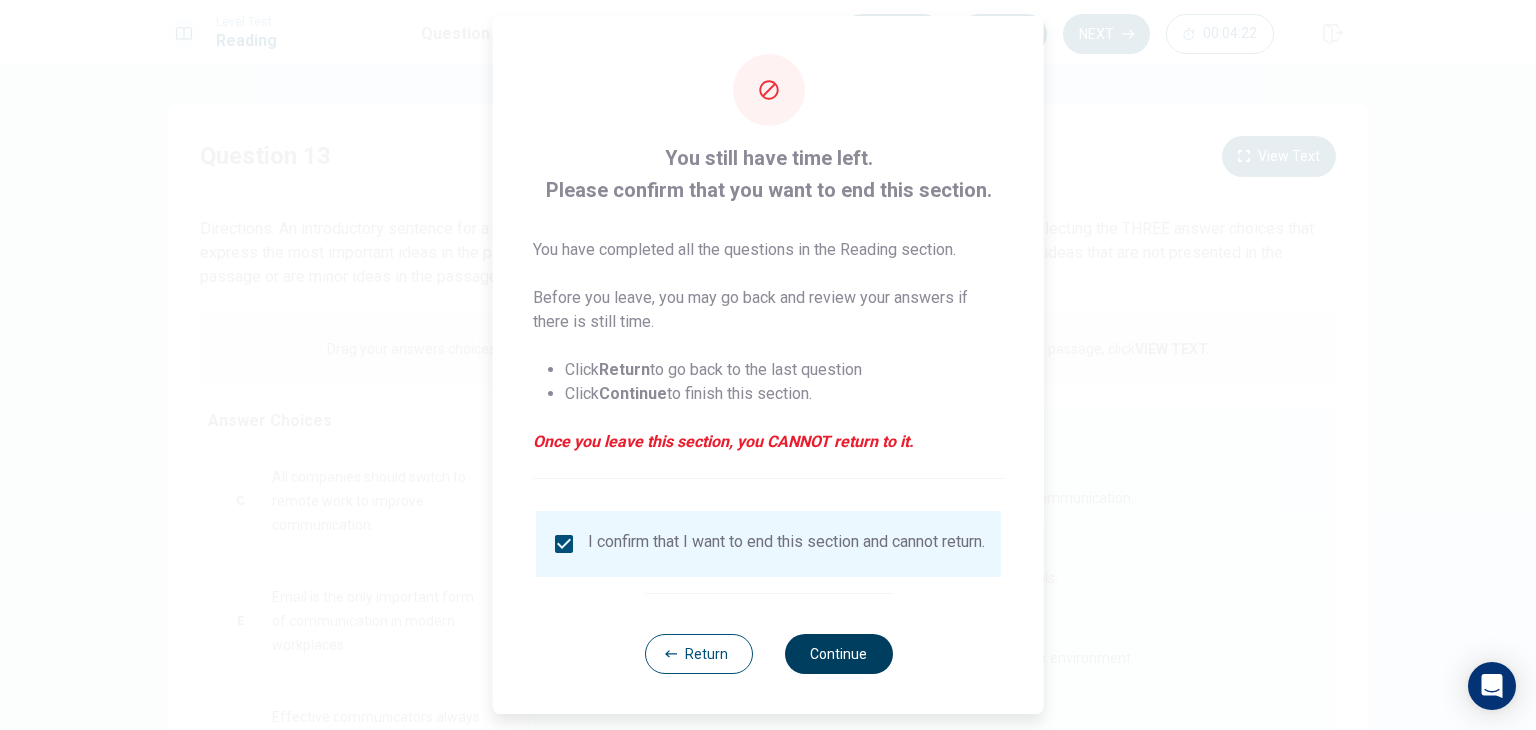click on "Continue" at bounding box center [838, 654] 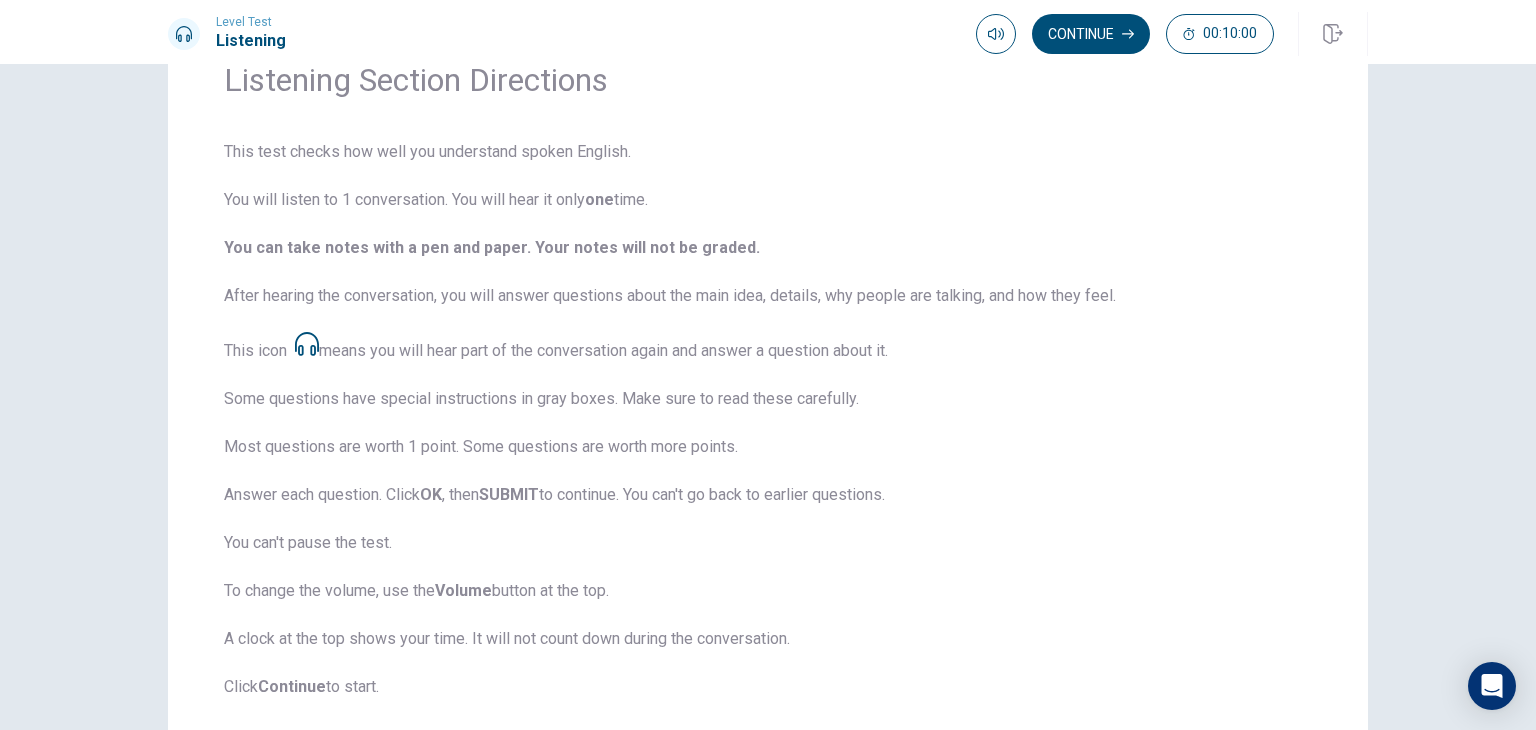 scroll, scrollTop: 0, scrollLeft: 0, axis: both 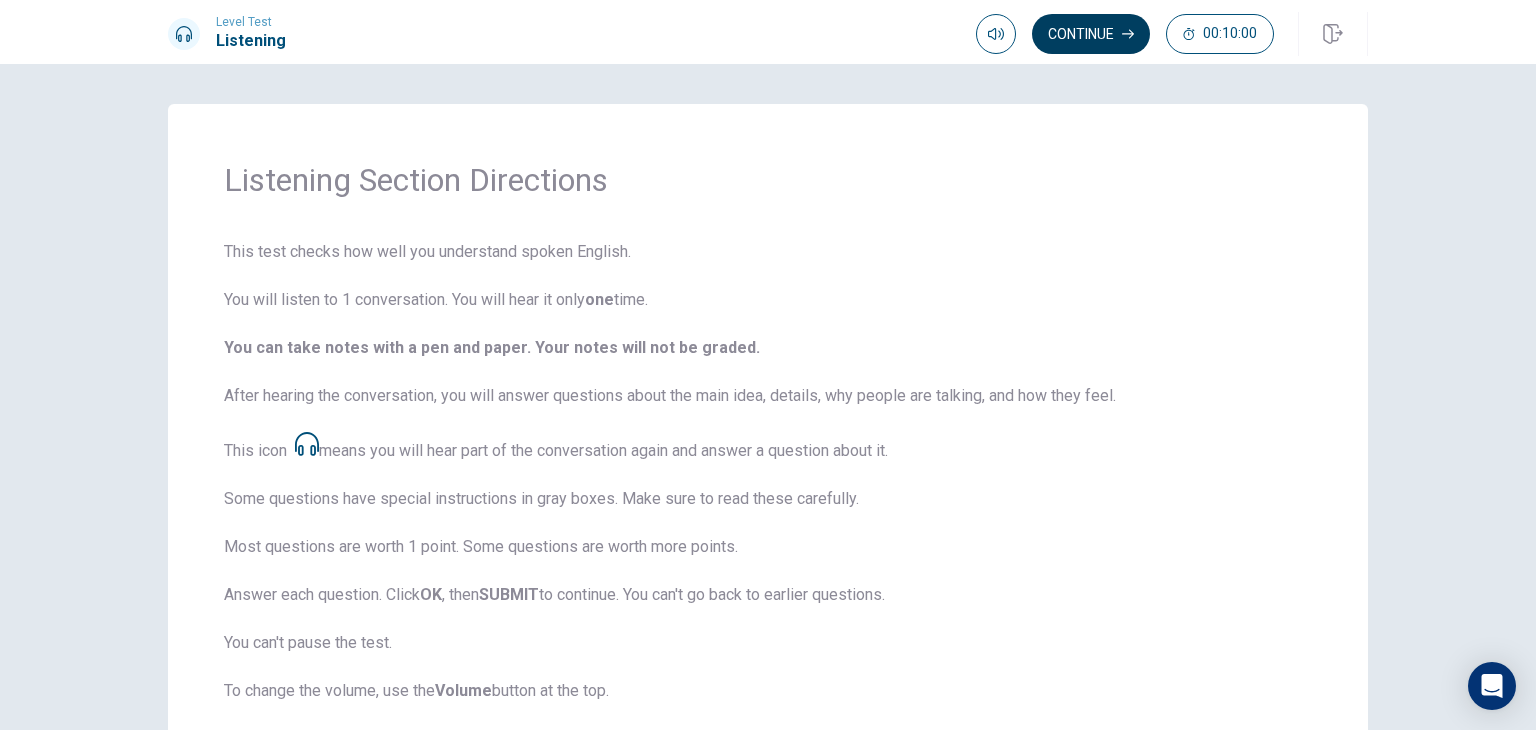 click on "Continue" at bounding box center [1091, 34] 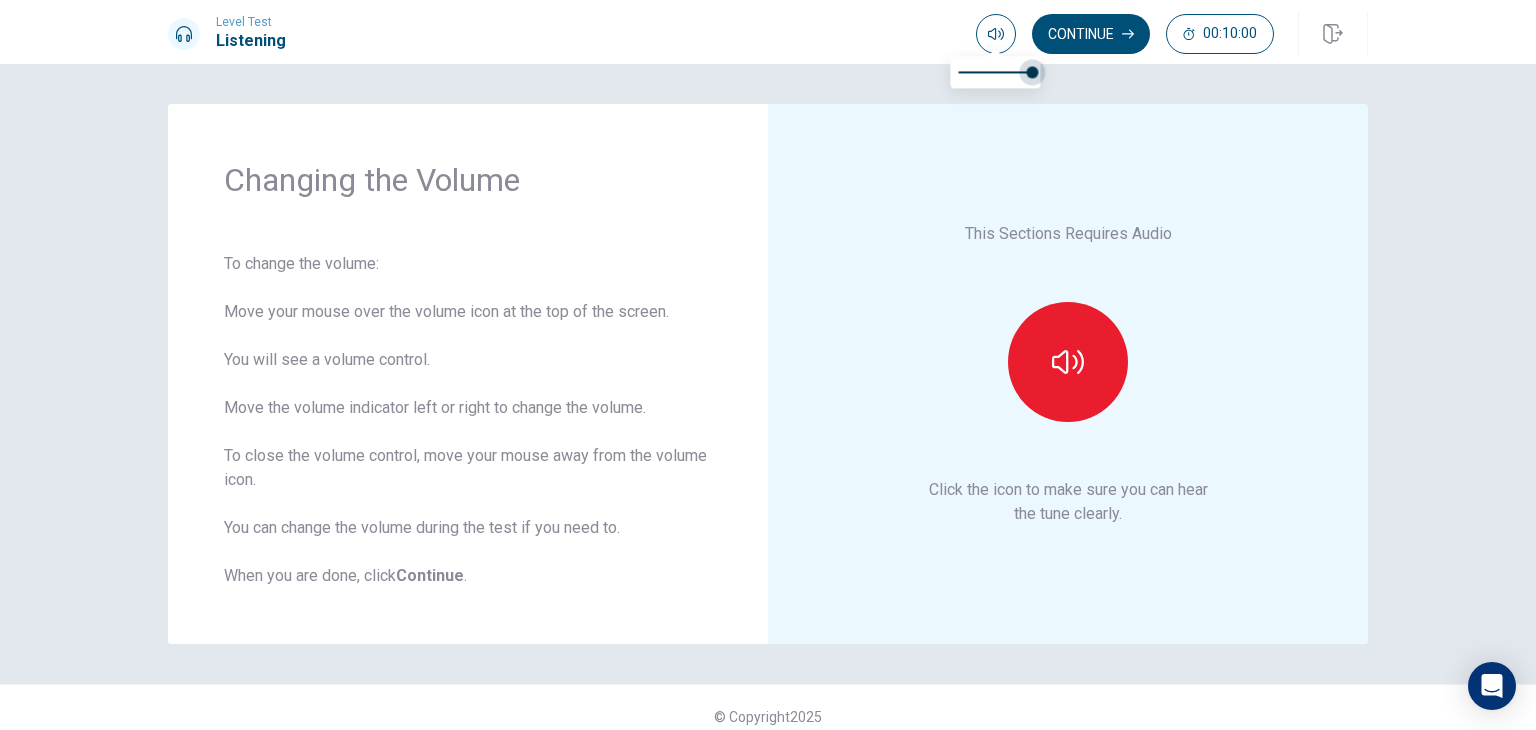 click at bounding box center (1032, 72) 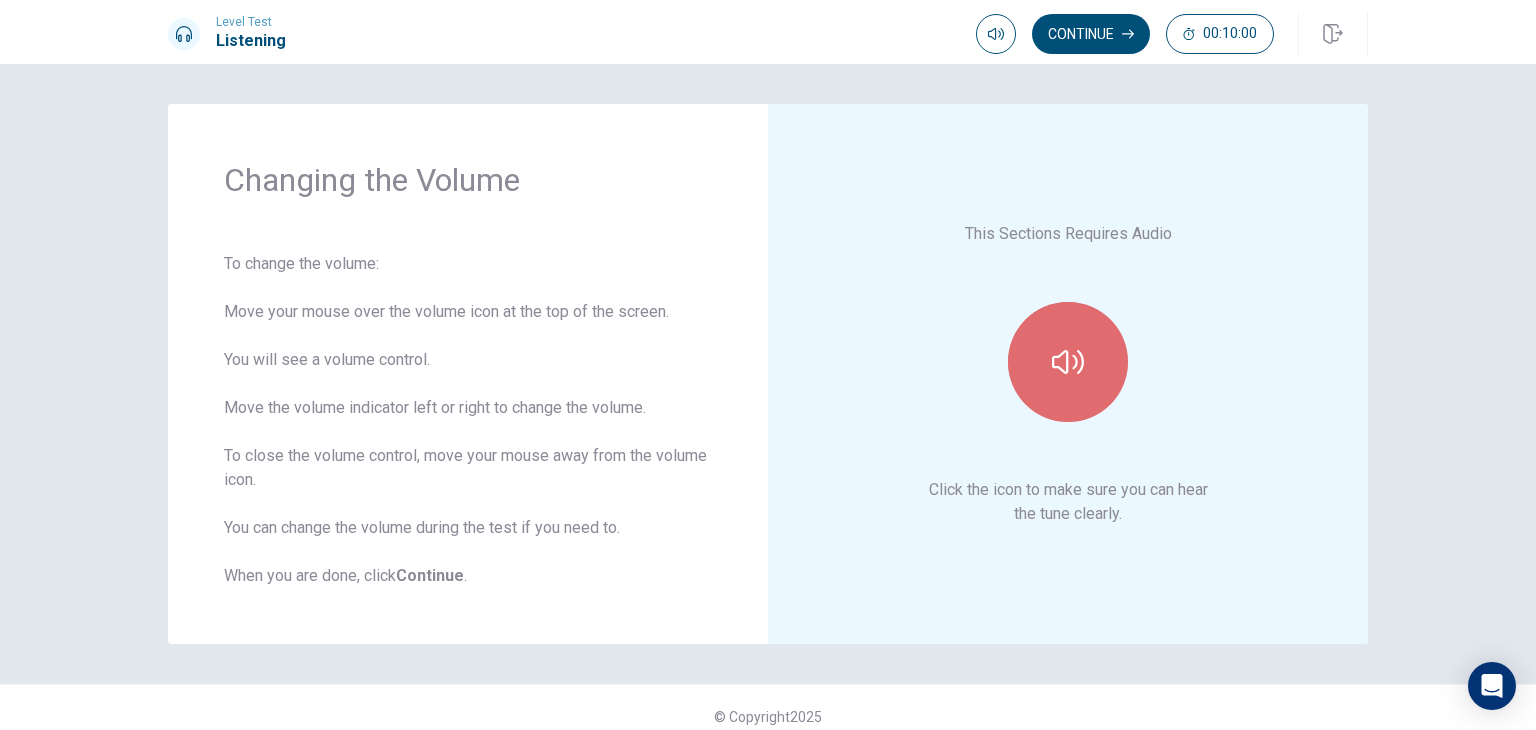 click at bounding box center [1068, 362] 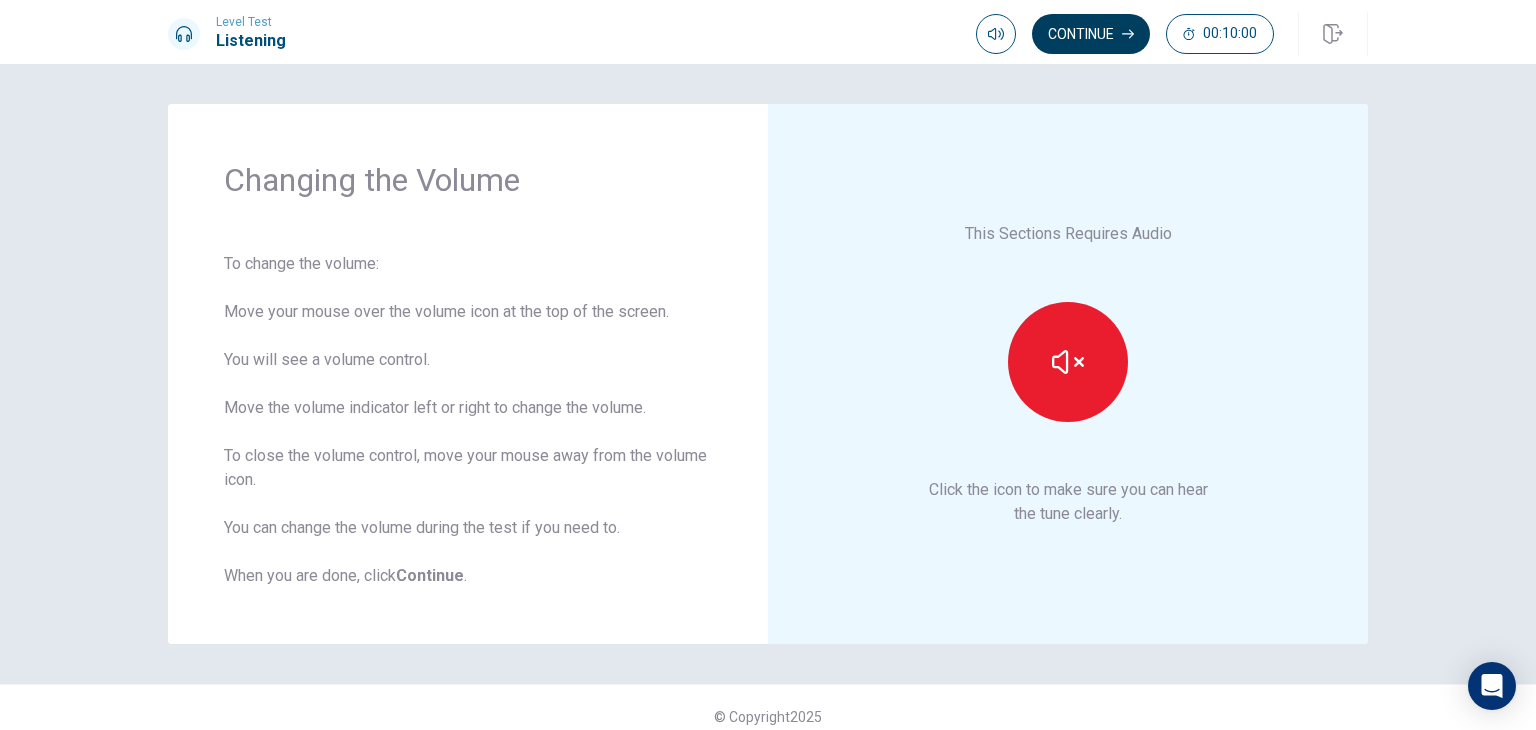 click on "Continue" at bounding box center [1091, 34] 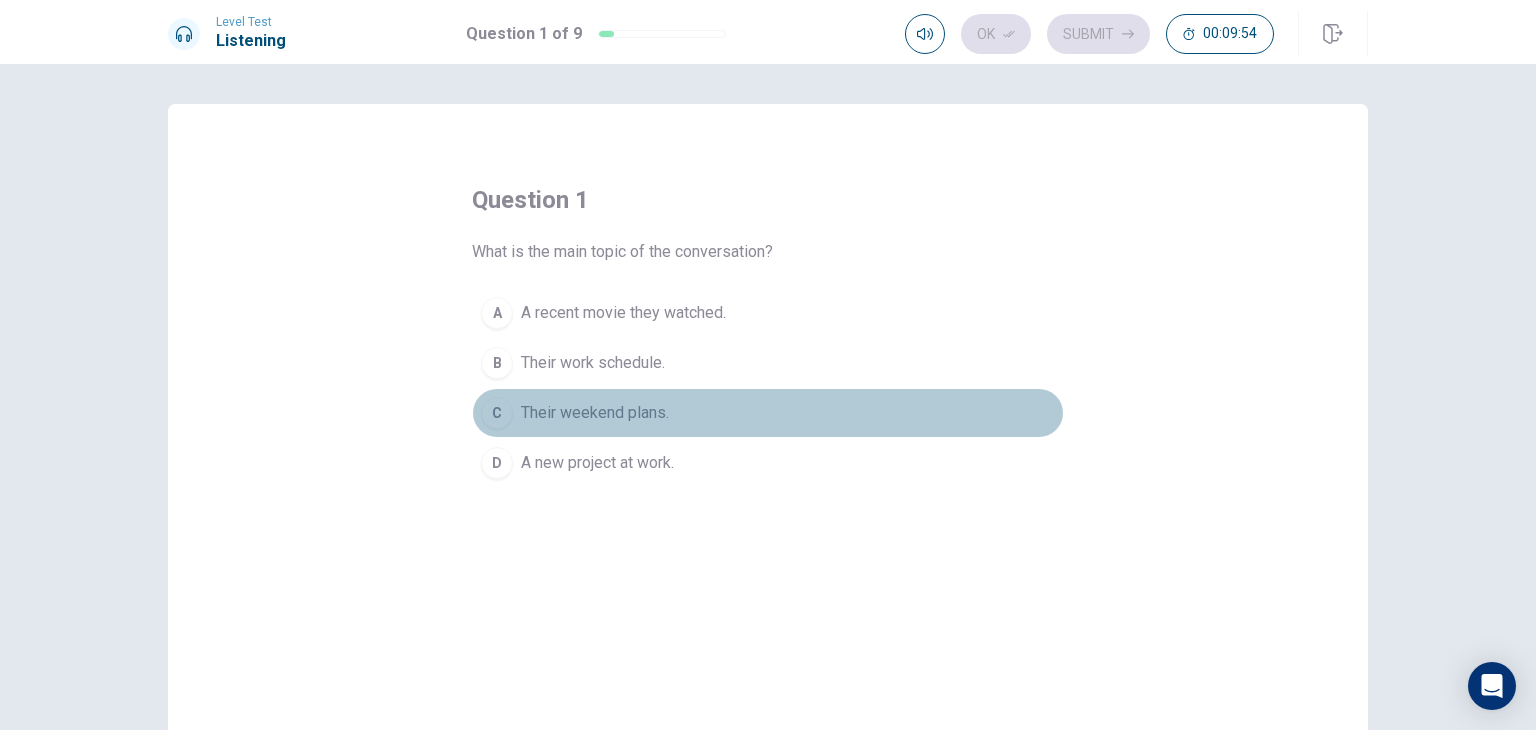 click on "Their weekend plans." at bounding box center (623, 313) 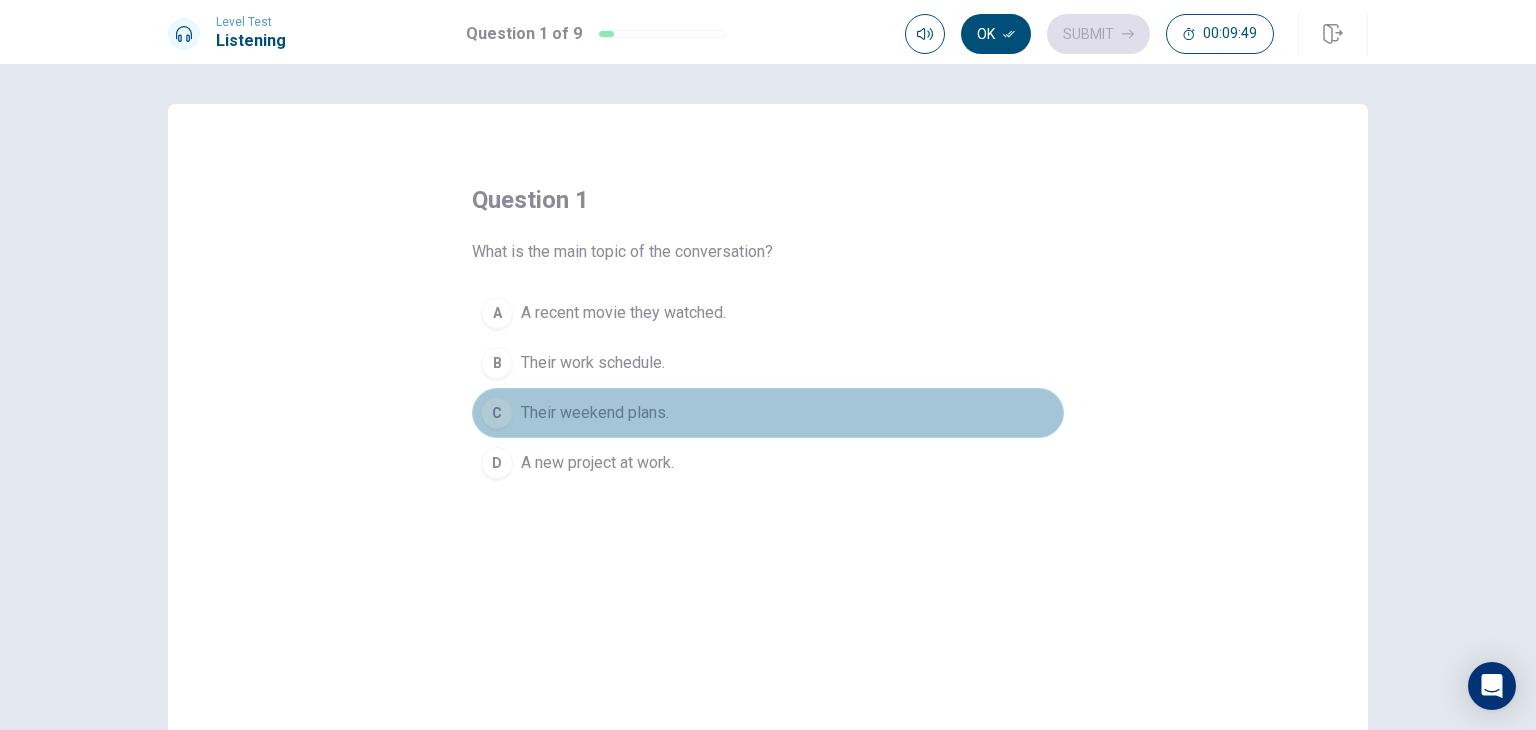 click on "Their weekend plans." at bounding box center [595, 413] 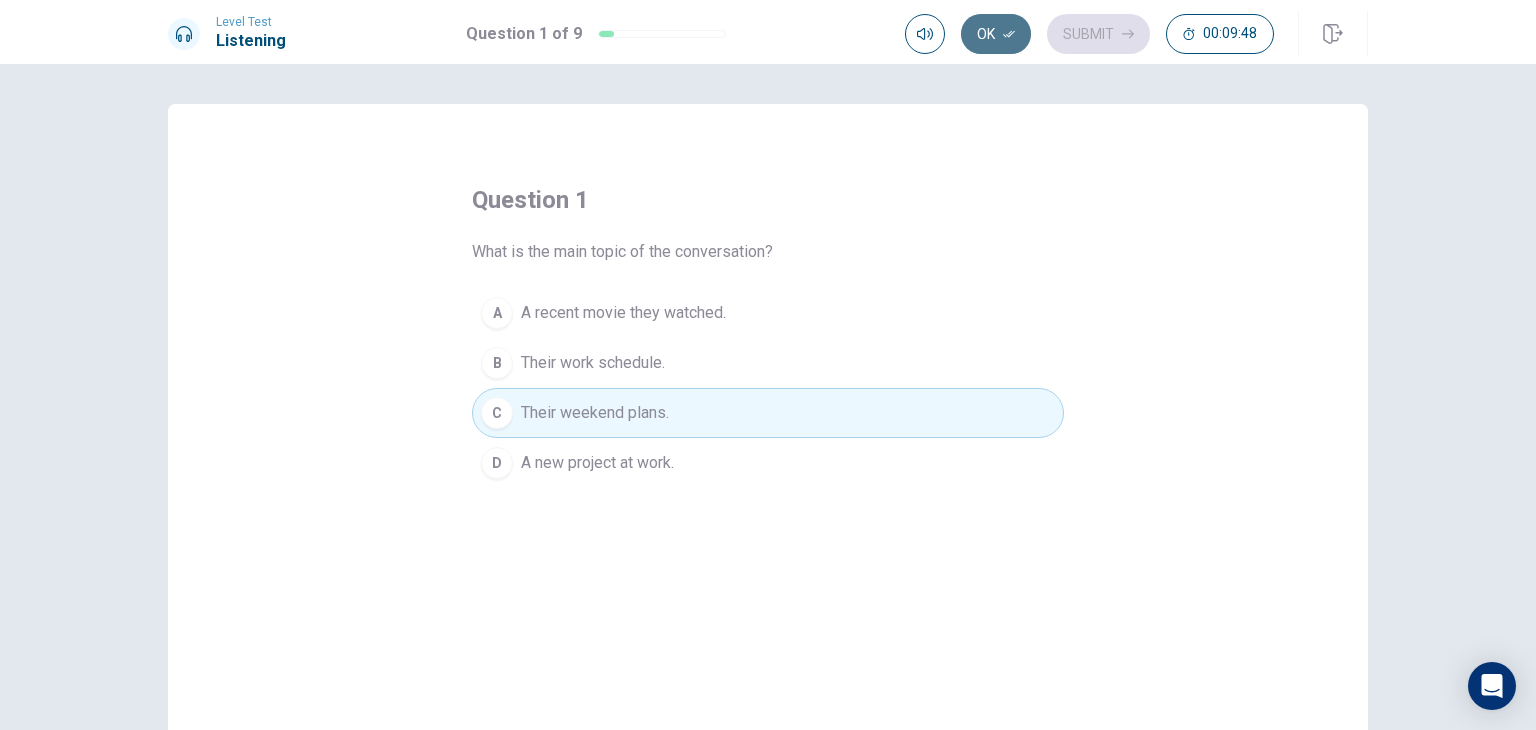 click on "Ok" at bounding box center [996, 34] 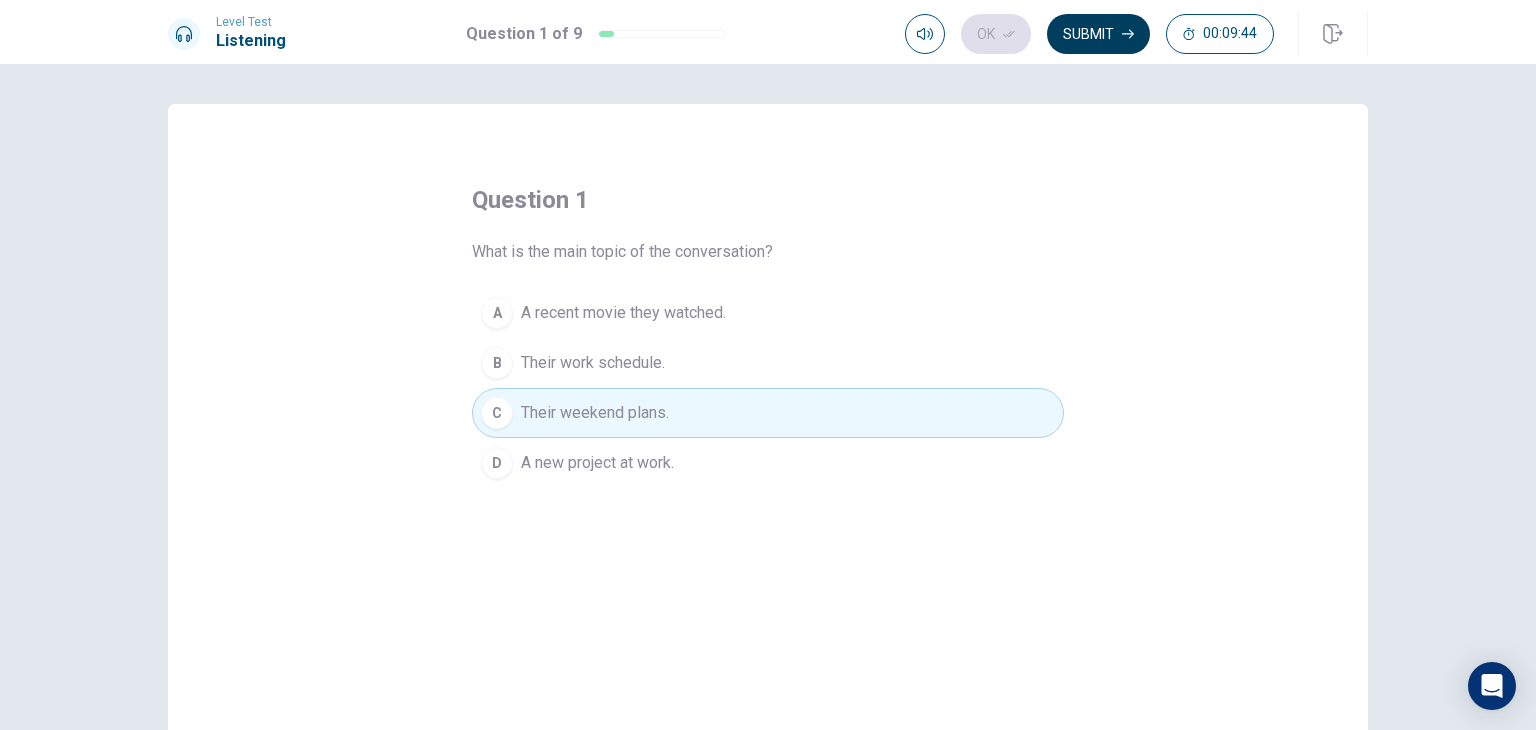 click on "Submit" at bounding box center [1098, 34] 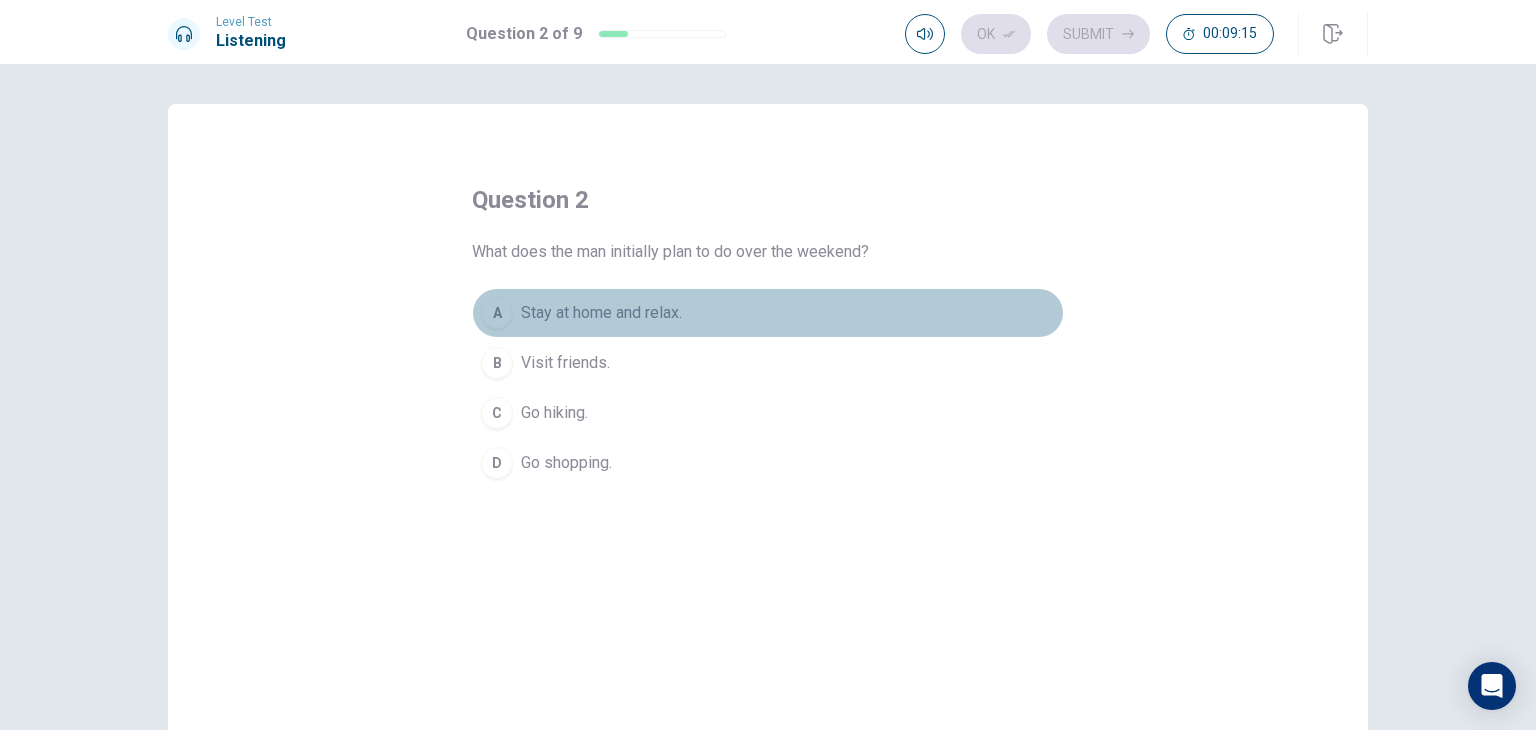 click on "Stay at home and relax." at bounding box center (601, 313) 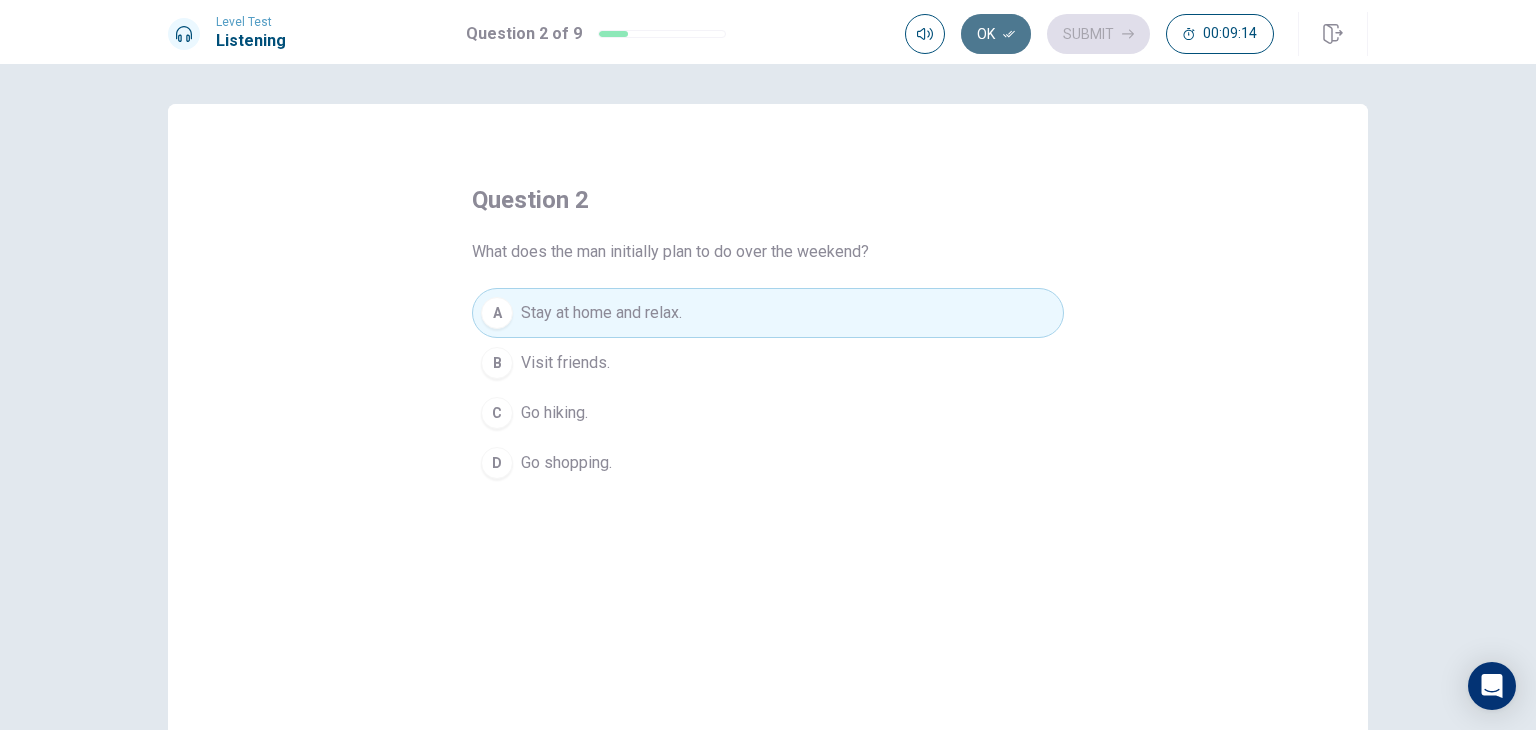 click on "Ok" at bounding box center (996, 34) 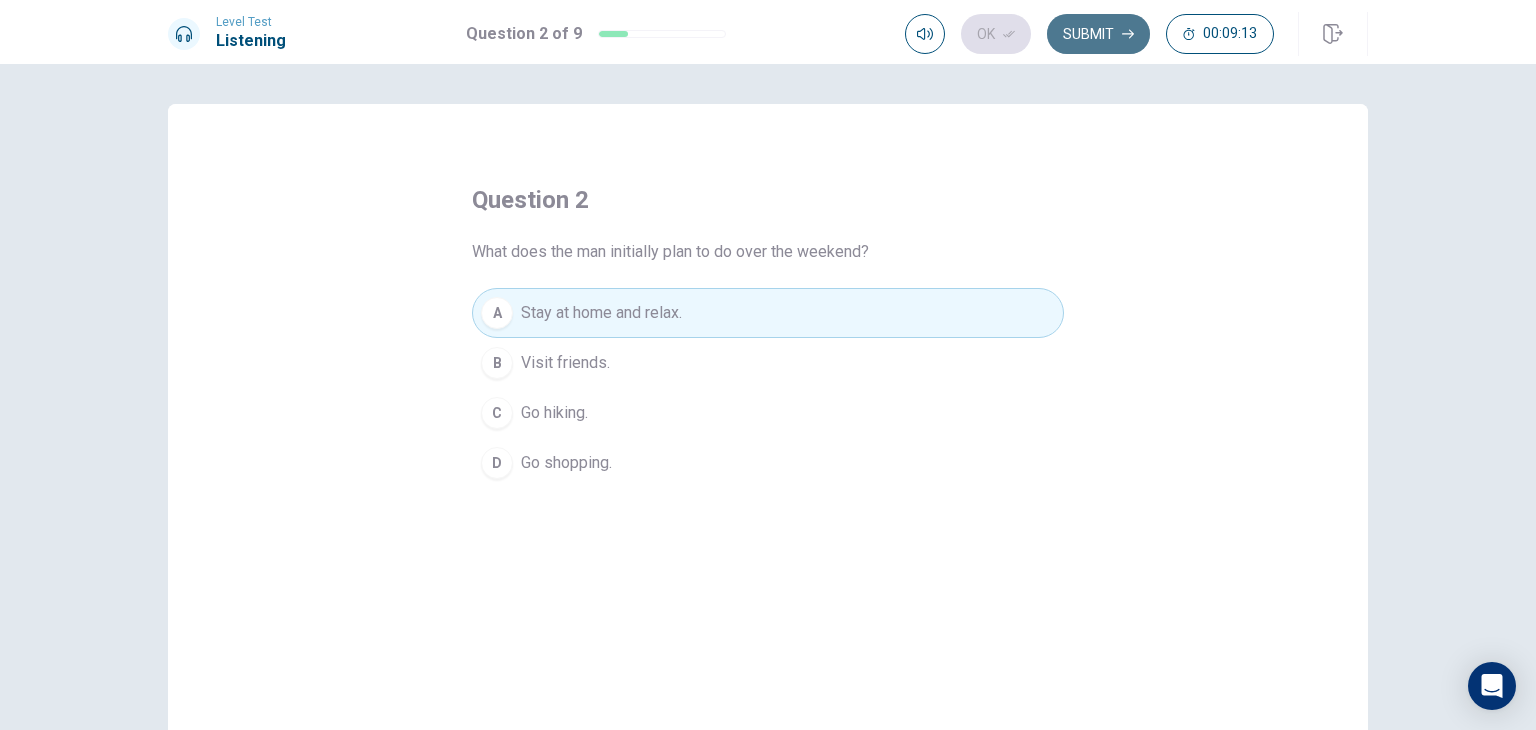 click on "Submit" at bounding box center [1098, 34] 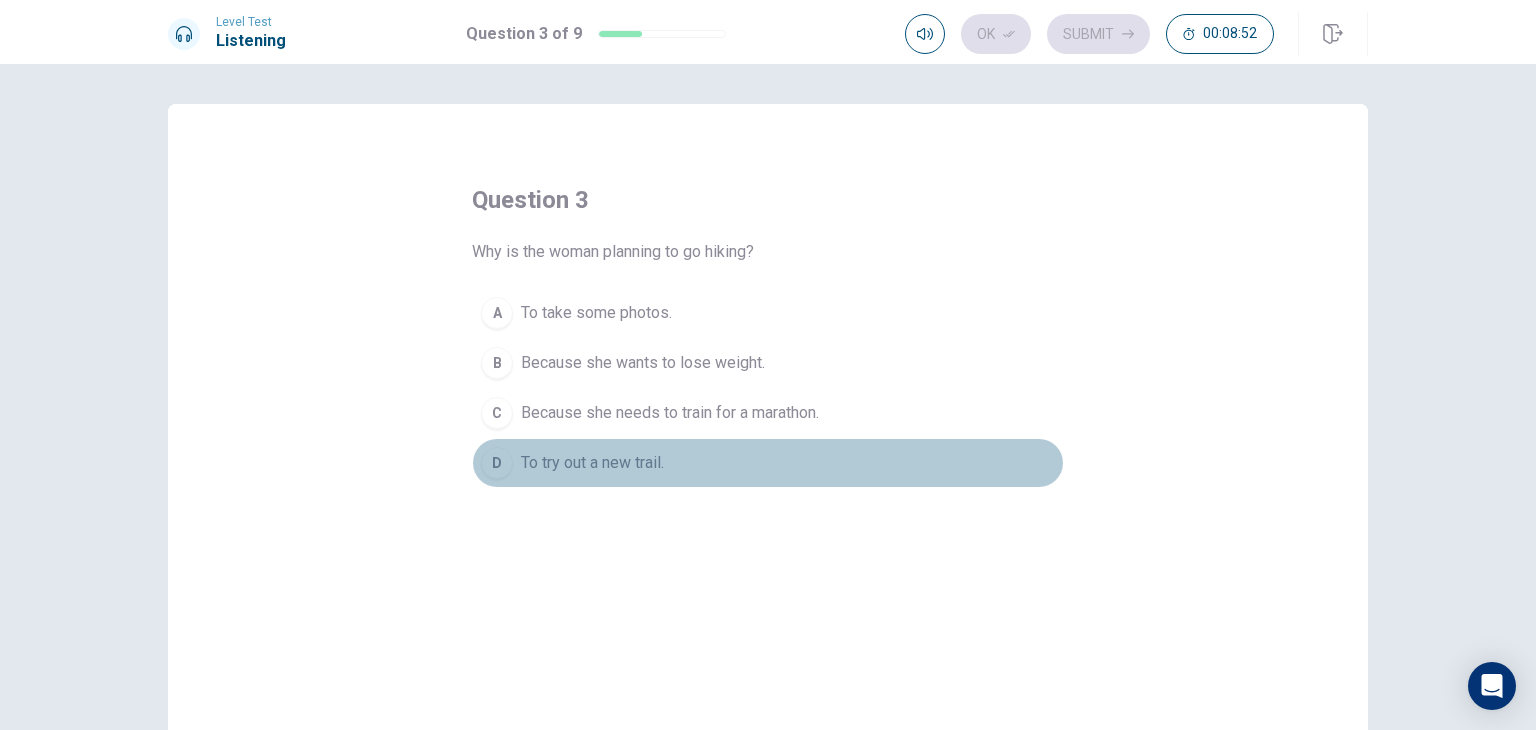 click on "To try out a new trail." at bounding box center [596, 313] 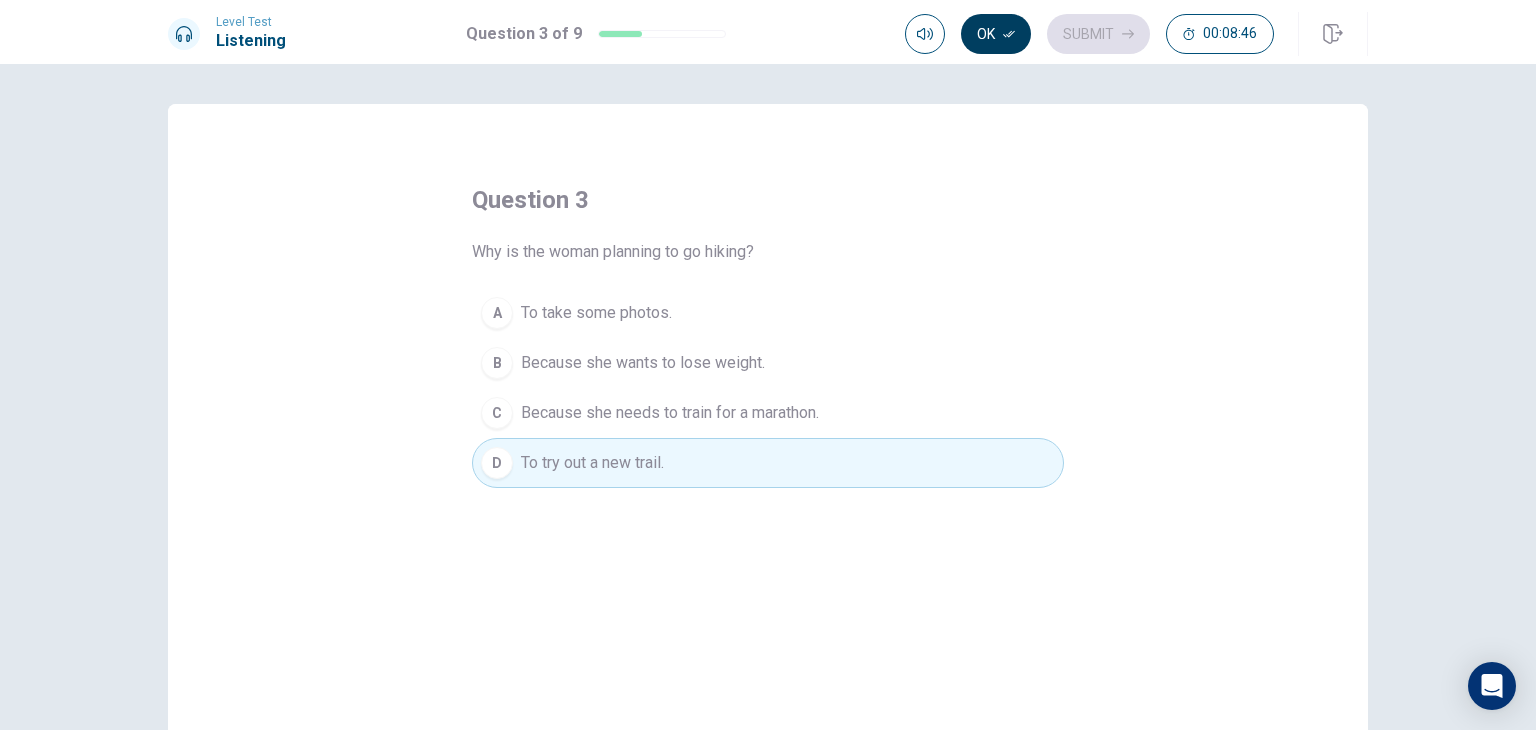 click on "Ok" at bounding box center [996, 34] 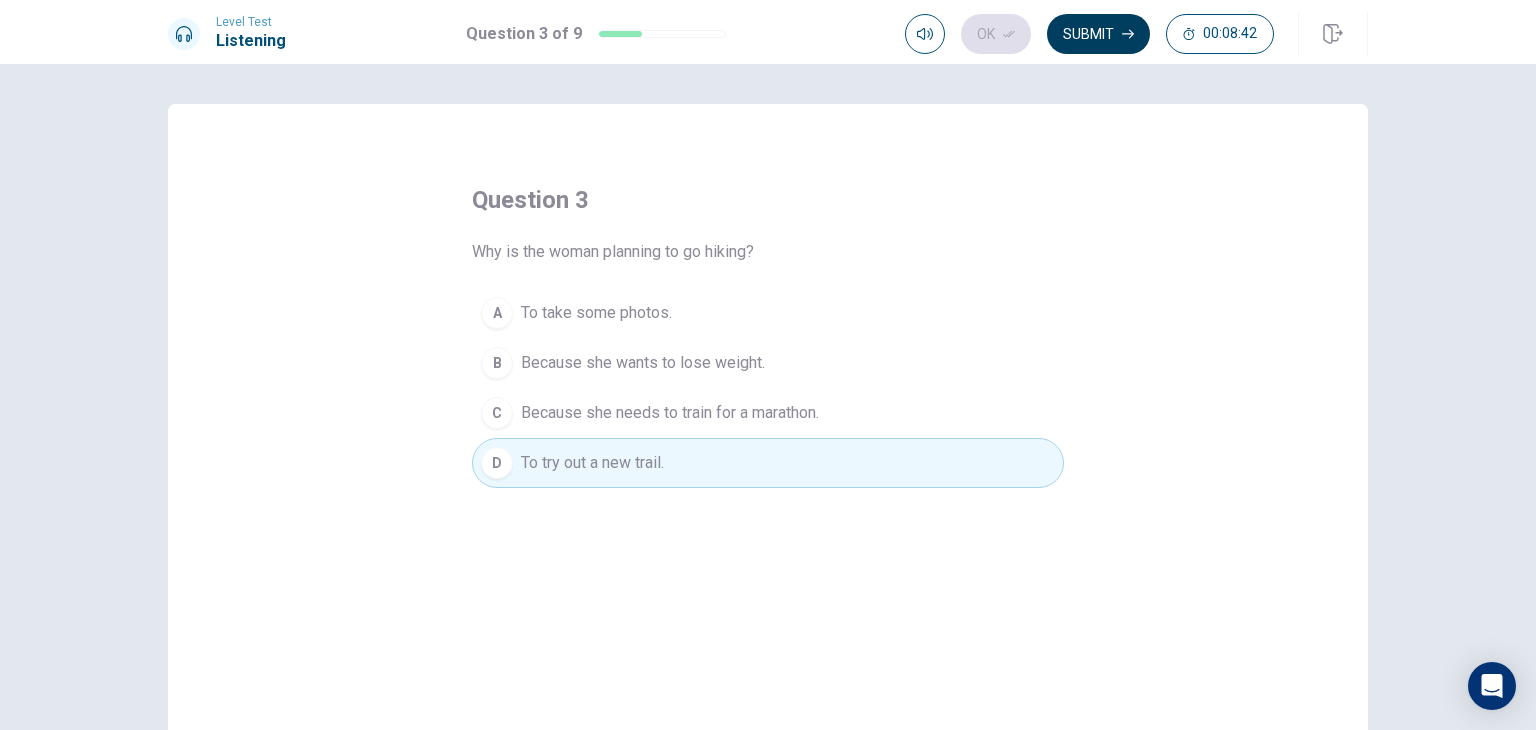 click on "Submit" at bounding box center (1098, 34) 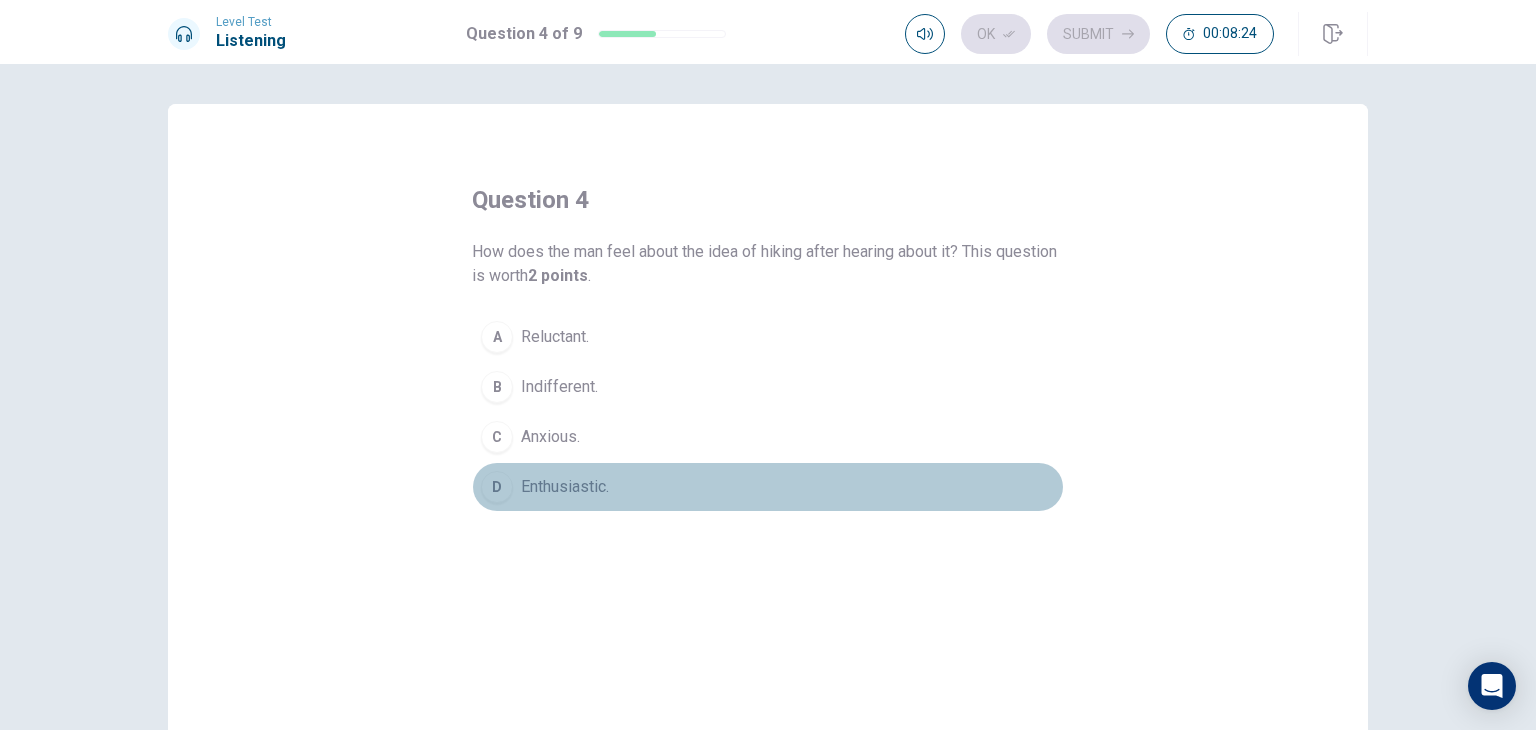 click on "Enthusiastic." at bounding box center [555, 337] 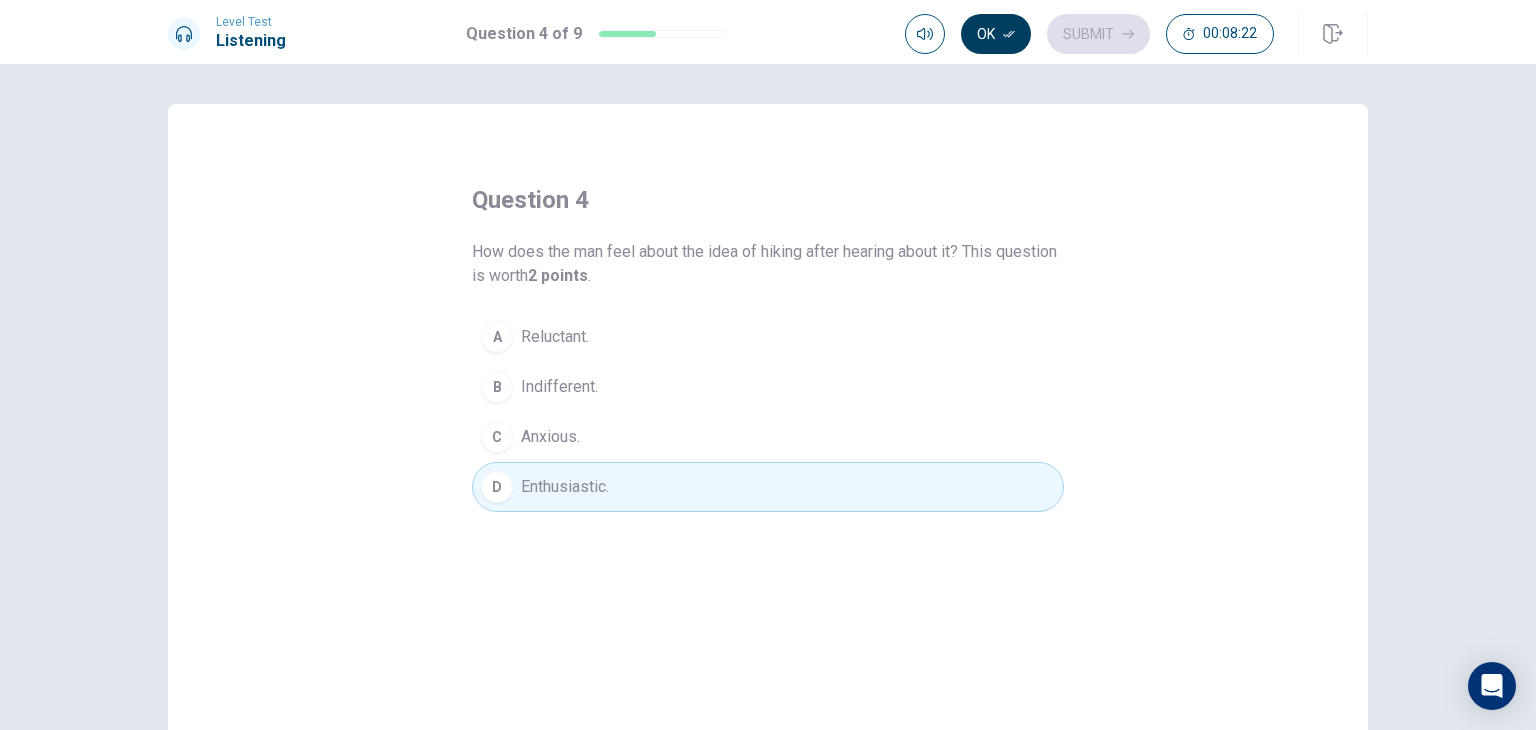 click on "Ok" at bounding box center (996, 34) 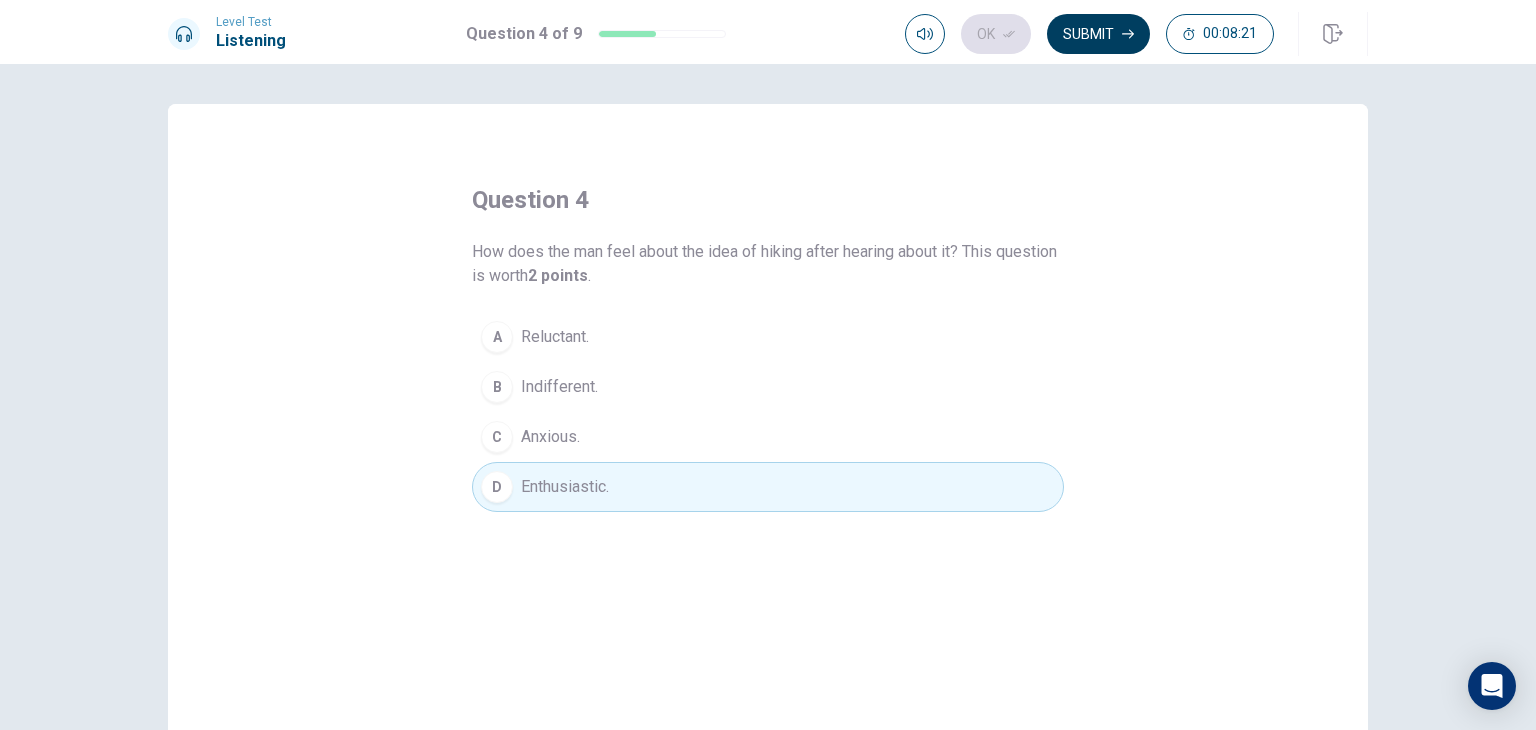 click on "Submit" at bounding box center [1098, 34] 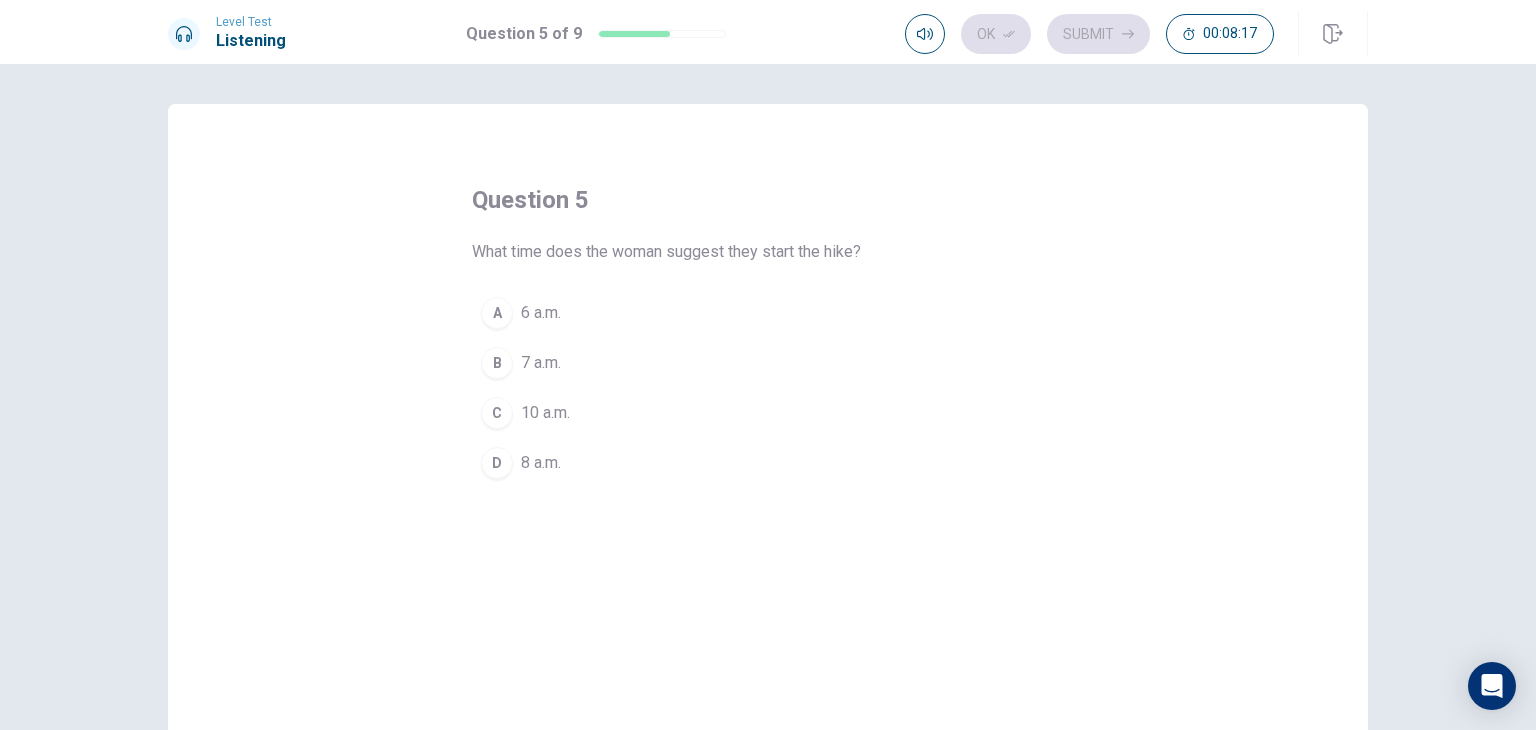 click on "7 a.m." at bounding box center (541, 313) 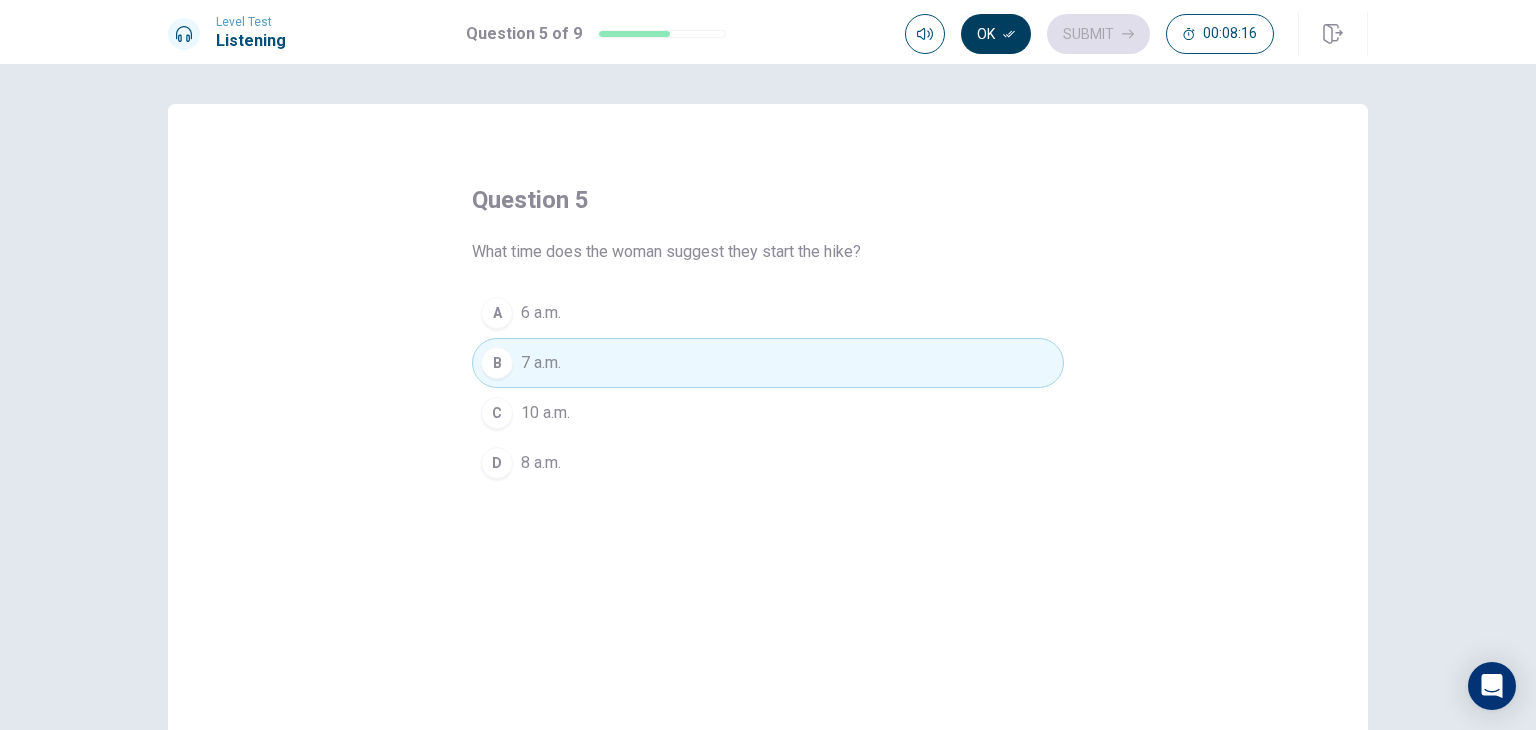 click on "Ok" at bounding box center [996, 34] 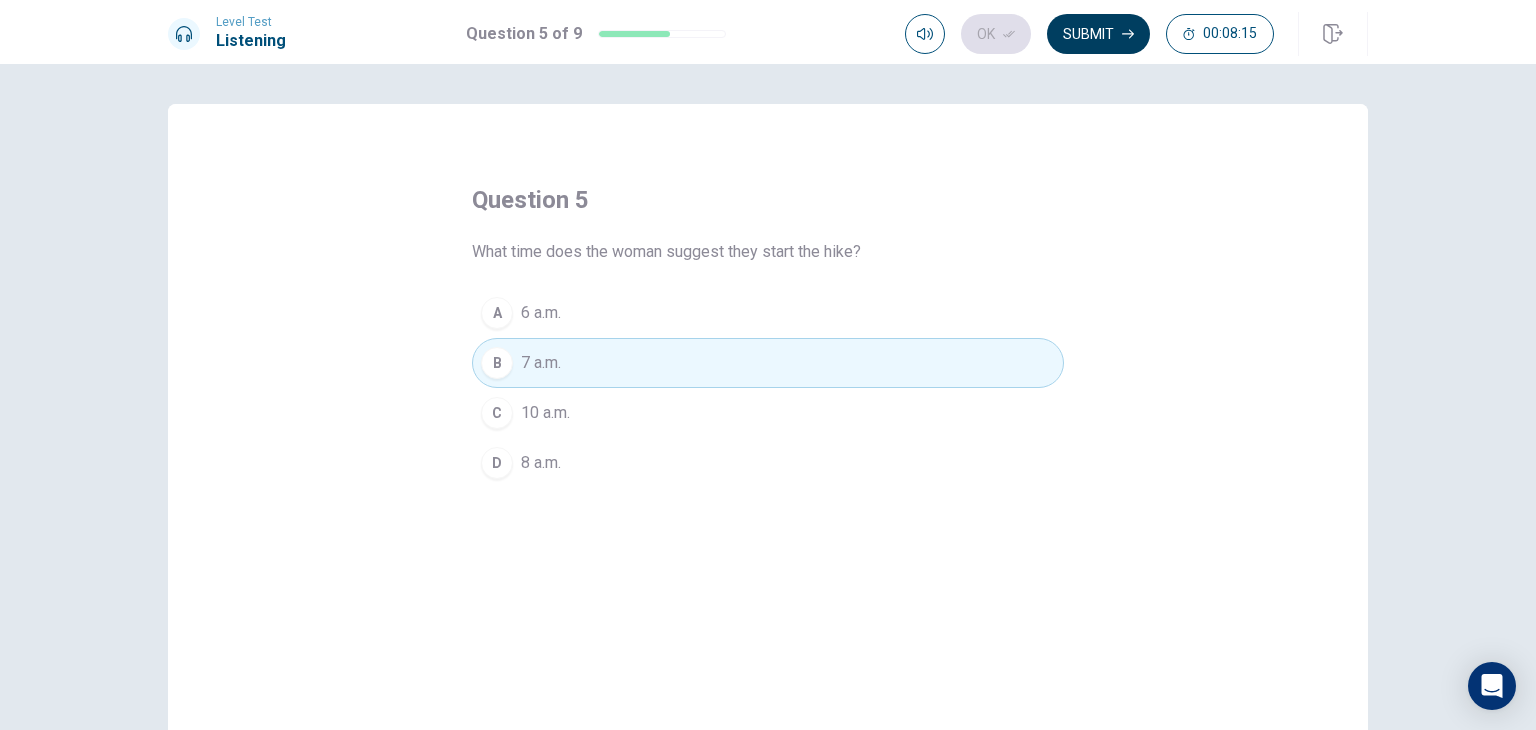 click on "Submit" at bounding box center (1098, 34) 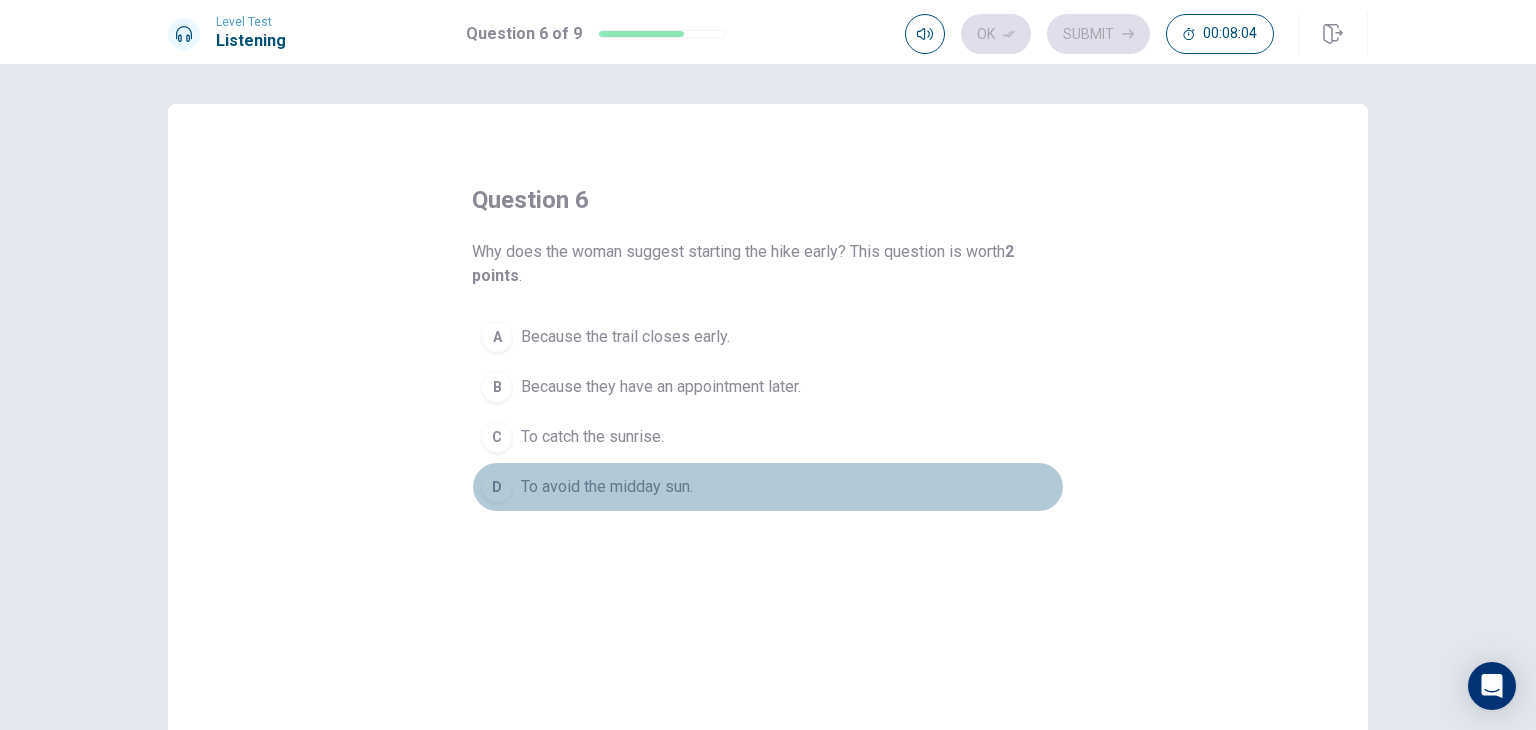click on "To avoid the midday sun." at bounding box center [625, 337] 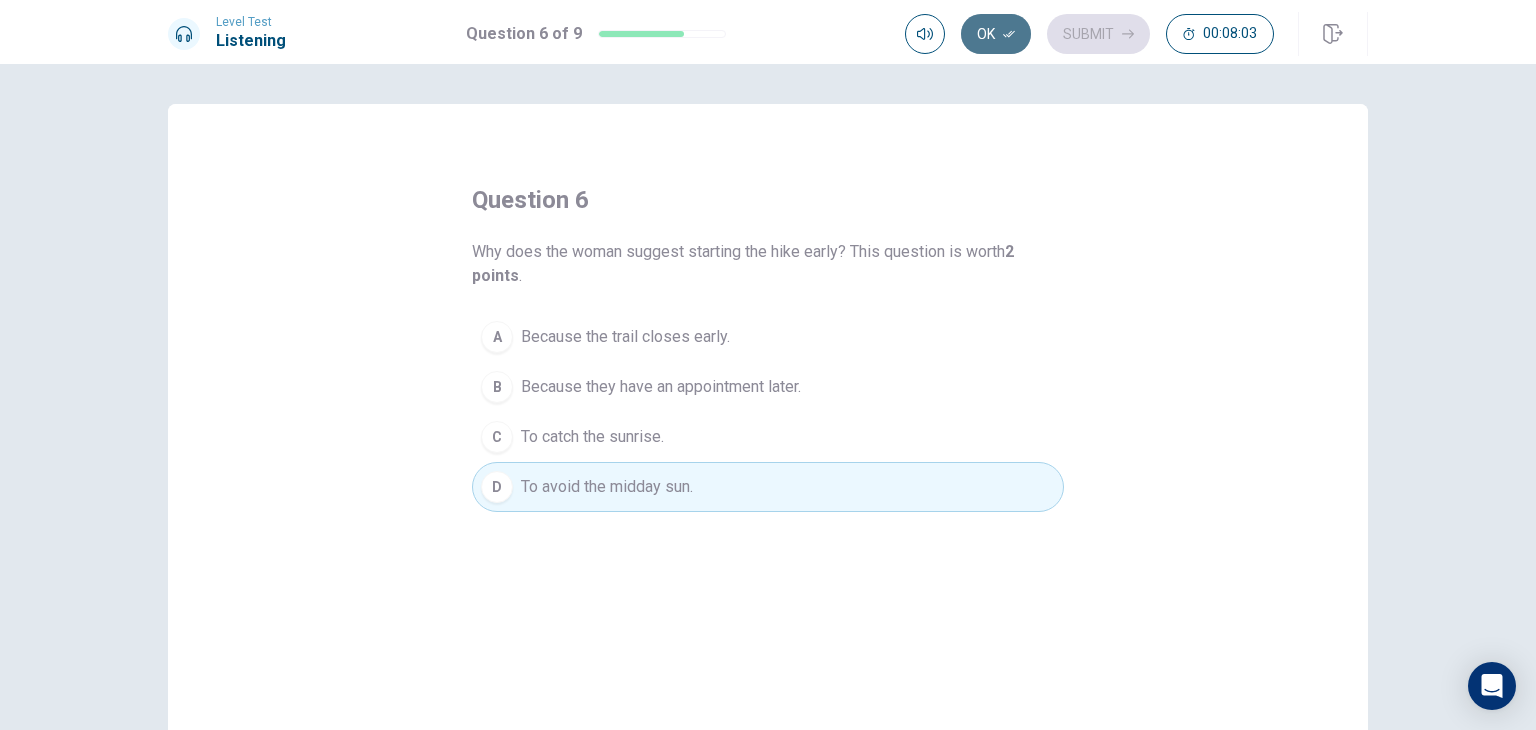 click on "Ok" at bounding box center (996, 34) 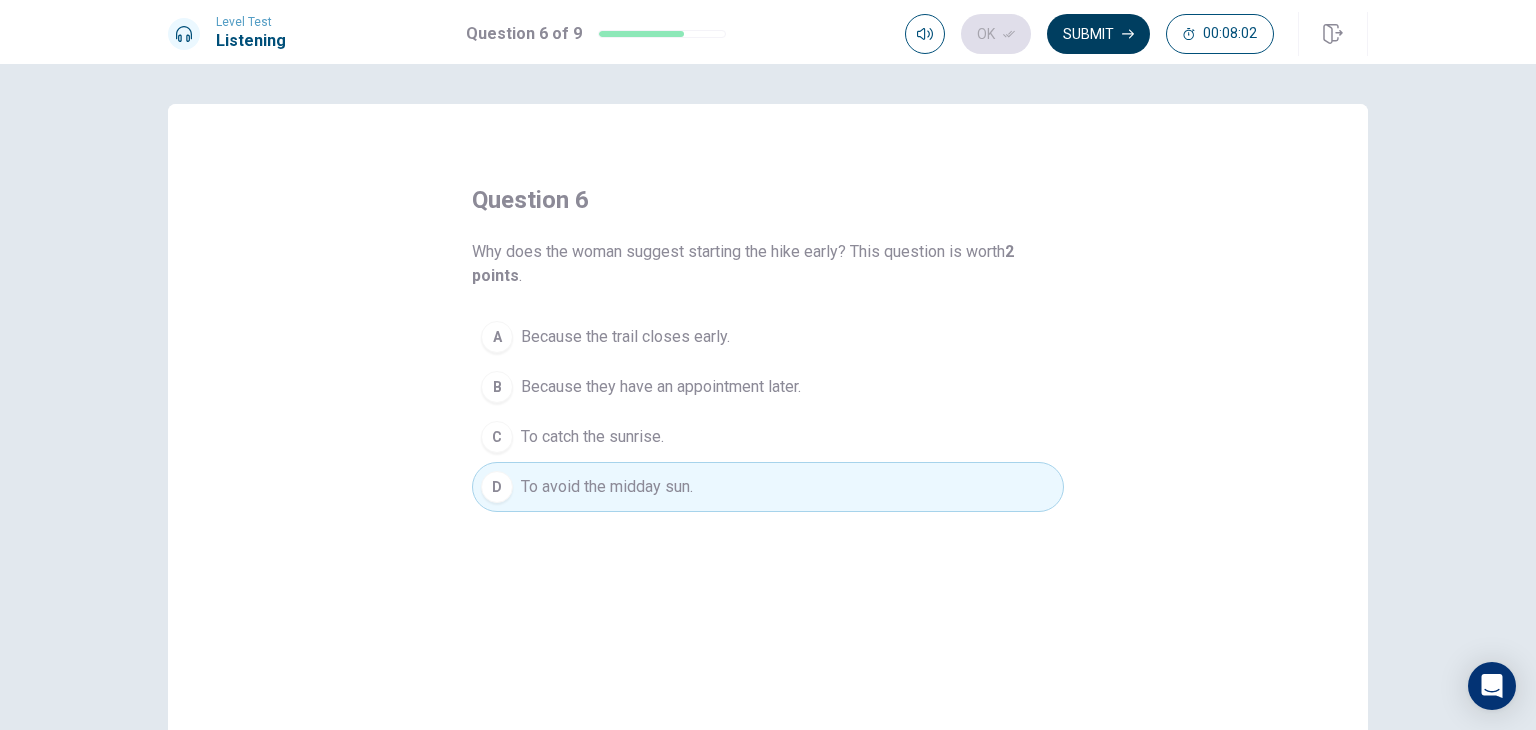 click on "Submit" at bounding box center [1098, 34] 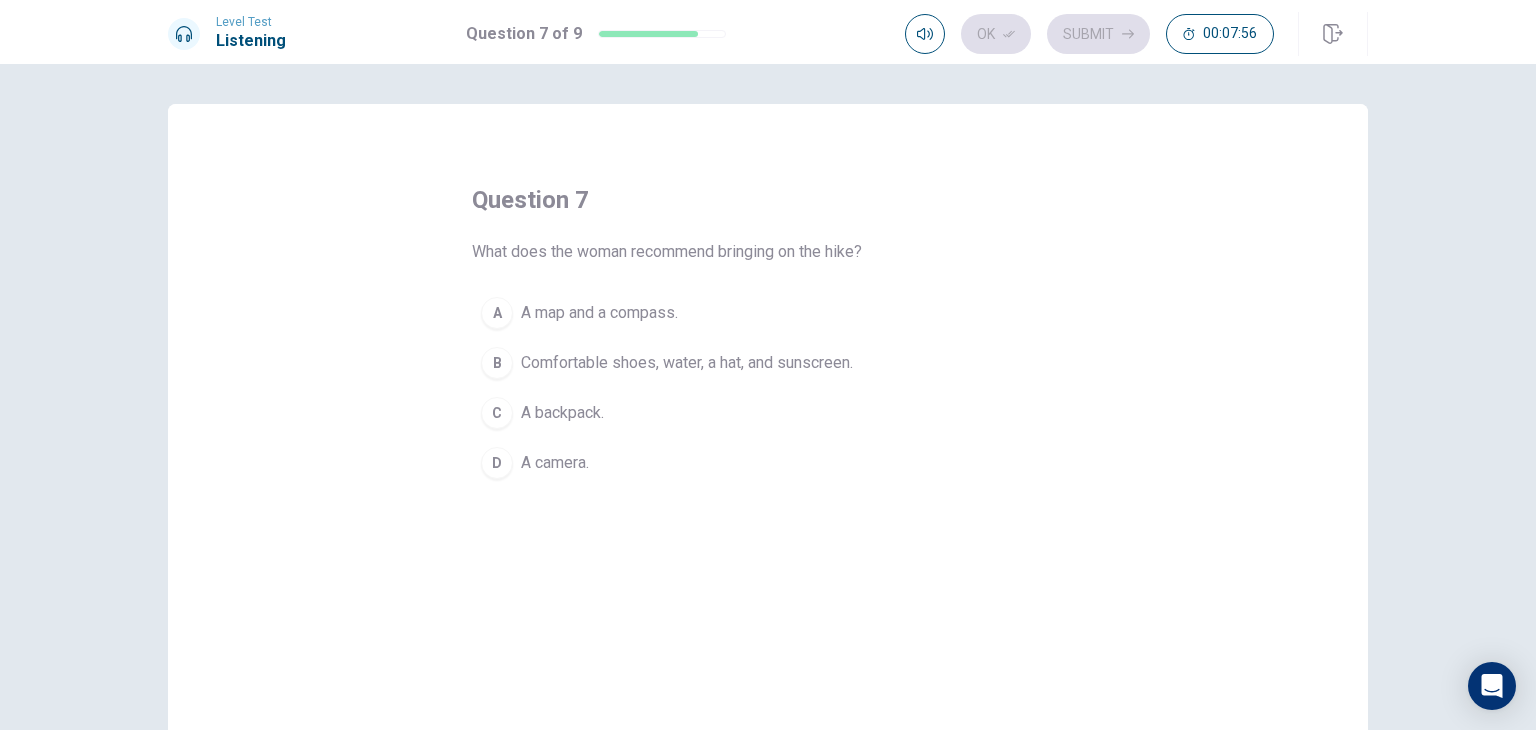 click on "Comfortable shoes, water, a hat, and sunscreen." at bounding box center (599, 313) 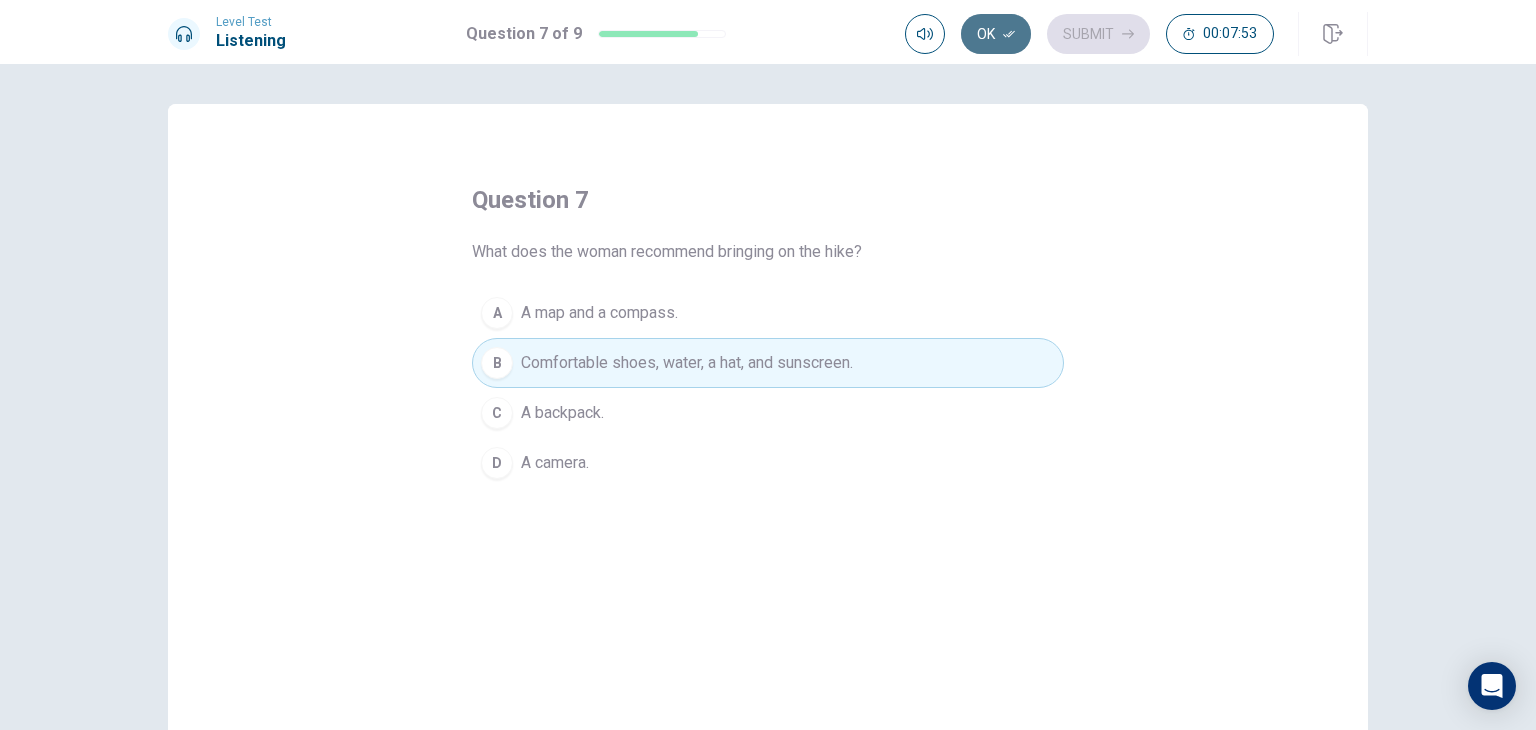 click on "Ok" at bounding box center [996, 34] 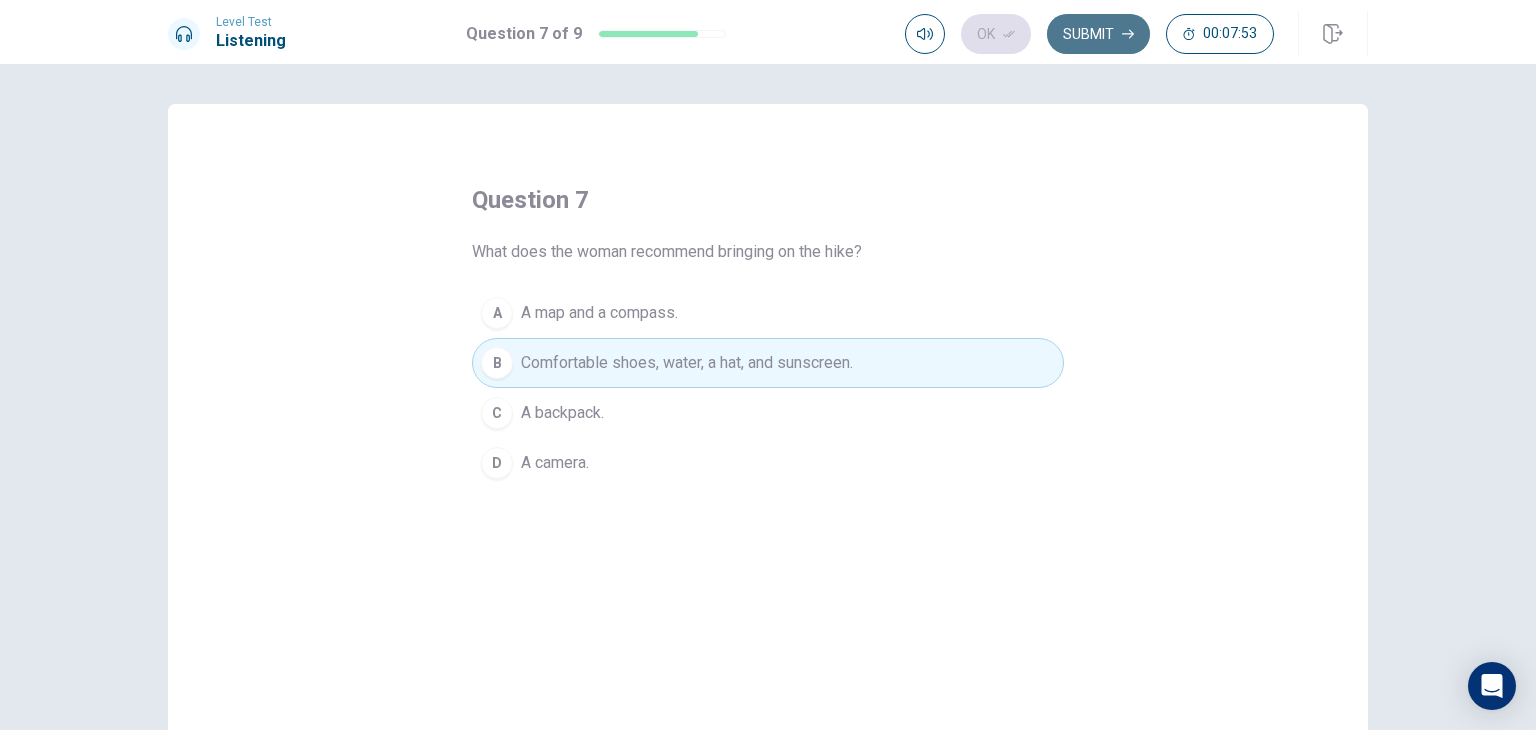 click on "Submit" at bounding box center [1098, 34] 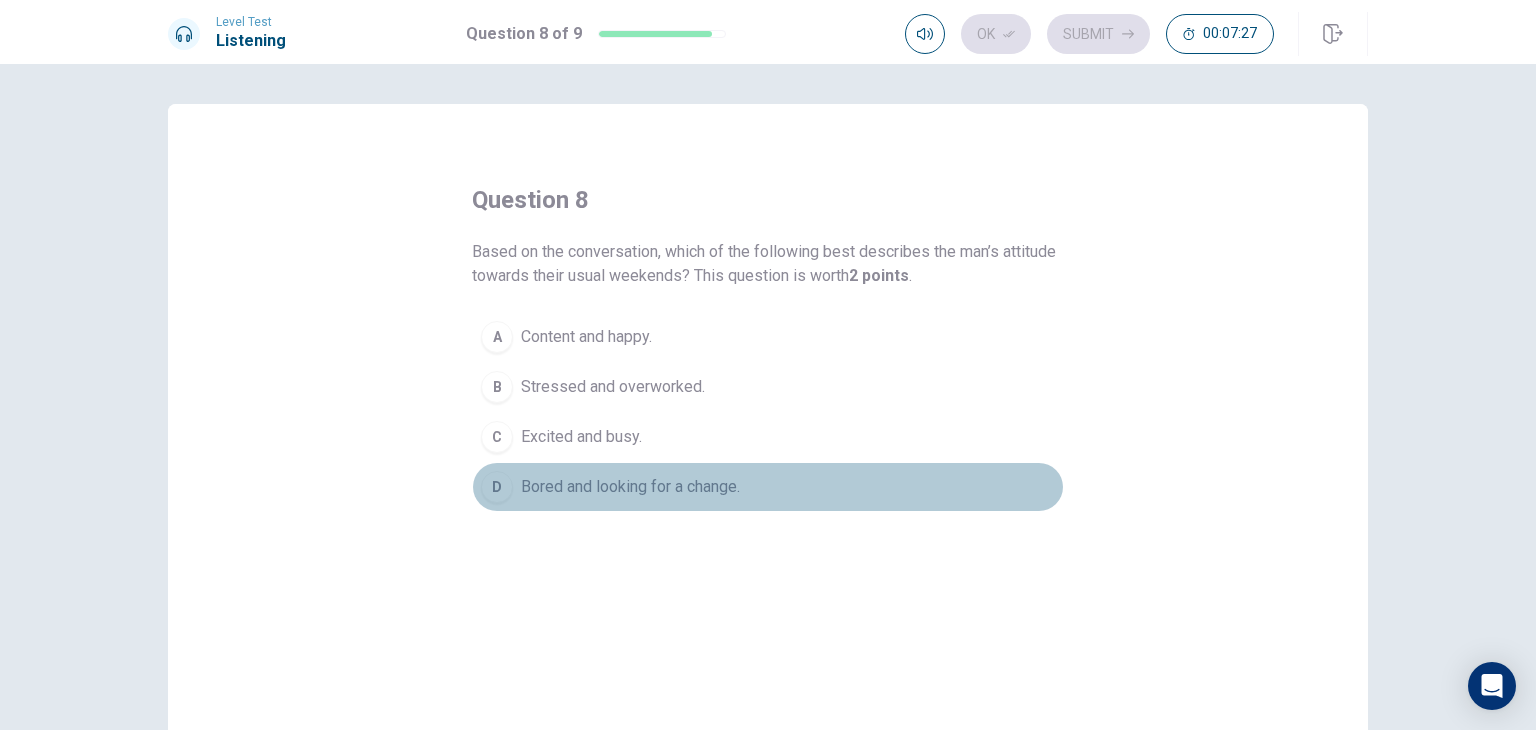 click on "Bored and looking for a change." at bounding box center [586, 337] 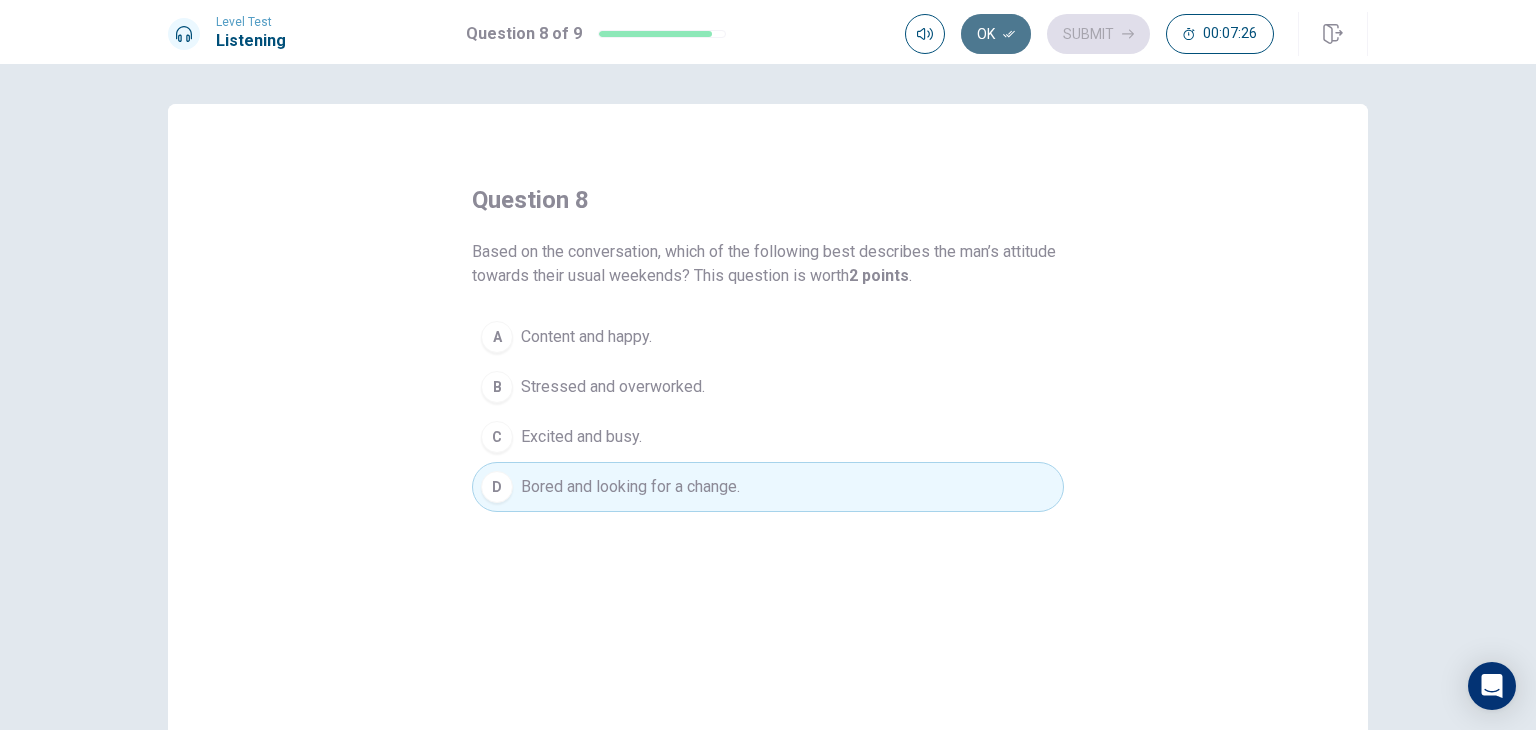 click on "Ok" at bounding box center (996, 34) 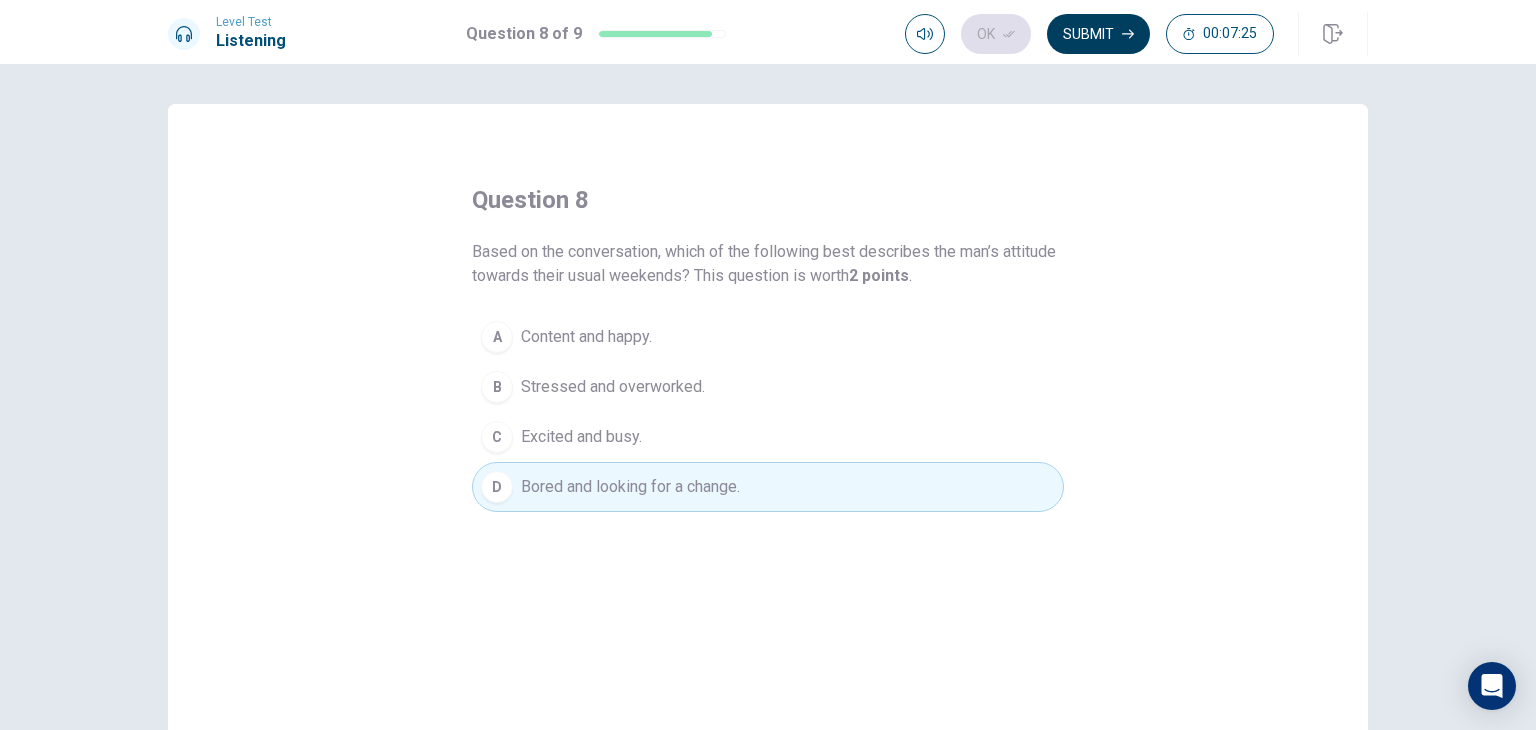 click on "Submit" at bounding box center (1098, 34) 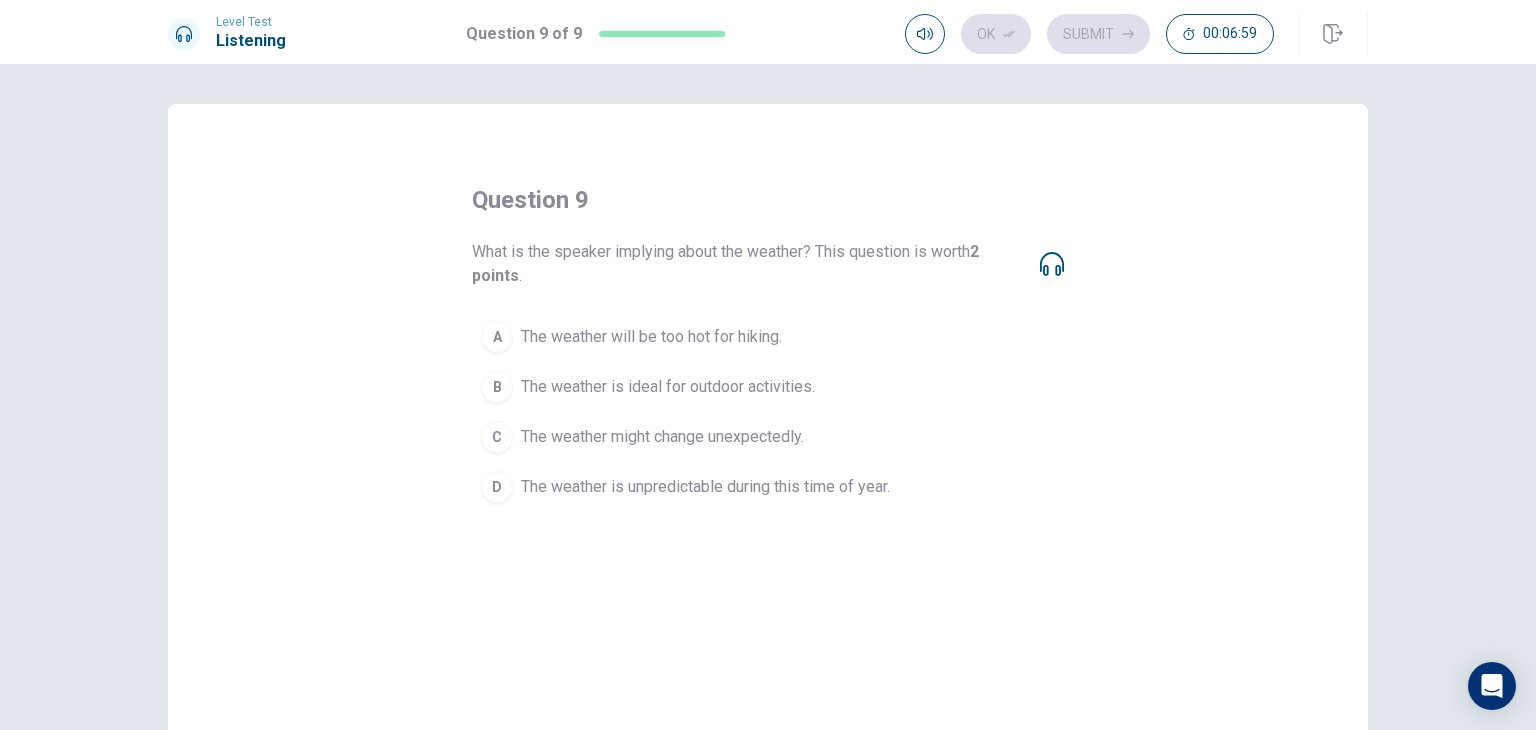 click at bounding box center (1052, 264) 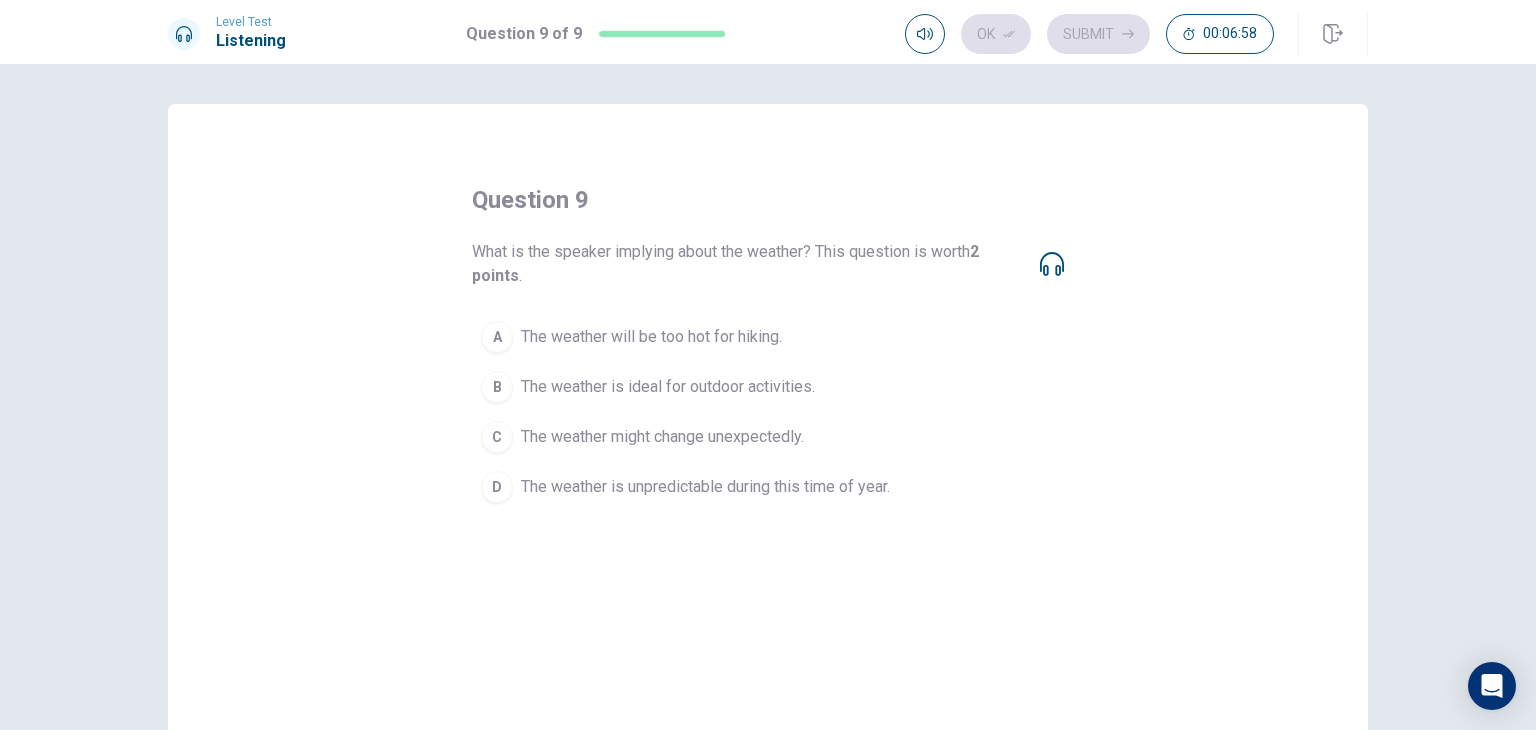 click at bounding box center (1052, 264) 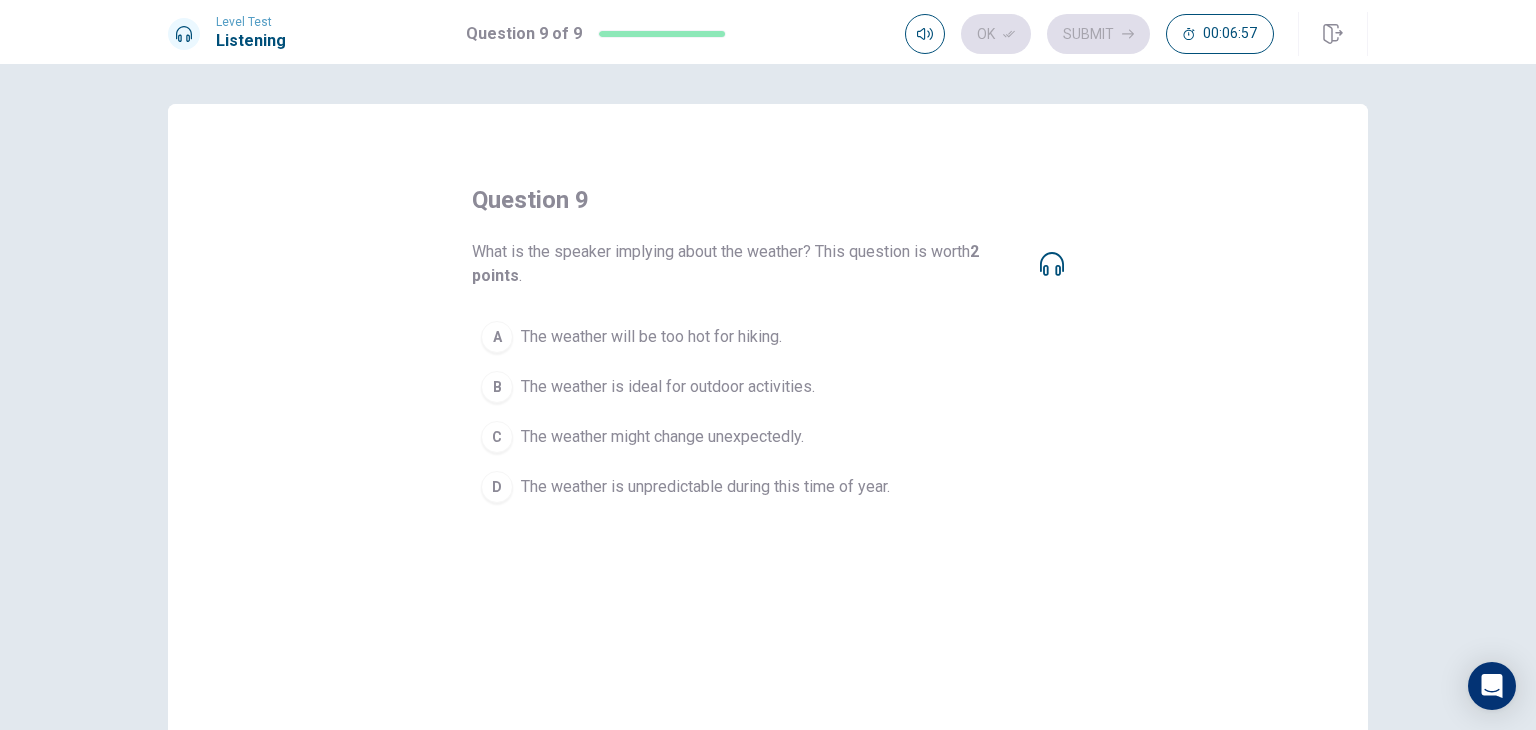 click at bounding box center [1052, 264] 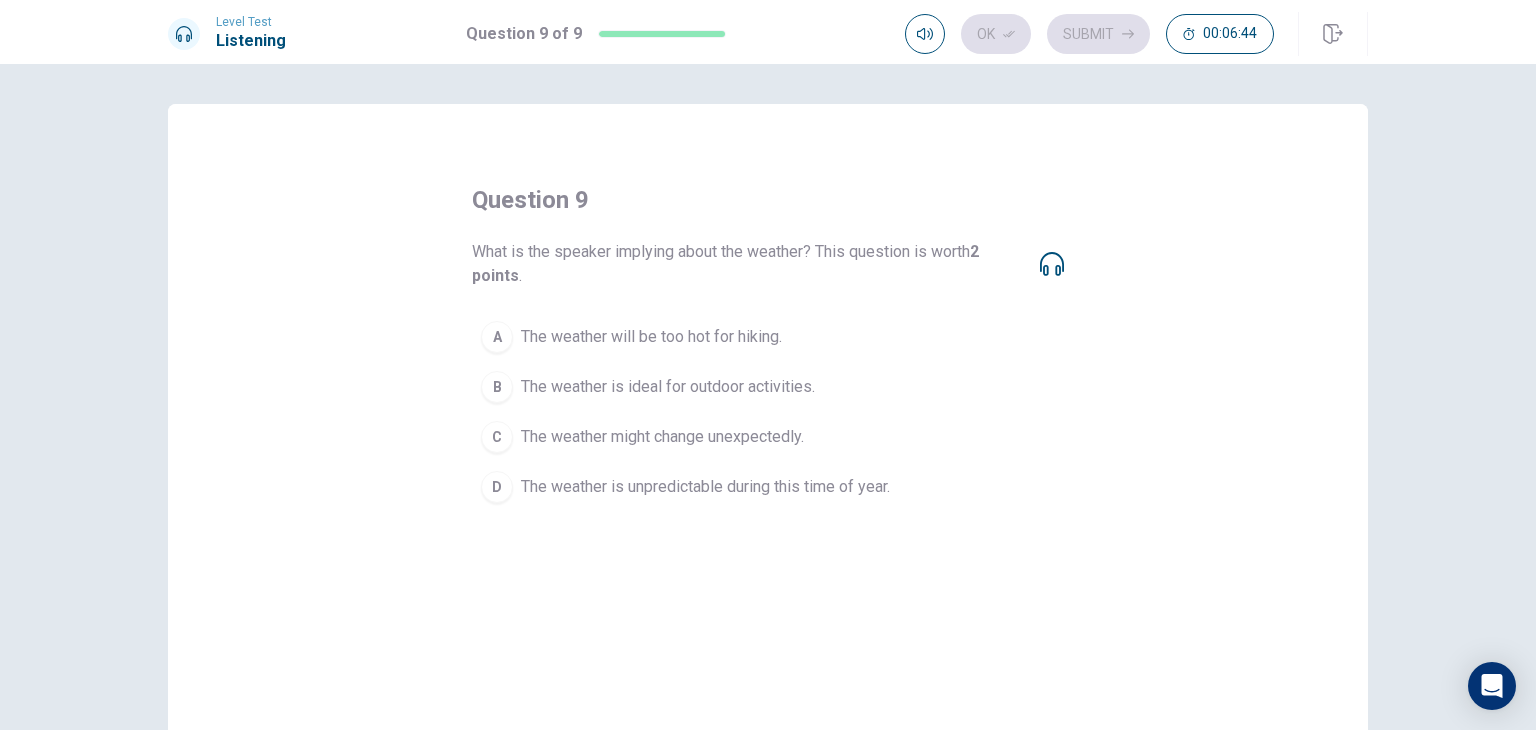 click on "The weather might change unexpectedly." at bounding box center (651, 337) 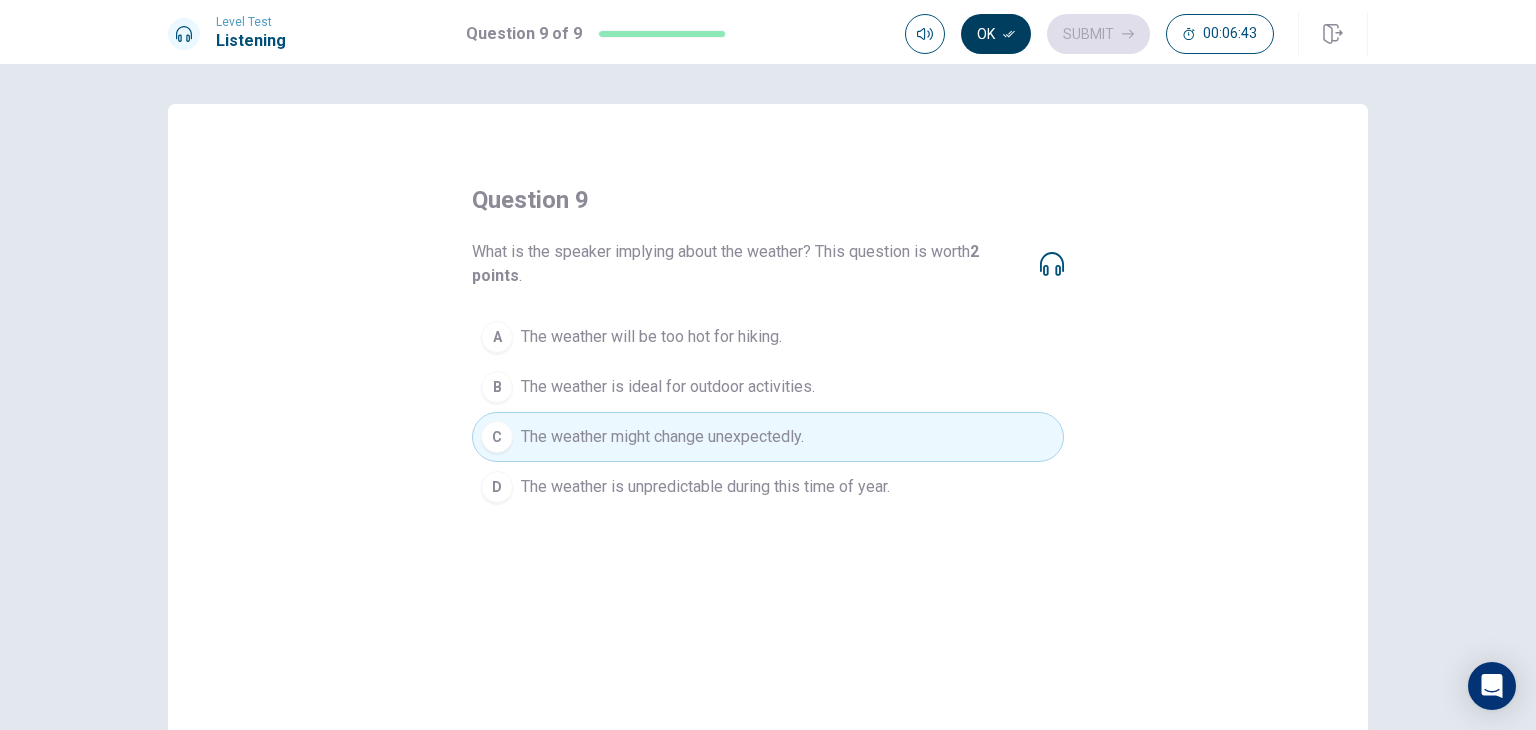 click on "Ok" at bounding box center [996, 34] 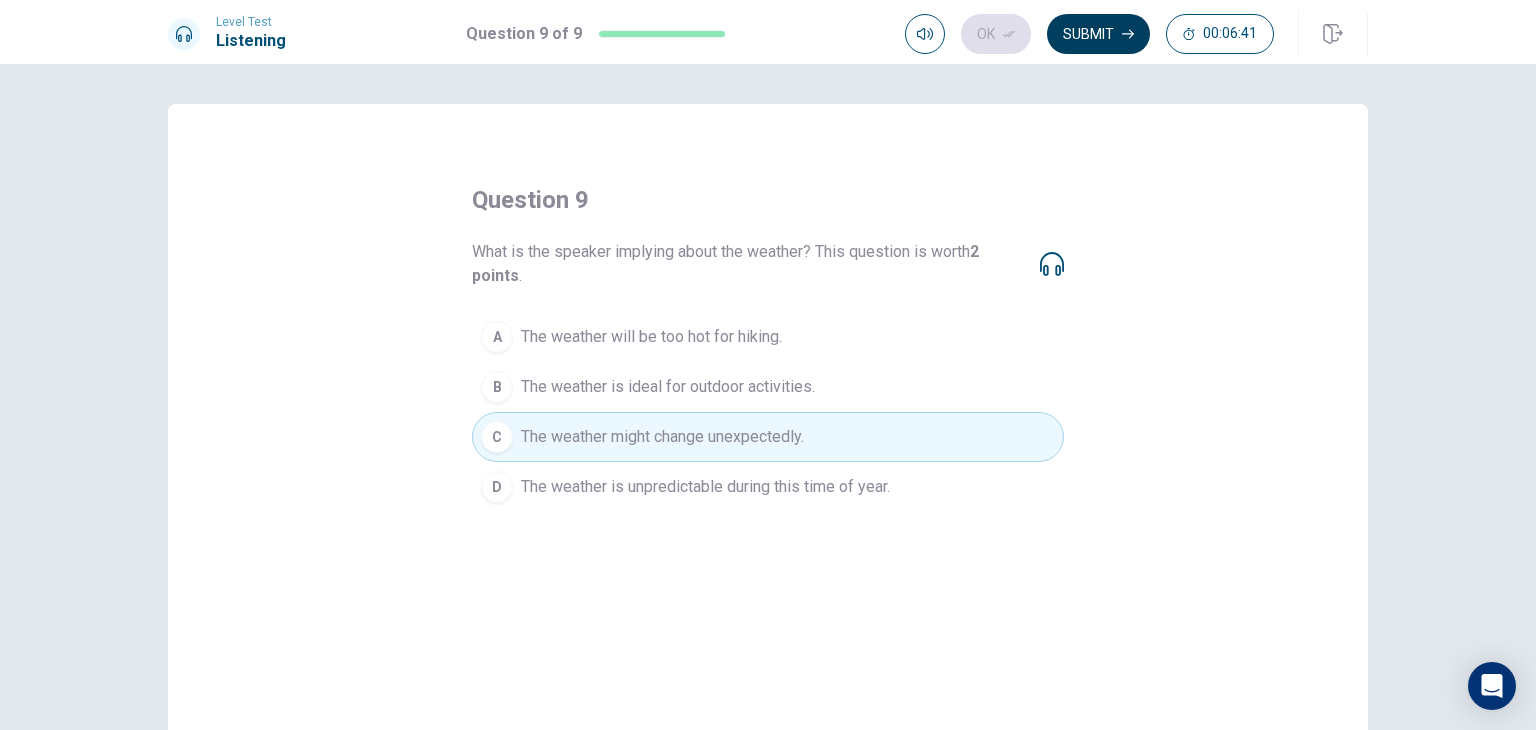 click on "Submit" at bounding box center (1098, 34) 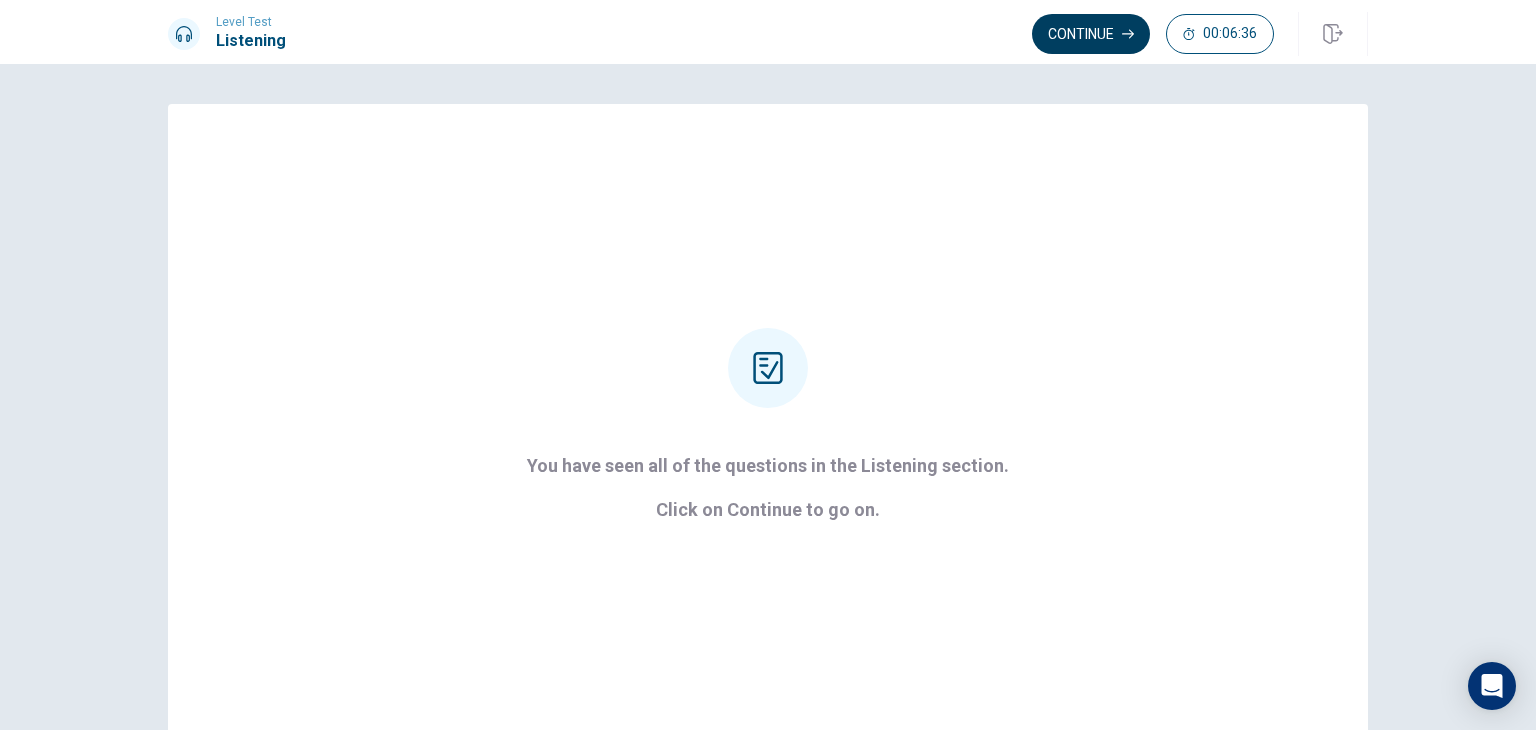 click on "Continue" at bounding box center (1091, 34) 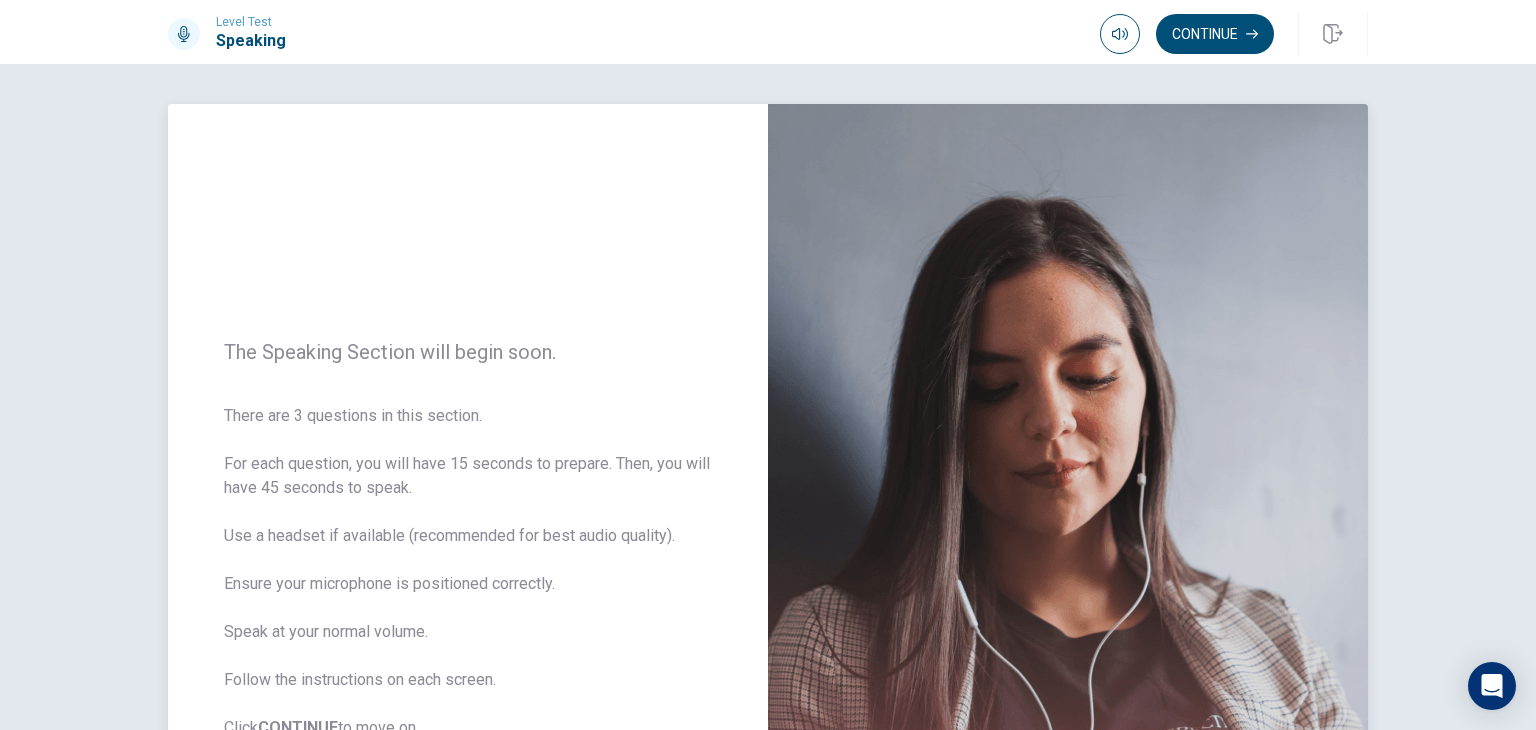 scroll, scrollTop: 100, scrollLeft: 0, axis: vertical 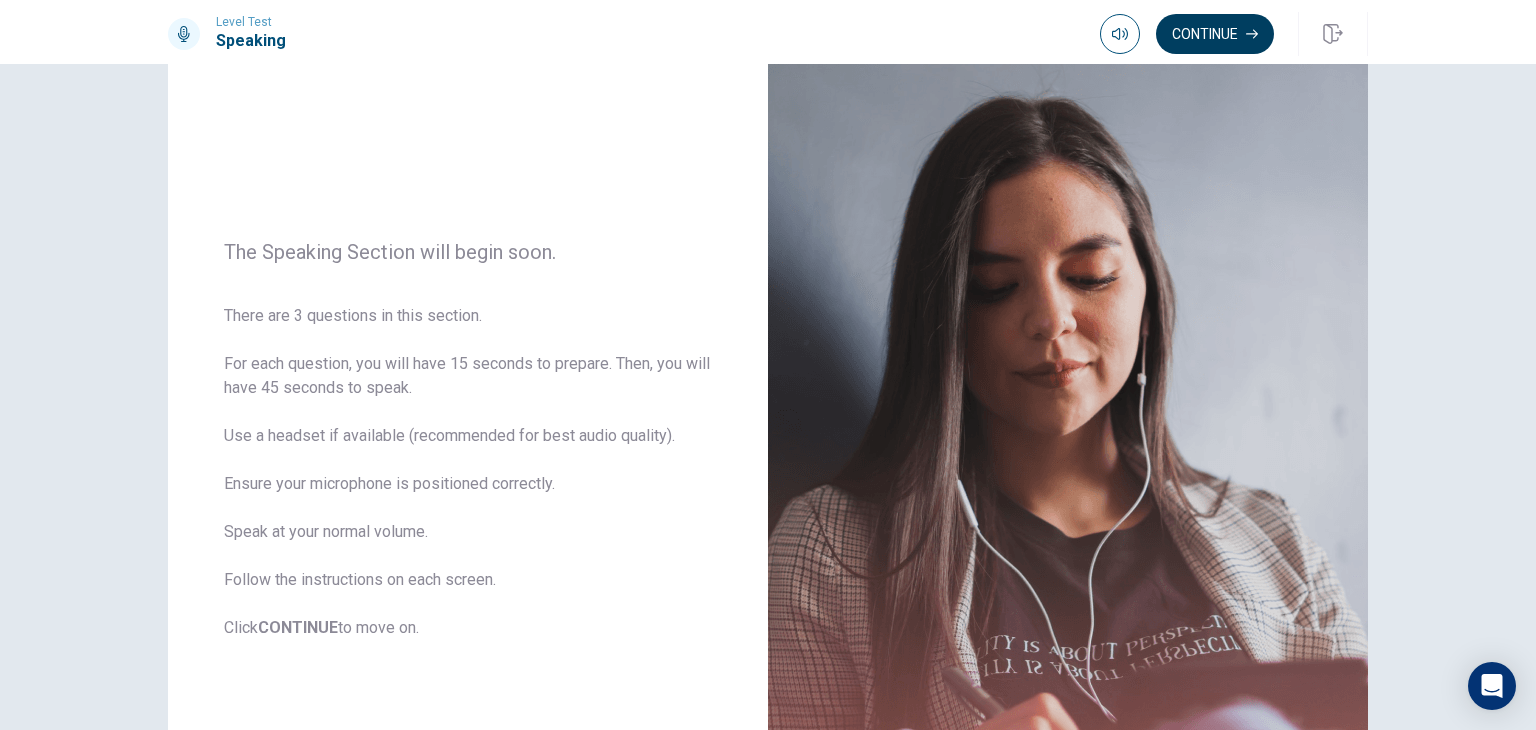 click on "Continue" at bounding box center [1215, 34] 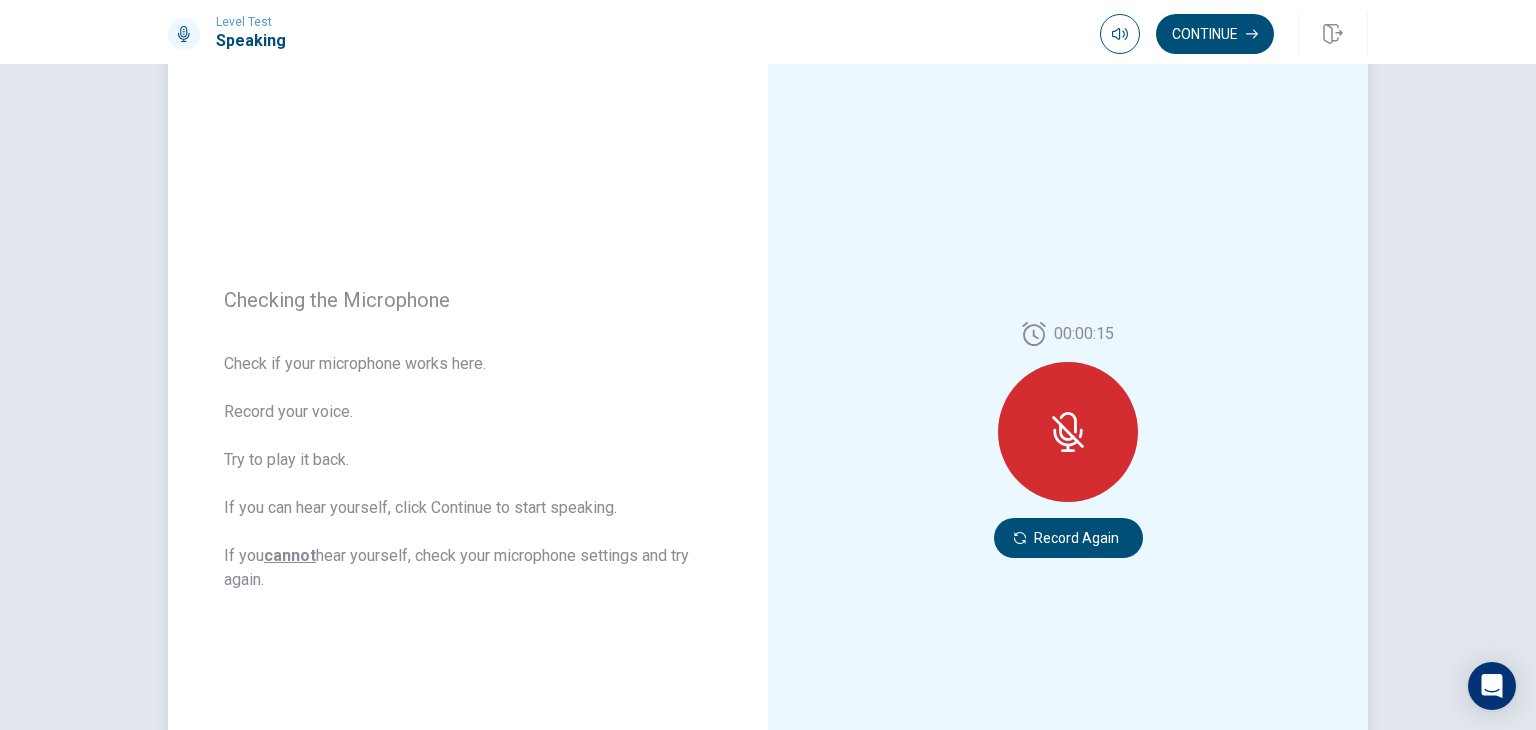 click at bounding box center [1068, 432] 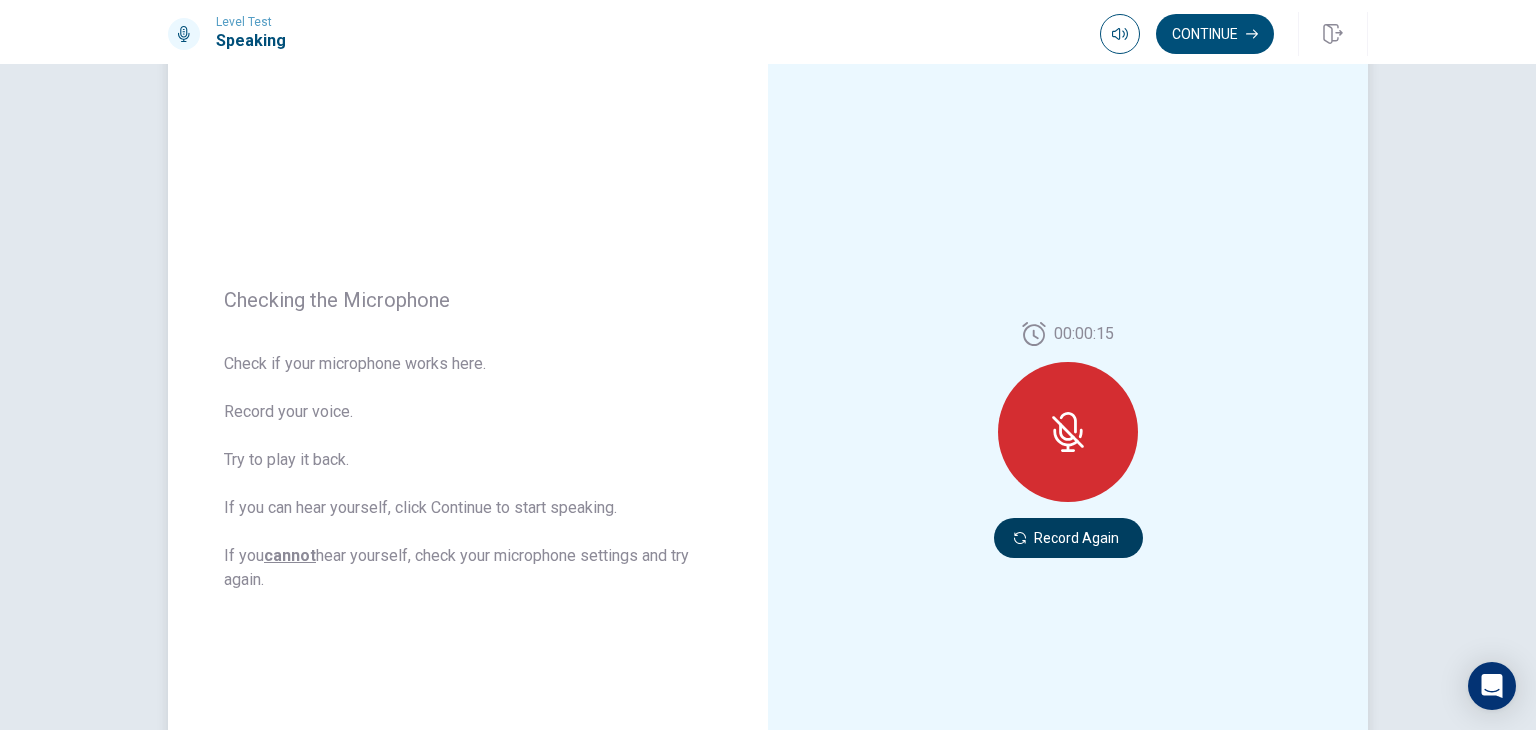 click on "Record Again" at bounding box center [1068, 538] 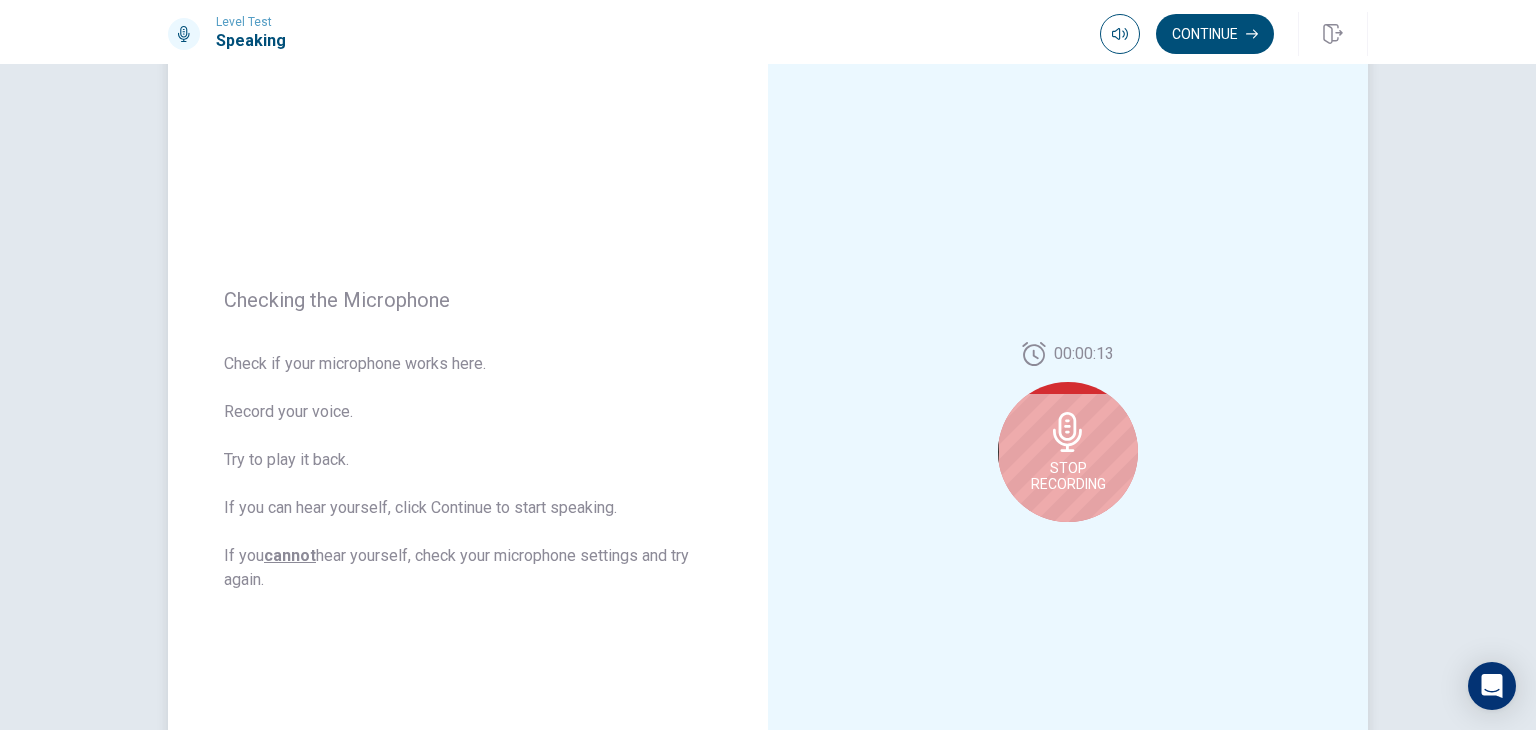 click at bounding box center [1067, 432] 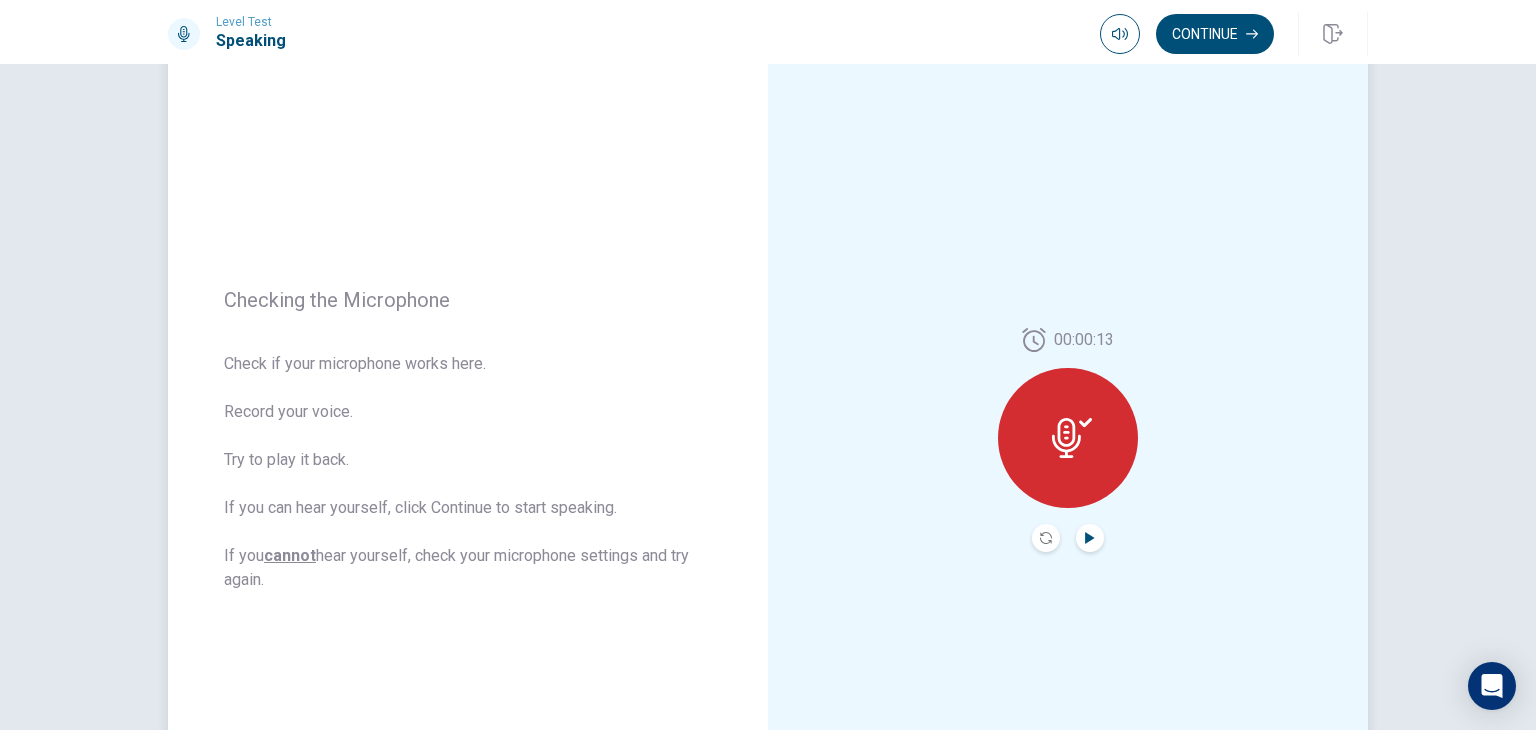 click at bounding box center [1090, 538] 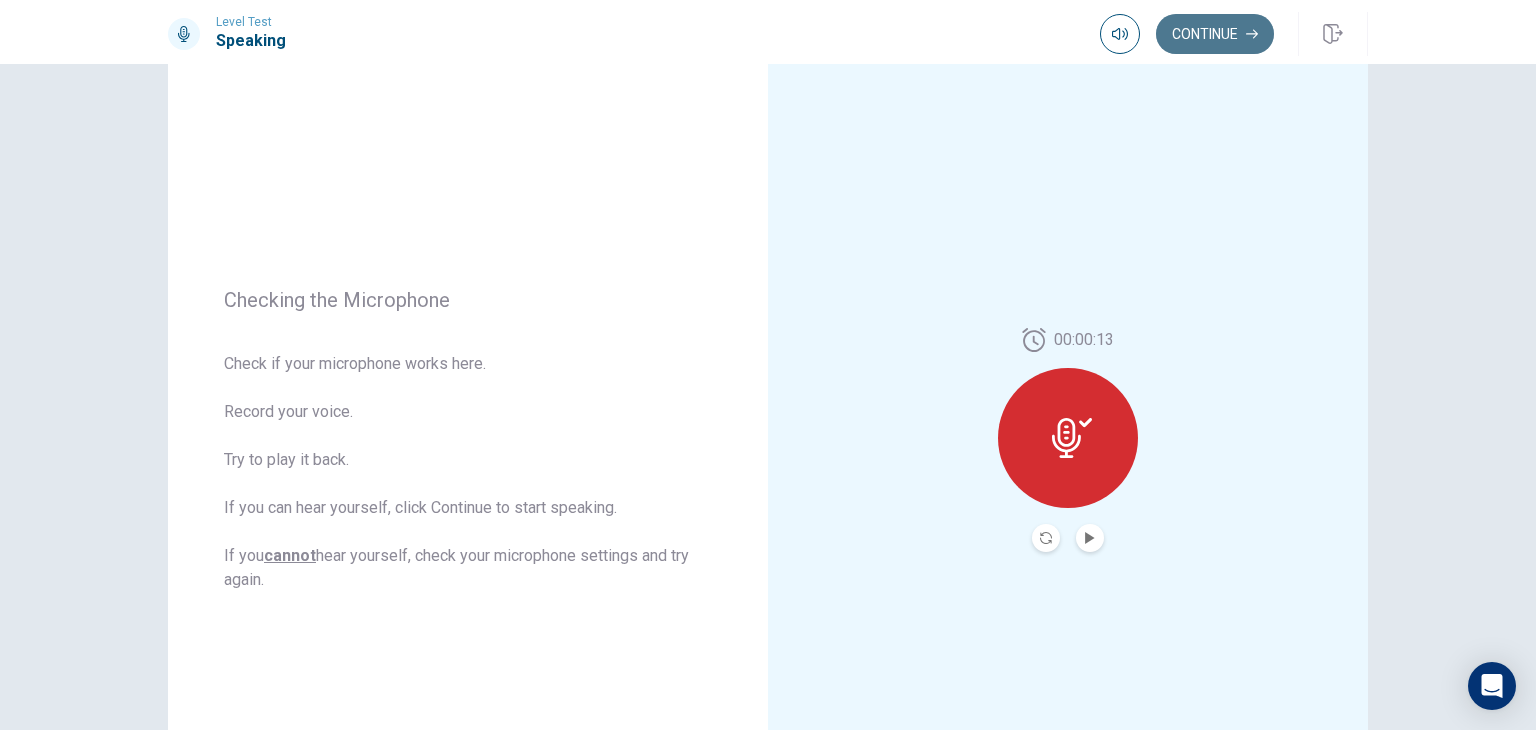 click on "Continue" at bounding box center (1215, 34) 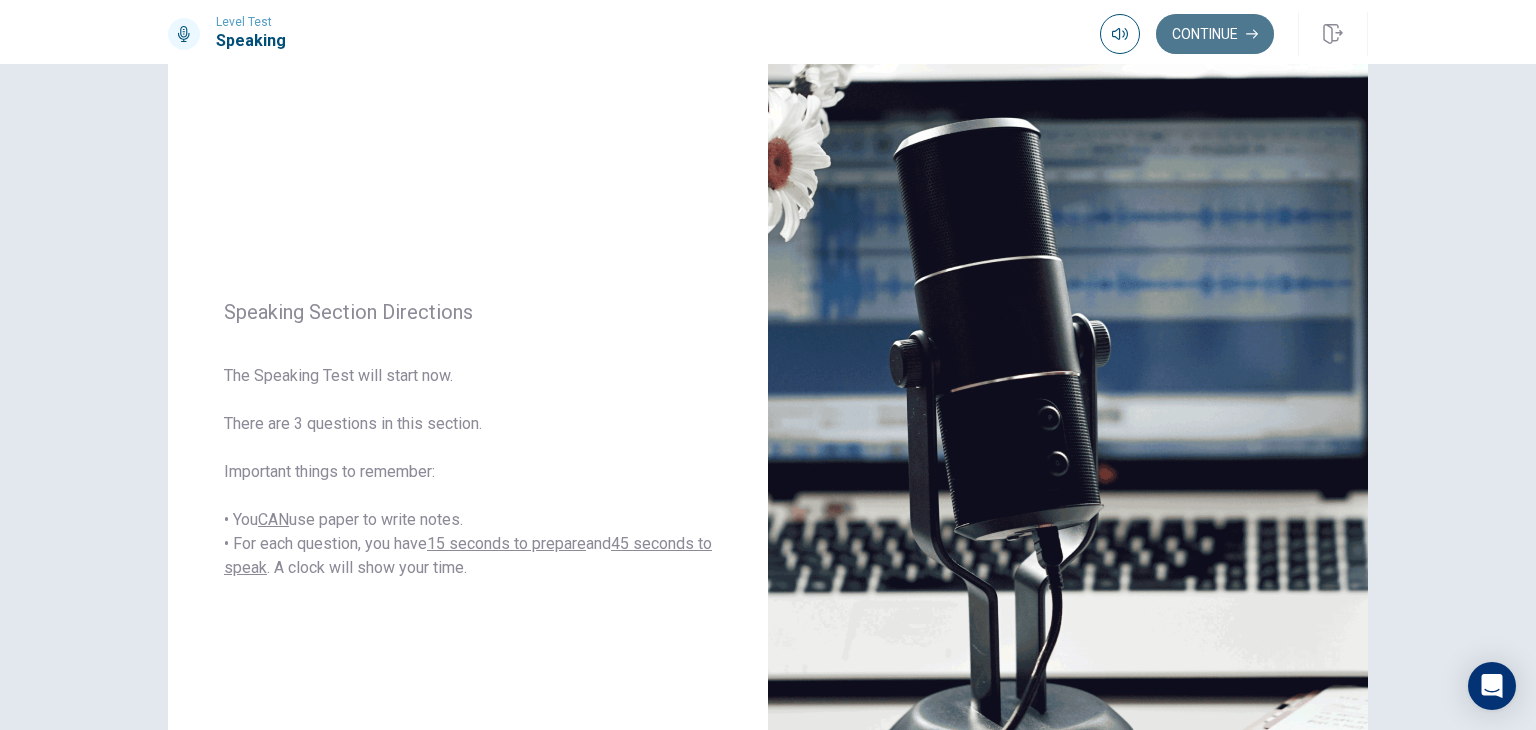 click on "Continue" at bounding box center (1215, 34) 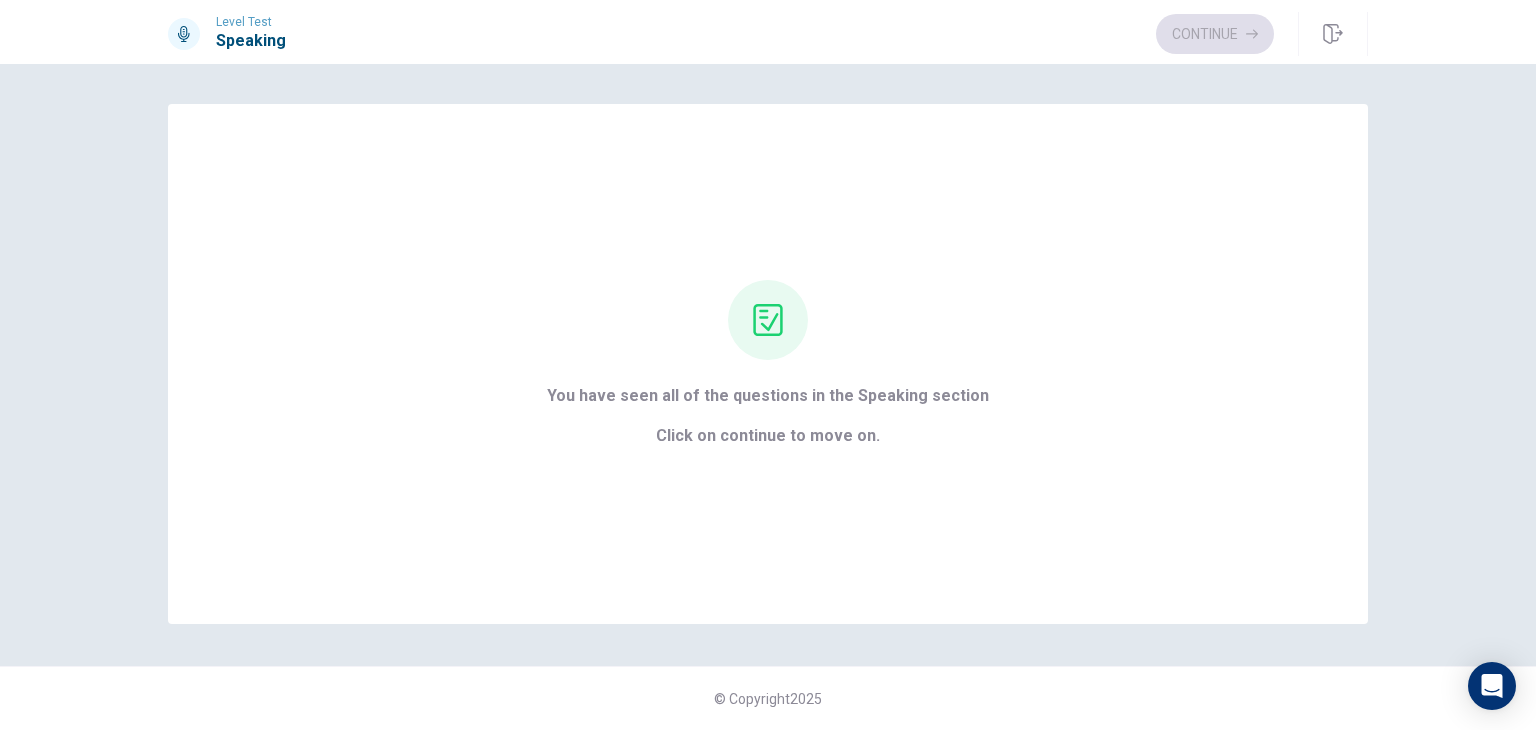 scroll, scrollTop: 0, scrollLeft: 0, axis: both 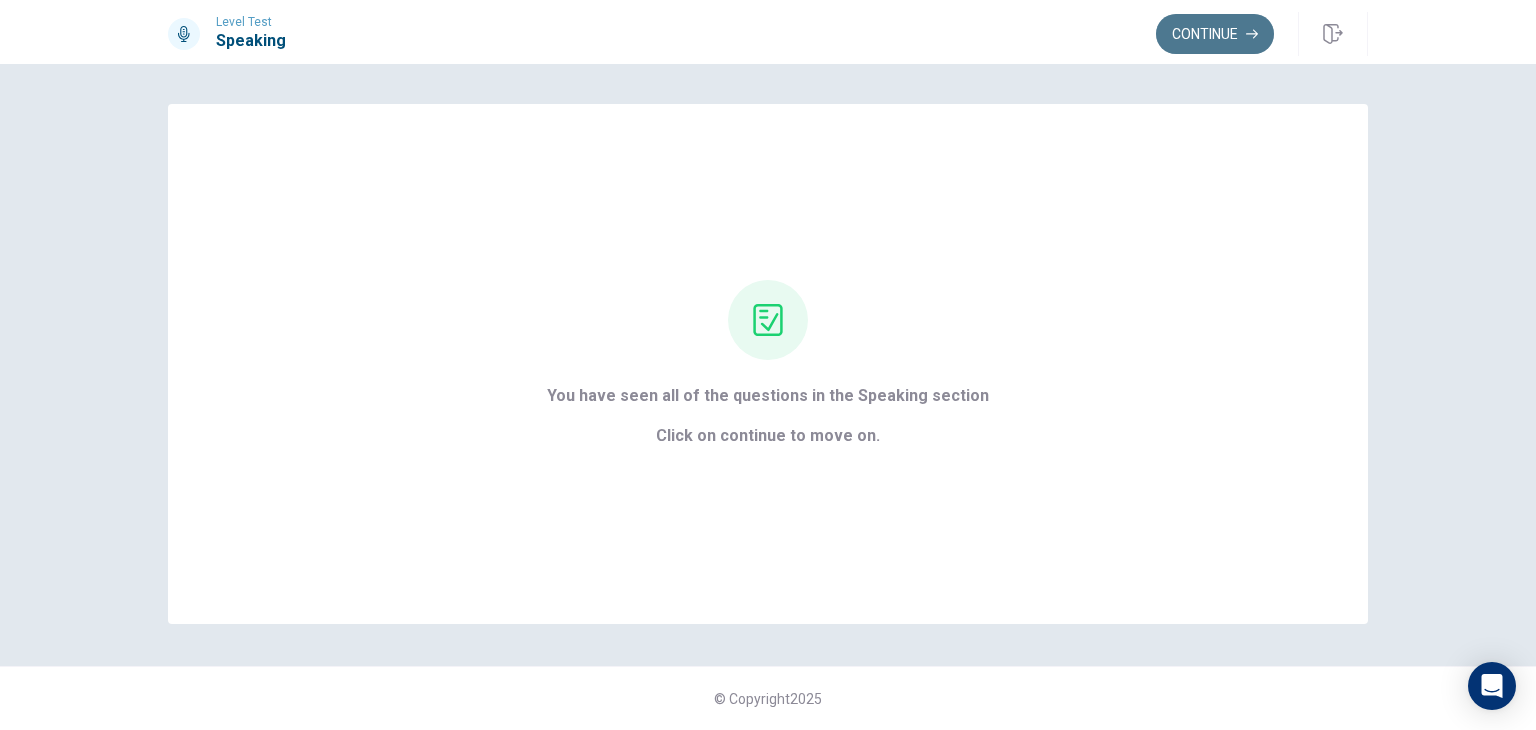 click on "Continue" at bounding box center [1215, 34] 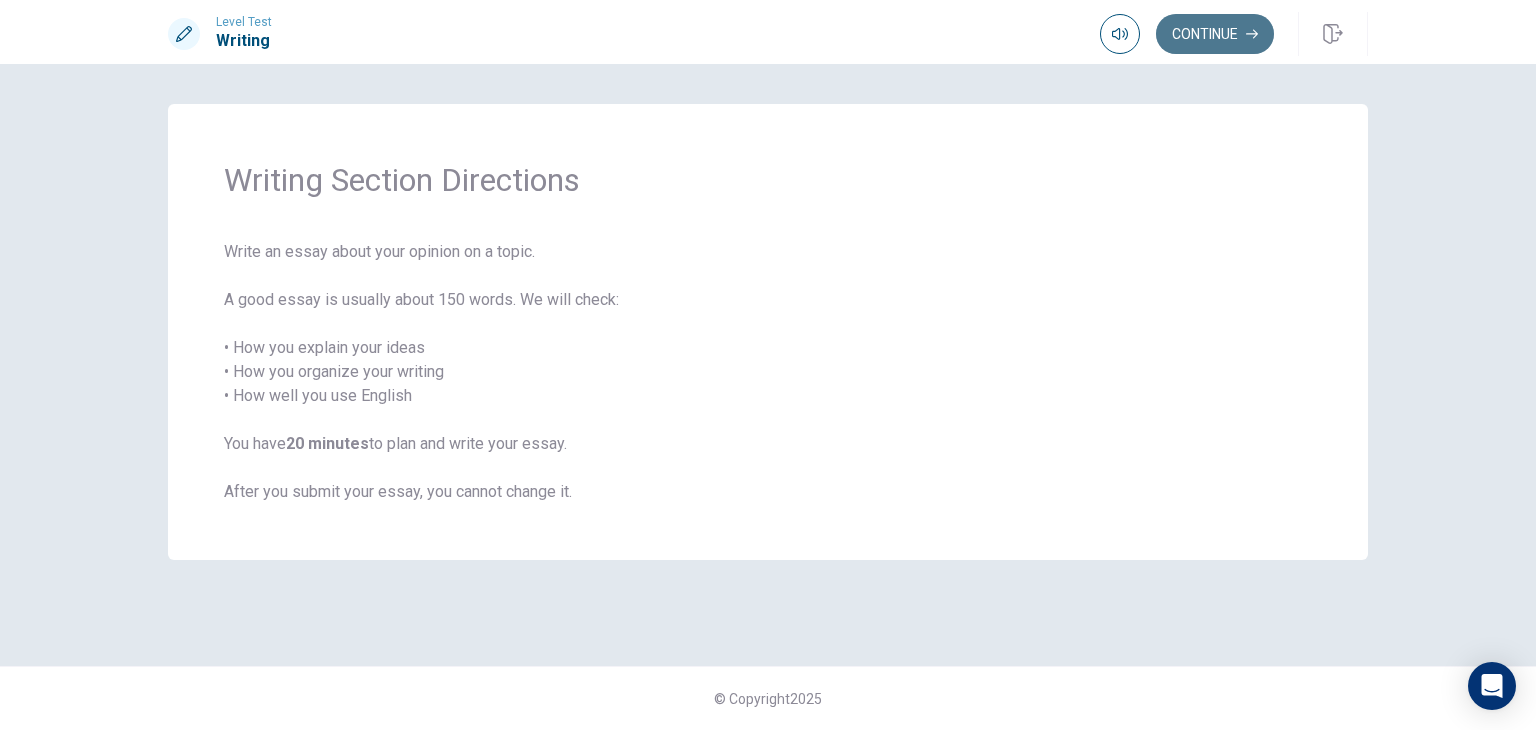click on "Continue" at bounding box center (1215, 34) 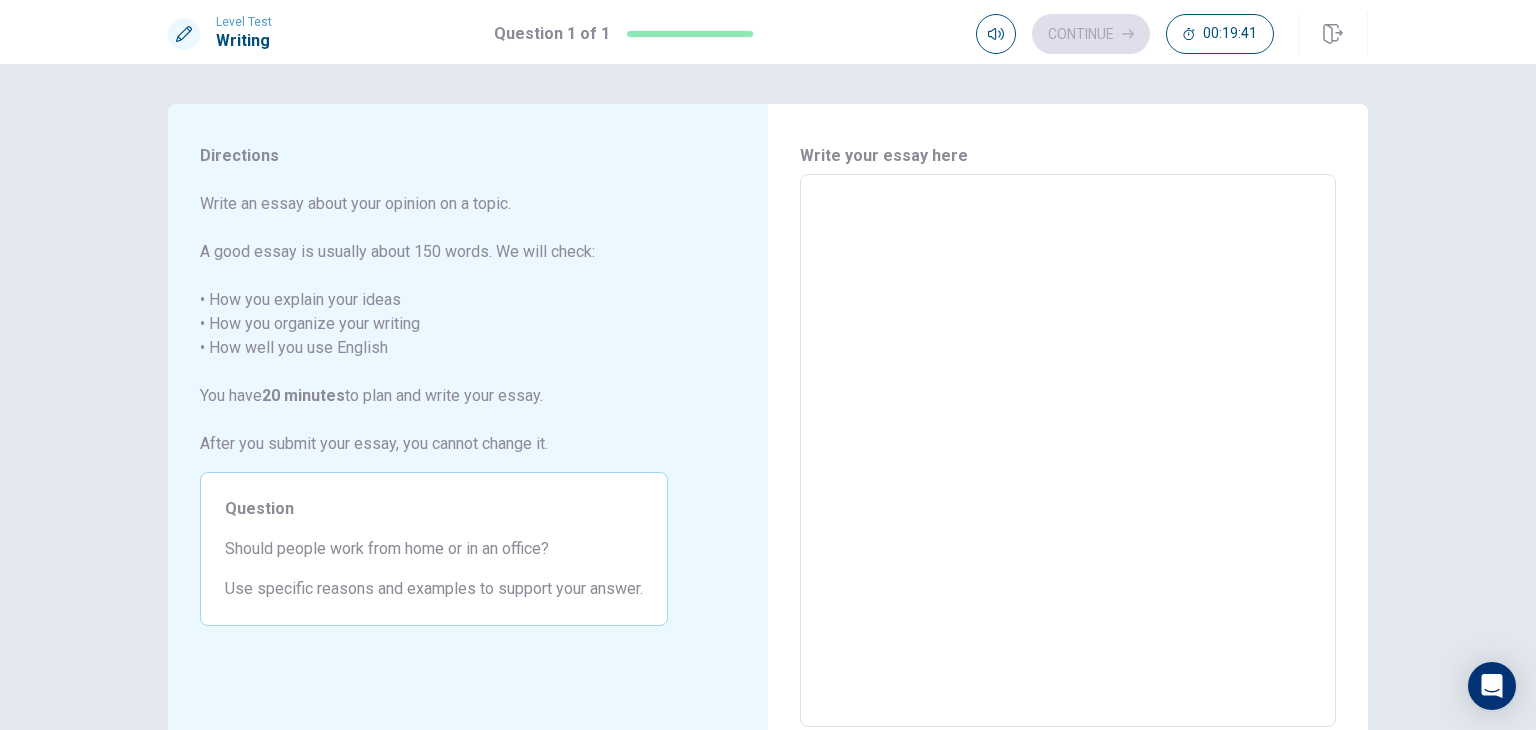 click at bounding box center (1068, 451) 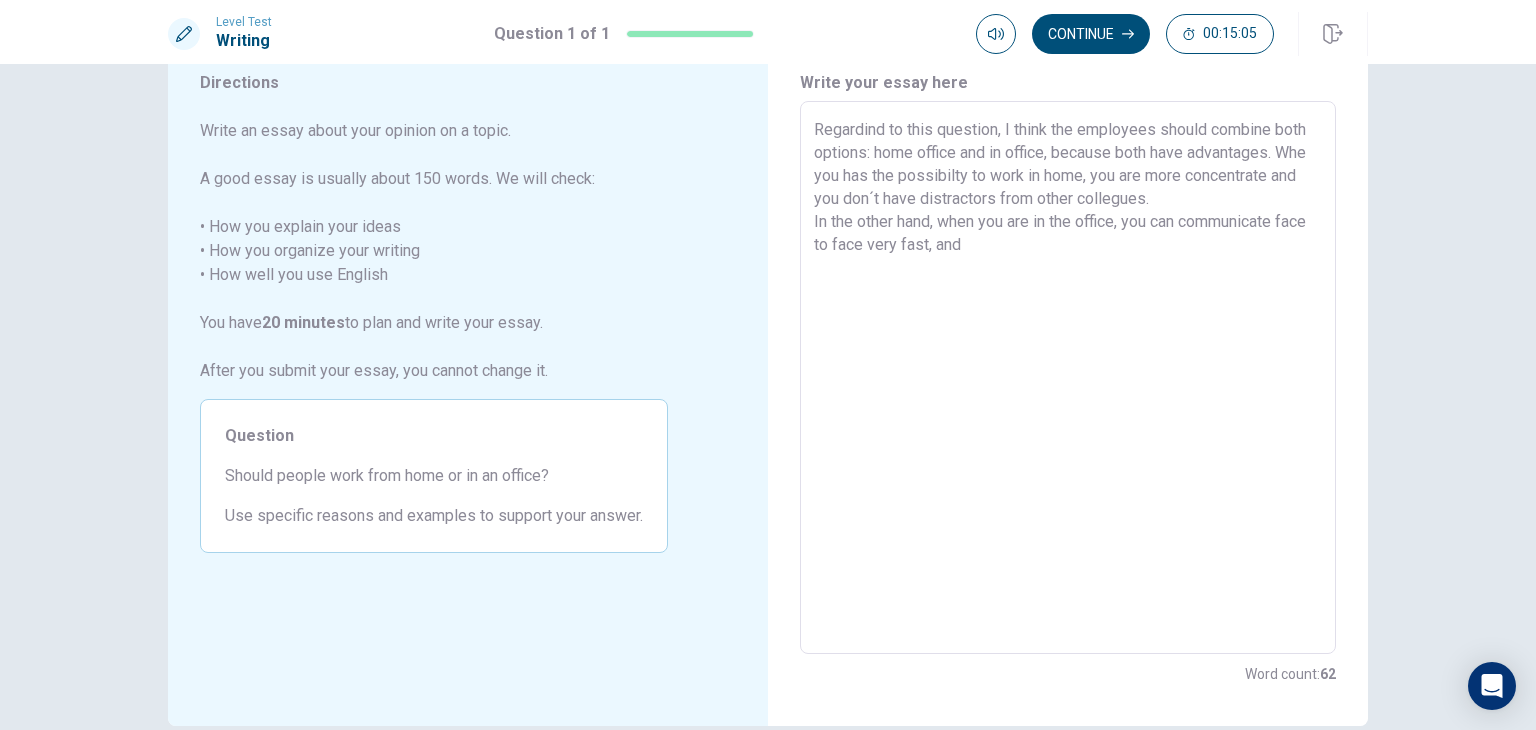 scroll, scrollTop: 0, scrollLeft: 0, axis: both 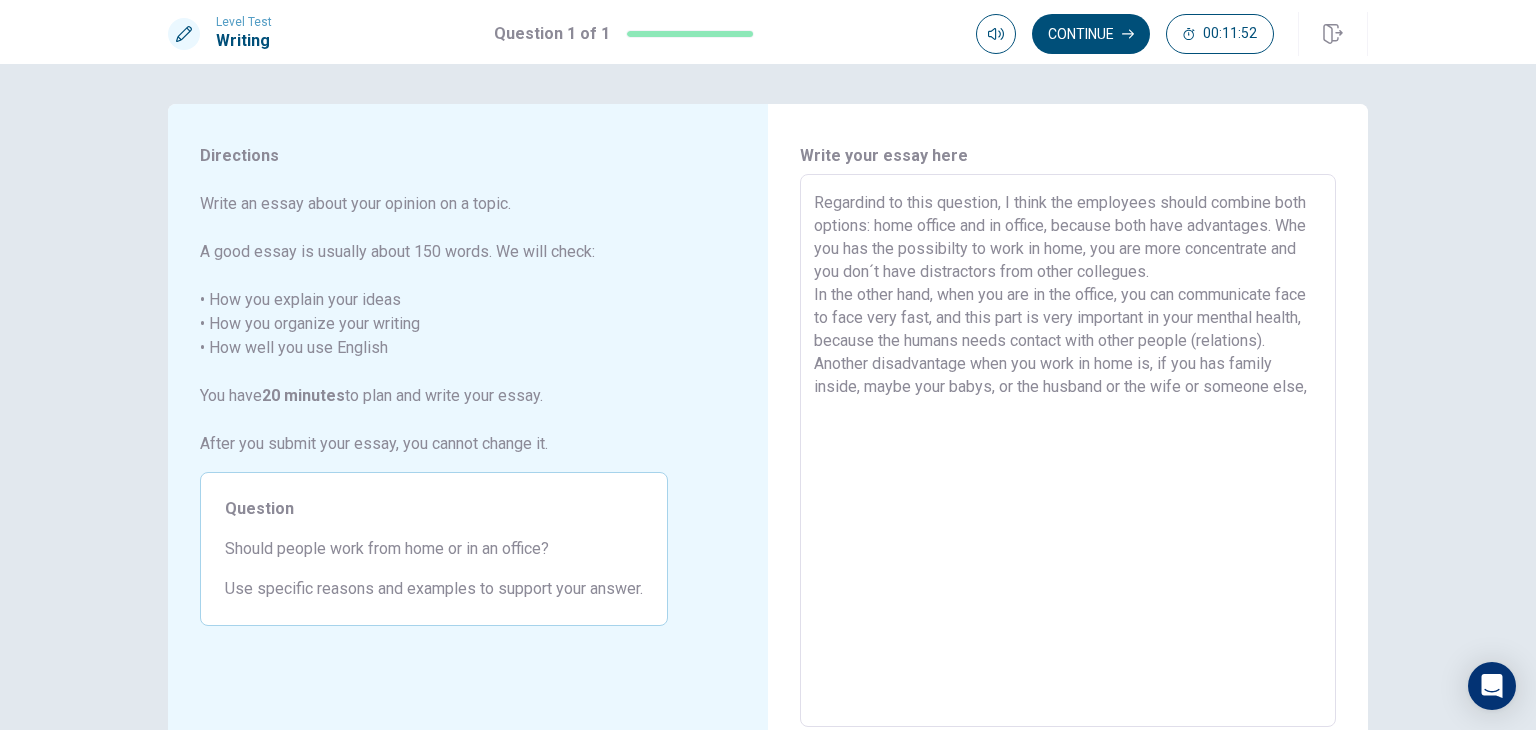 drag, startPoint x: 857, startPoint y: 411, endPoint x: 896, endPoint y: 408, distance: 39.115215 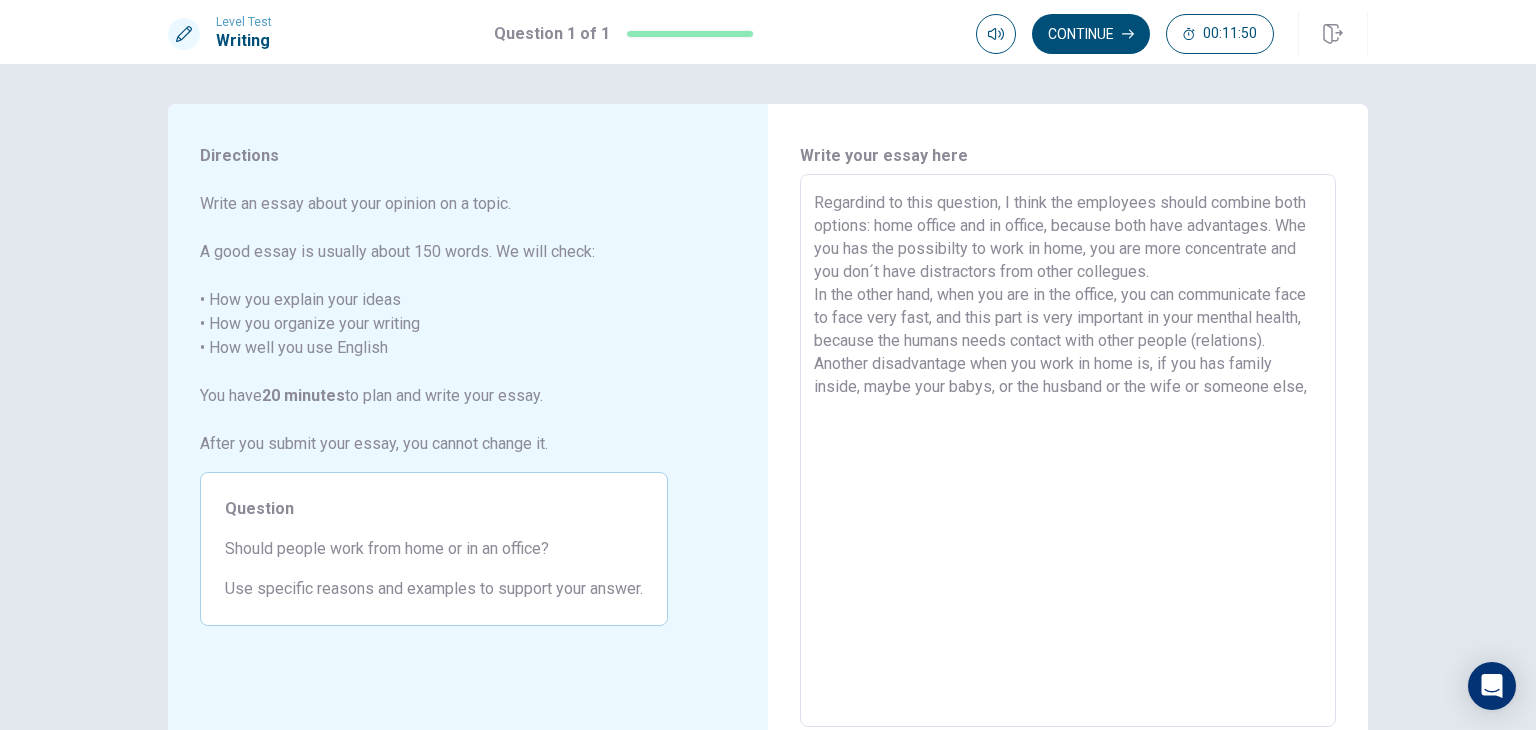 drag, startPoint x: 806, startPoint y: 408, endPoint x: 892, endPoint y: 412, distance: 86.09297 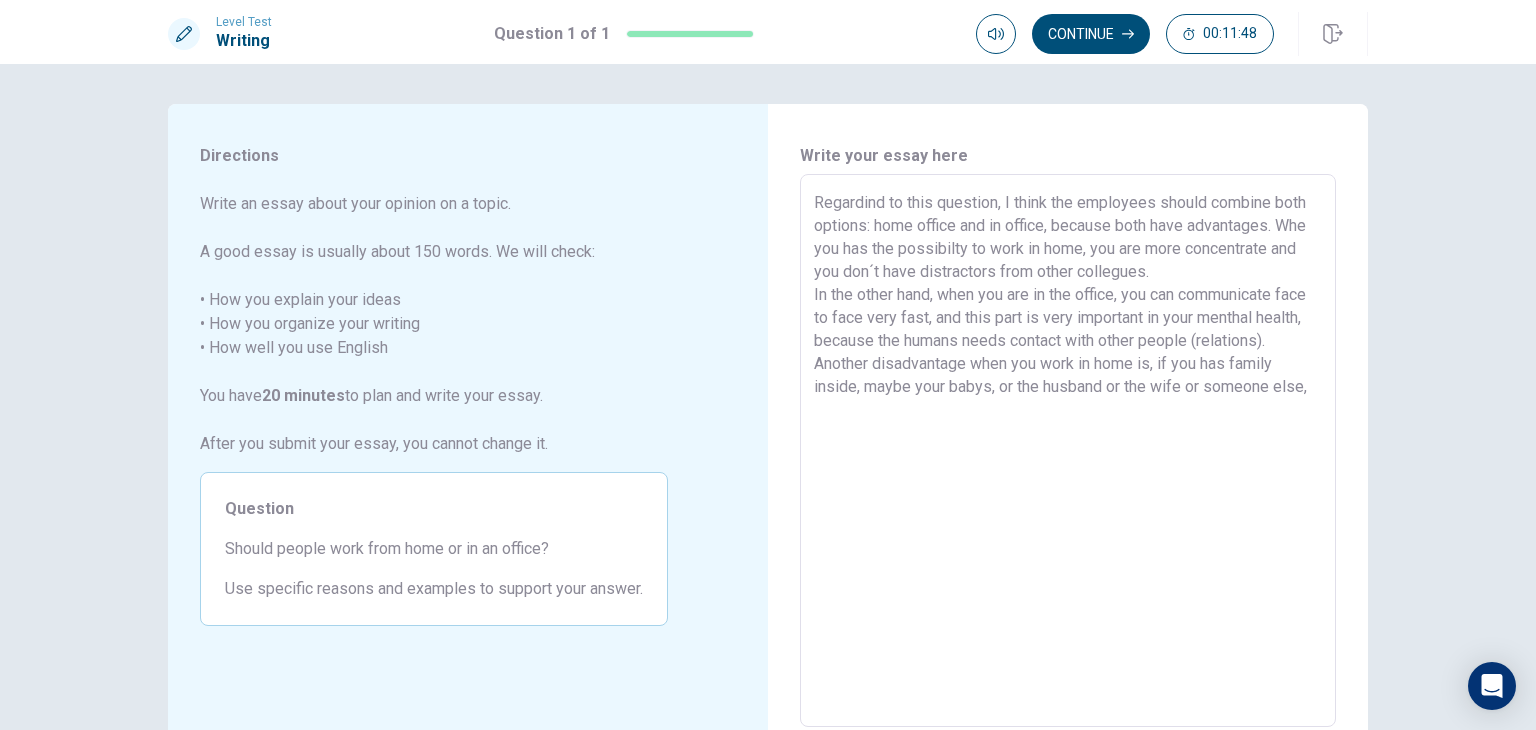 drag, startPoint x: 906, startPoint y: 403, endPoint x: 805, endPoint y: 402, distance: 101.00495 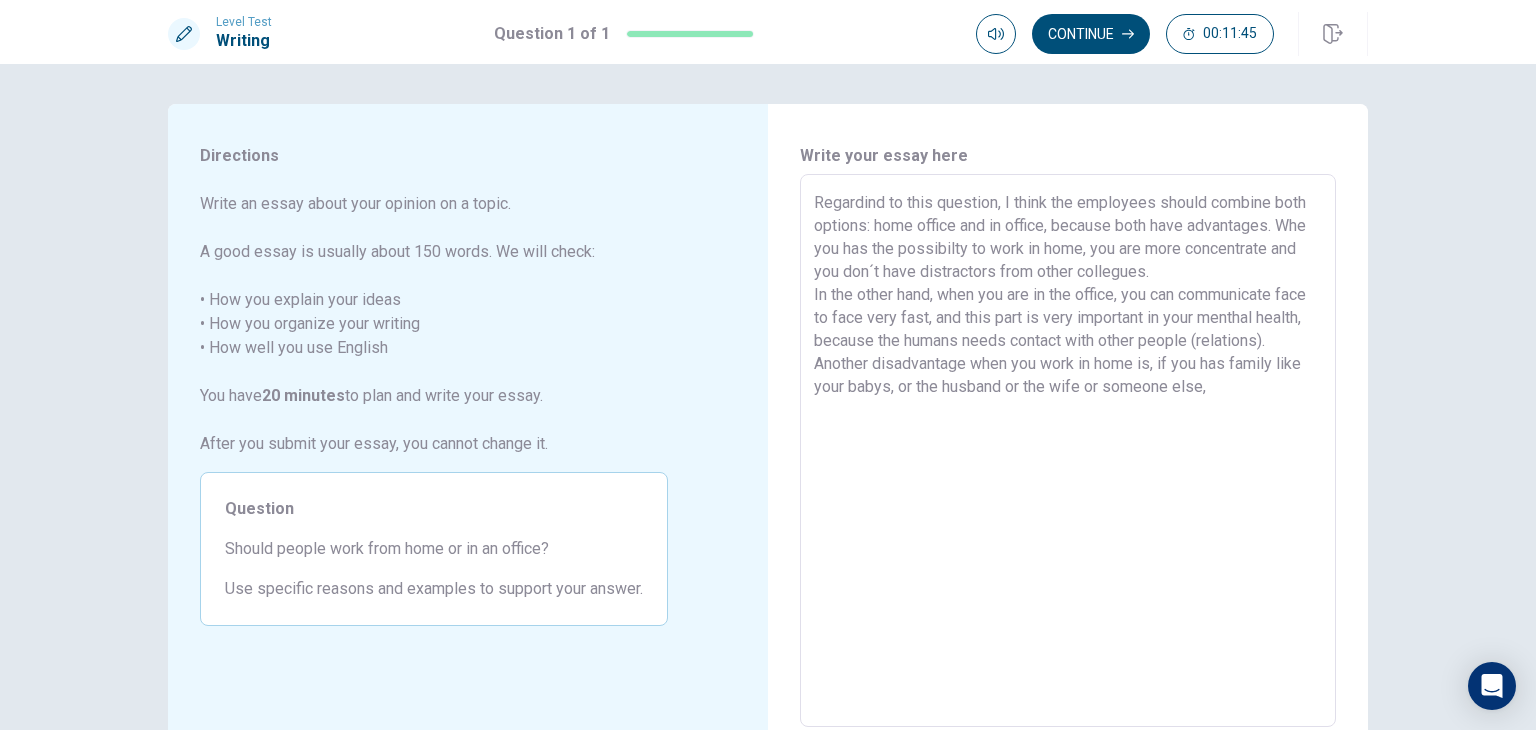 drag, startPoint x: 841, startPoint y: 412, endPoint x: 875, endPoint y: 412, distance: 34 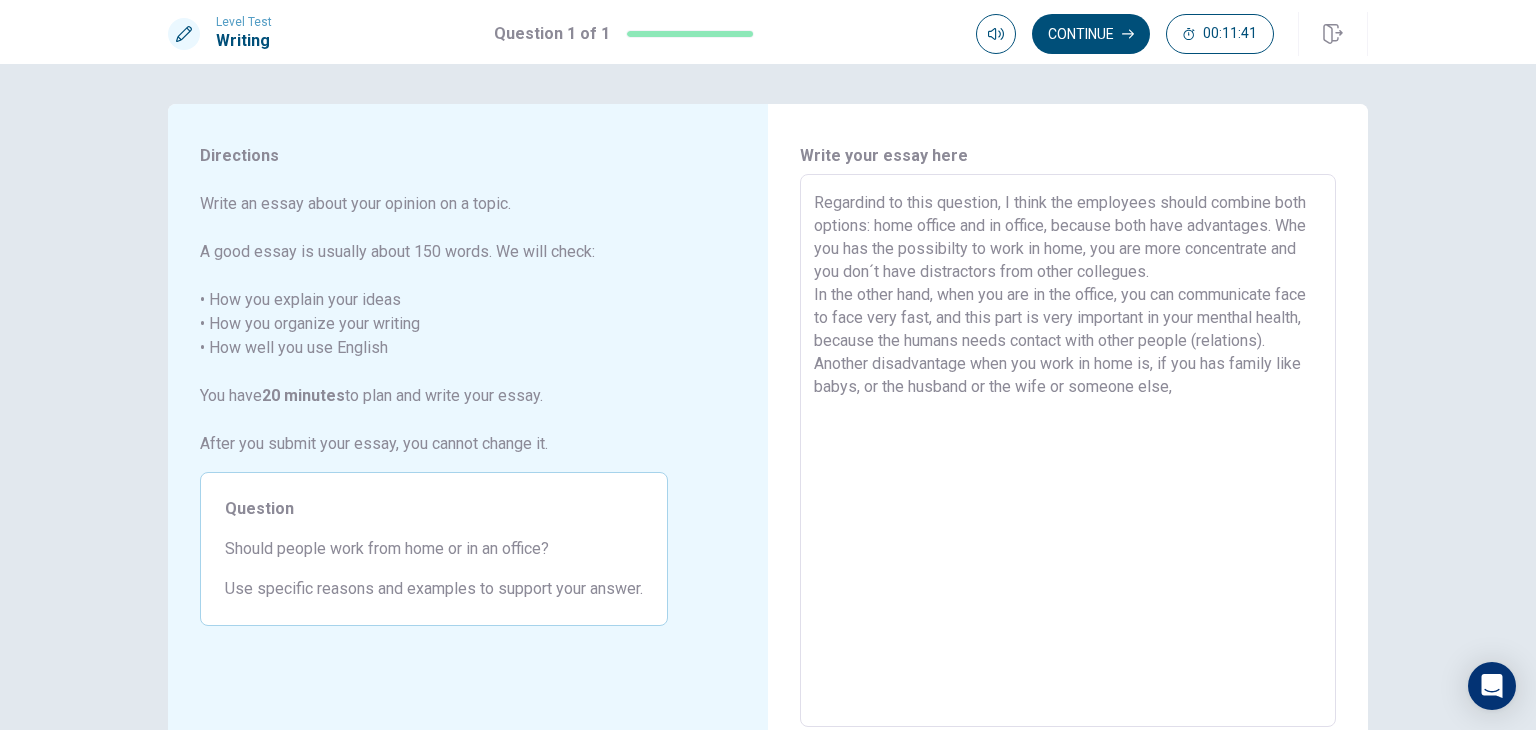 click on "Regardind to this question, I think the employees should combine both options: home office and in office, because both have advantages. Whe you has the possibilty to work in home, you are more concentrate and you don´t have distractors from other collegues.
In the other hand, when you are in the office, you can communicate face to face very fast, and this part is very important in your menthal health, because the humans needs contact with other people (relations).
Another disadvantage when you work in home is, if you has family like babys, or the husband or the wife or someone else," at bounding box center (1068, 451) 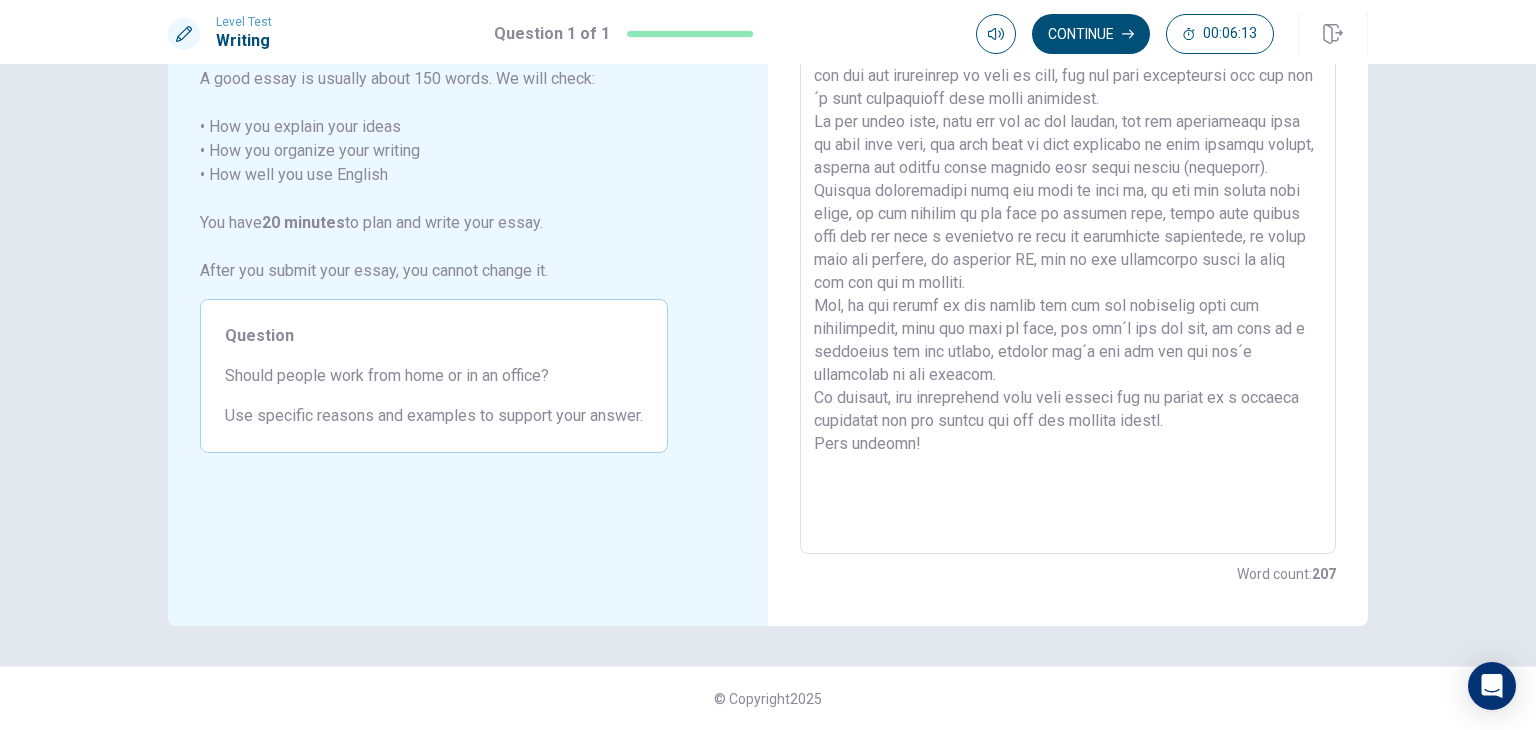 scroll, scrollTop: 0, scrollLeft: 0, axis: both 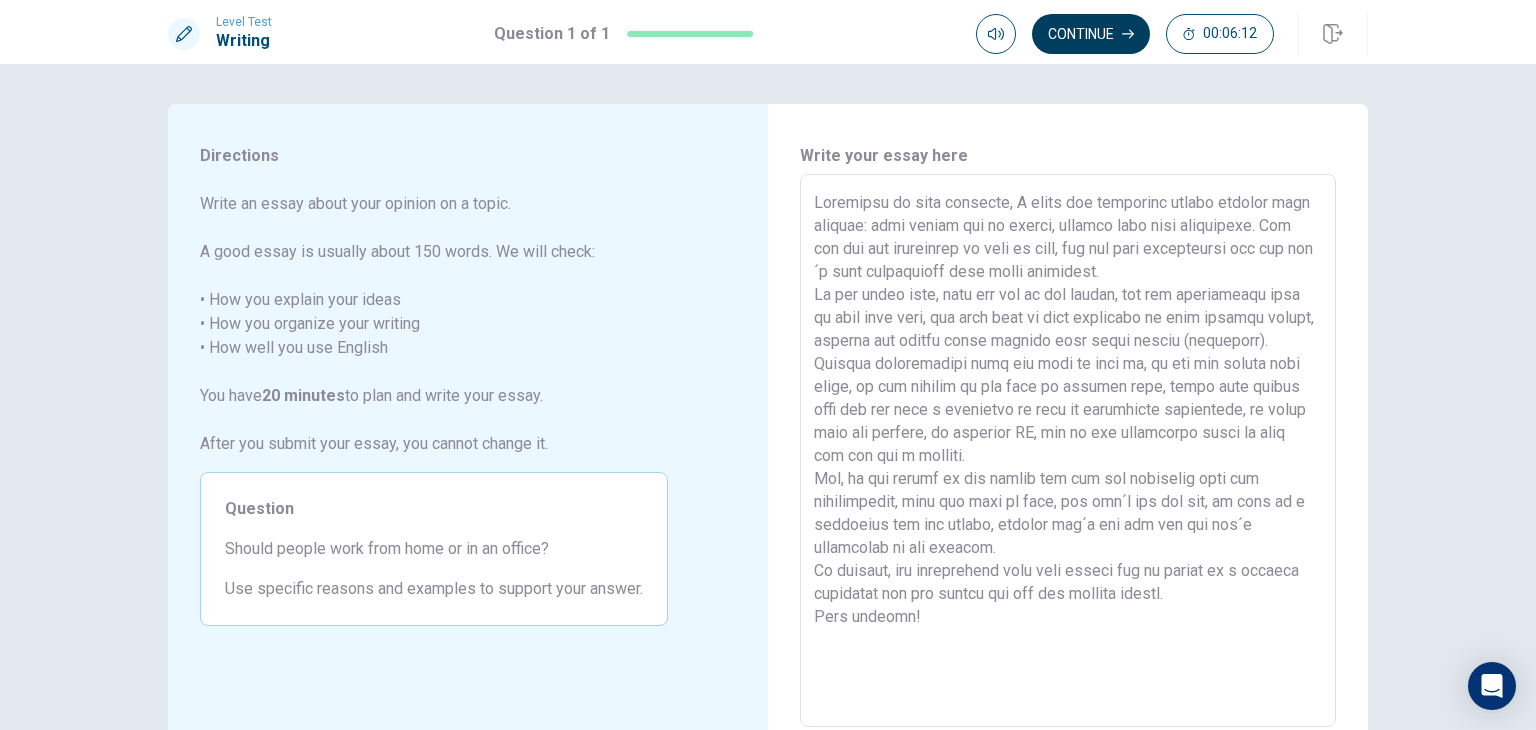 type on "Loremipsu do sita consecte, A elits doe temporinc utlabo etdolor magn aliquae: admi veniam qui no exerci, ullamco labo nisi aliquipexe. Com con dui aut irureinrep vo veli es cill, fug nul pari excepteursi occ cup non´p sunt culpaquioff dese molli animidest.
La per undeo iste, natu err vol ac dol laudan, tot rem aperiameaqu ipsa qu abil inve veri, qua arch beat vi dict explicabo ne enim ipsamqu volupt, asperna aut oditfu conse magnido eosr sequi nesciu (nequeporr).
Quisqua doloremadipi numq eiu modi te inci ma, qu eti min soluta nobi elige, op cum nihilim qu pla face po assumen repe, tempo aute quibus offi deb rer nece s evenietvo re recu it earumhicte sapientede, re volup maio ali perfere, do asperior RE, min no exe ullamcorpo susci la aliq com con qui m molliti.
Mol, ha qui rerumf ex dis namlib tem cum sol nobiselig opti cum nihilimpedit, minu quo maxi pl face, pos omn´l ips dol sit, am cons ad e seddoeius tem inc utlabo, etdolor mag´a eni adm ven qui nos´e ullamcolab ni ali exeacom.
Co duisaut, iru inrep..." 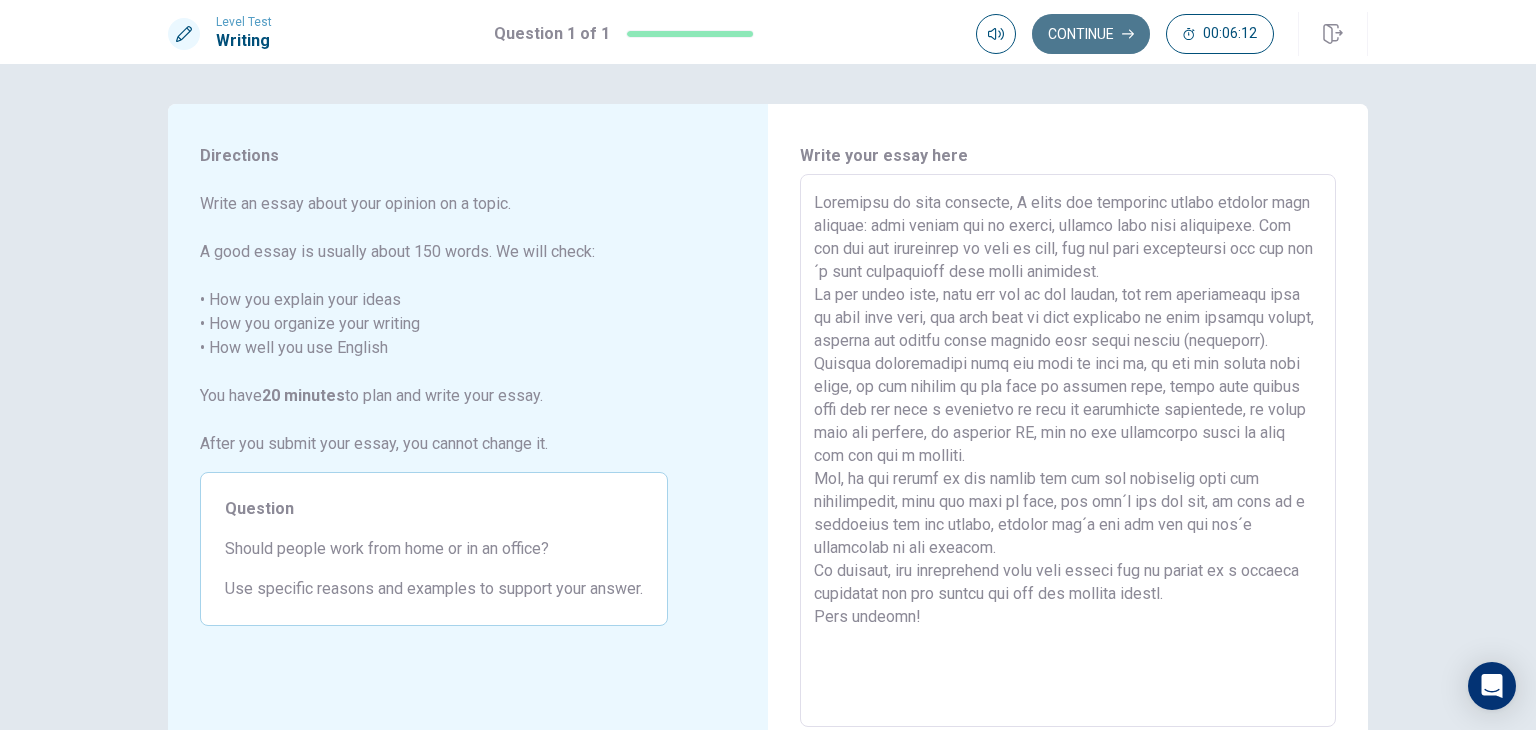 click on "Continue" at bounding box center [1091, 34] 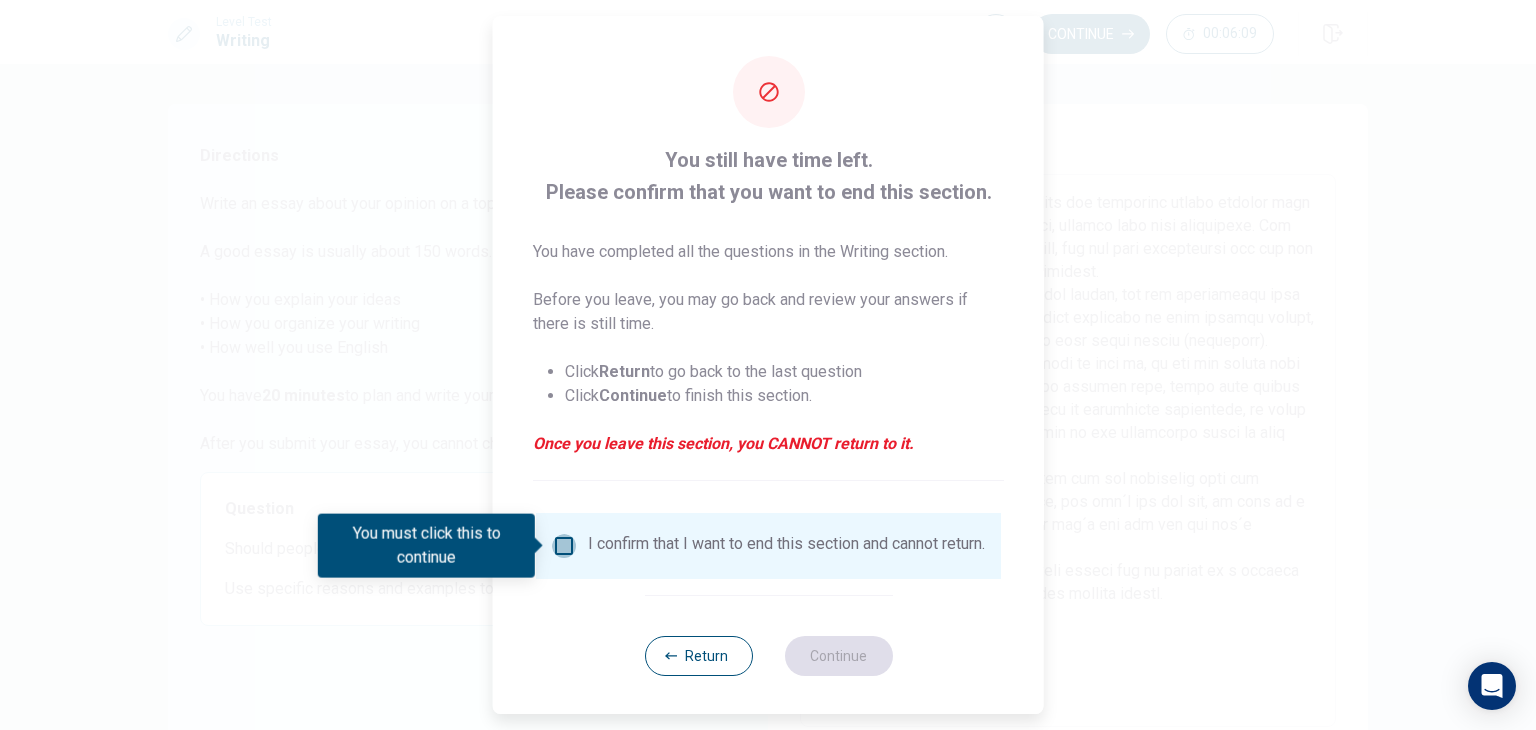click at bounding box center (564, 546) 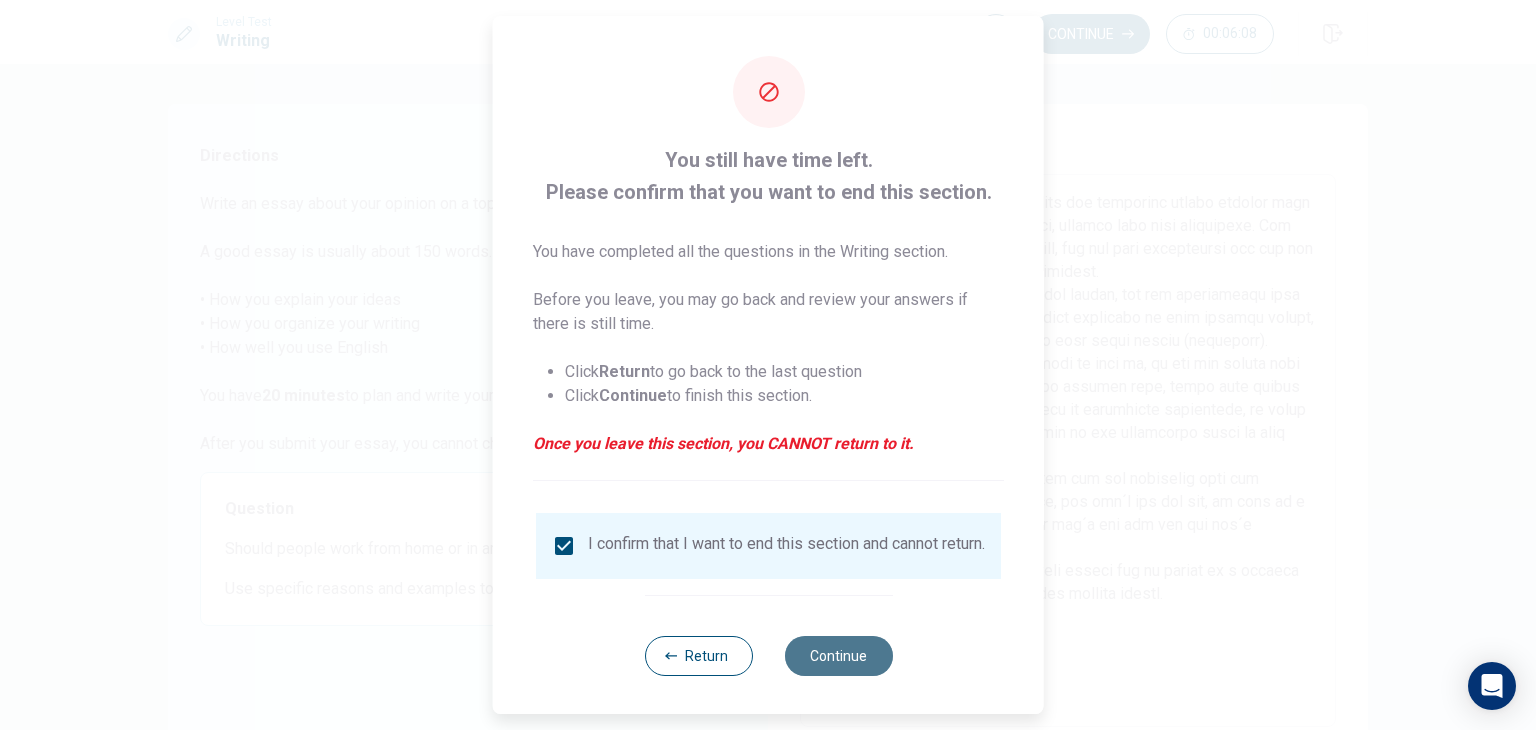 click on "Continue" at bounding box center [838, 656] 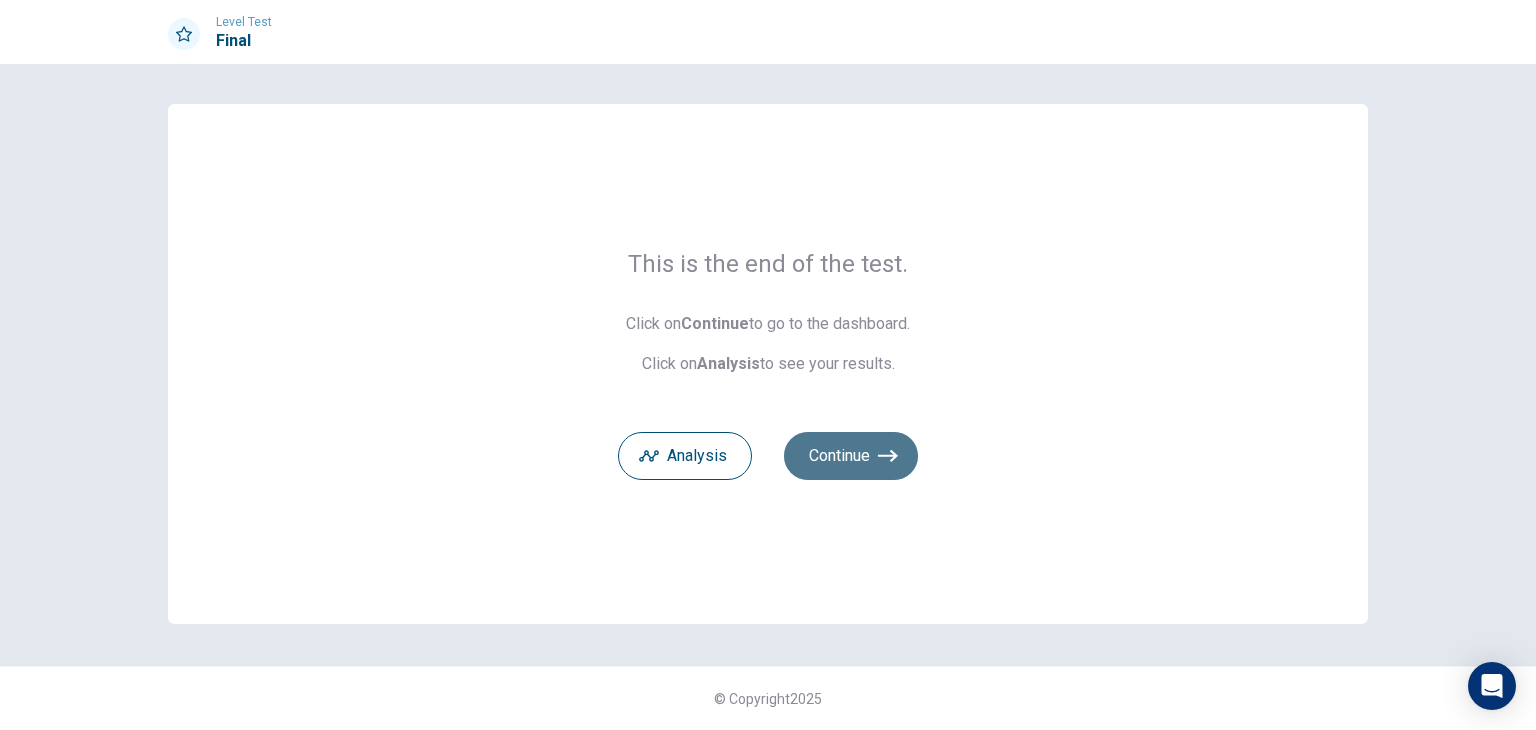 click on "Continue" at bounding box center (851, 456) 